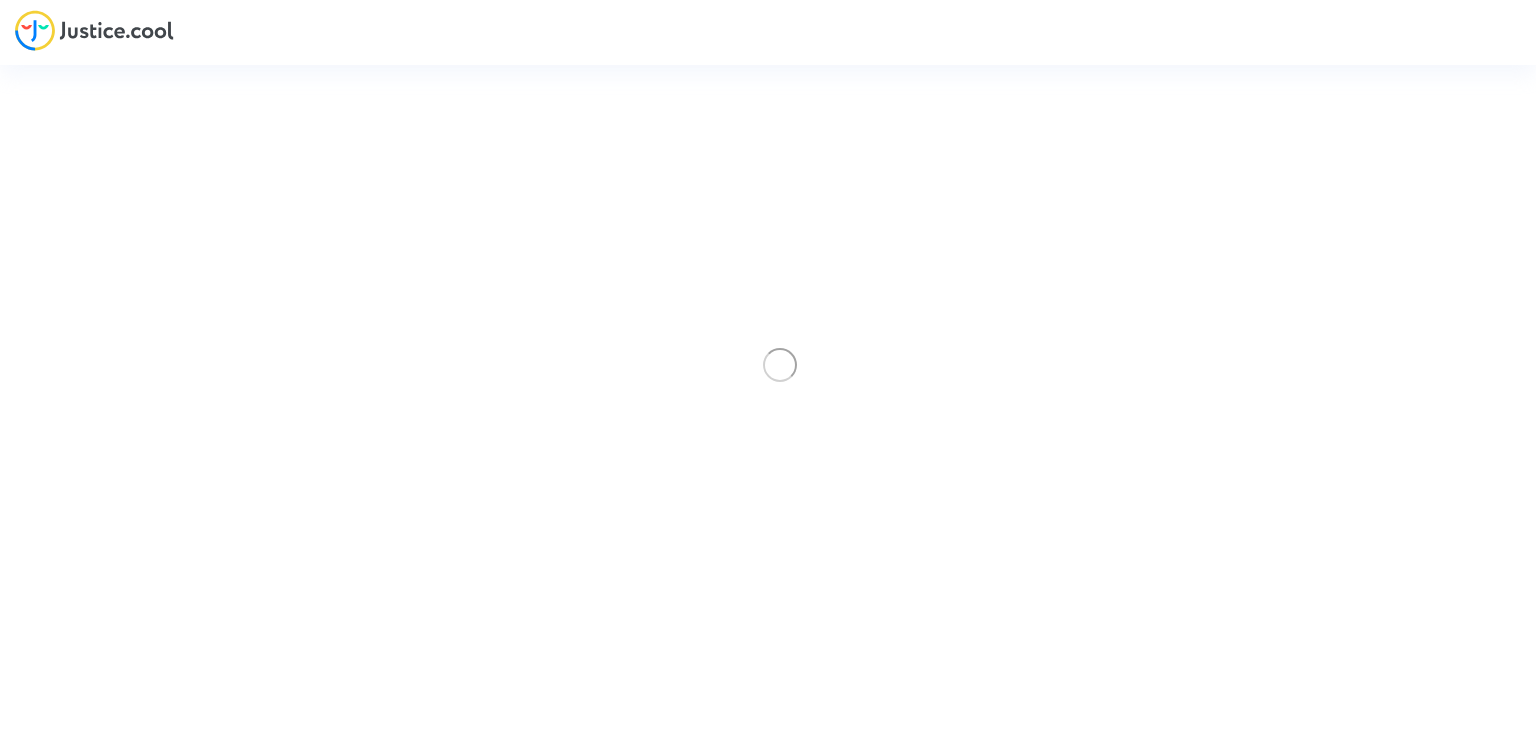 scroll, scrollTop: 0, scrollLeft: 0, axis: both 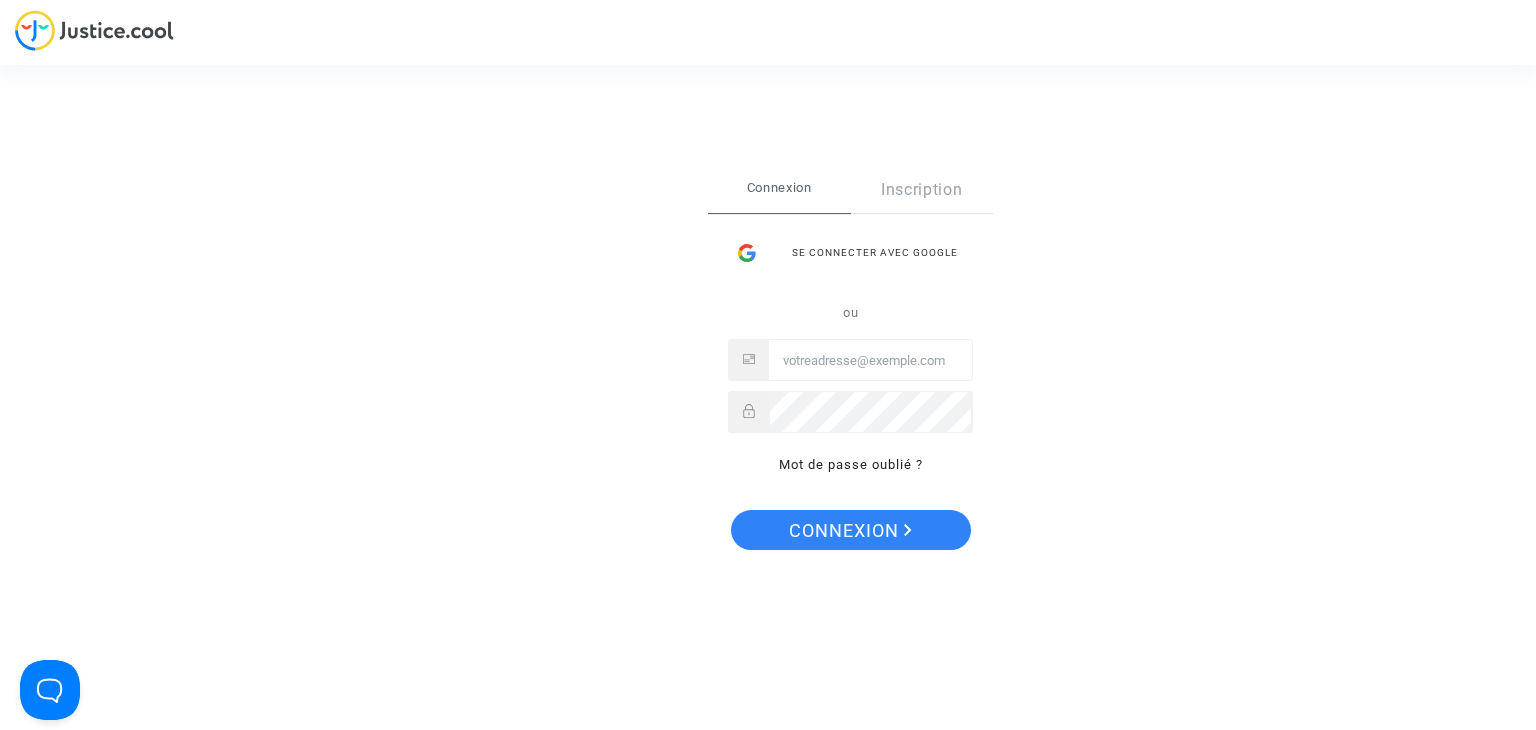 click on "Connexion Inscription Se connecter avec Google ou Mot de passe oublié ?" at bounding box center [850, 322] 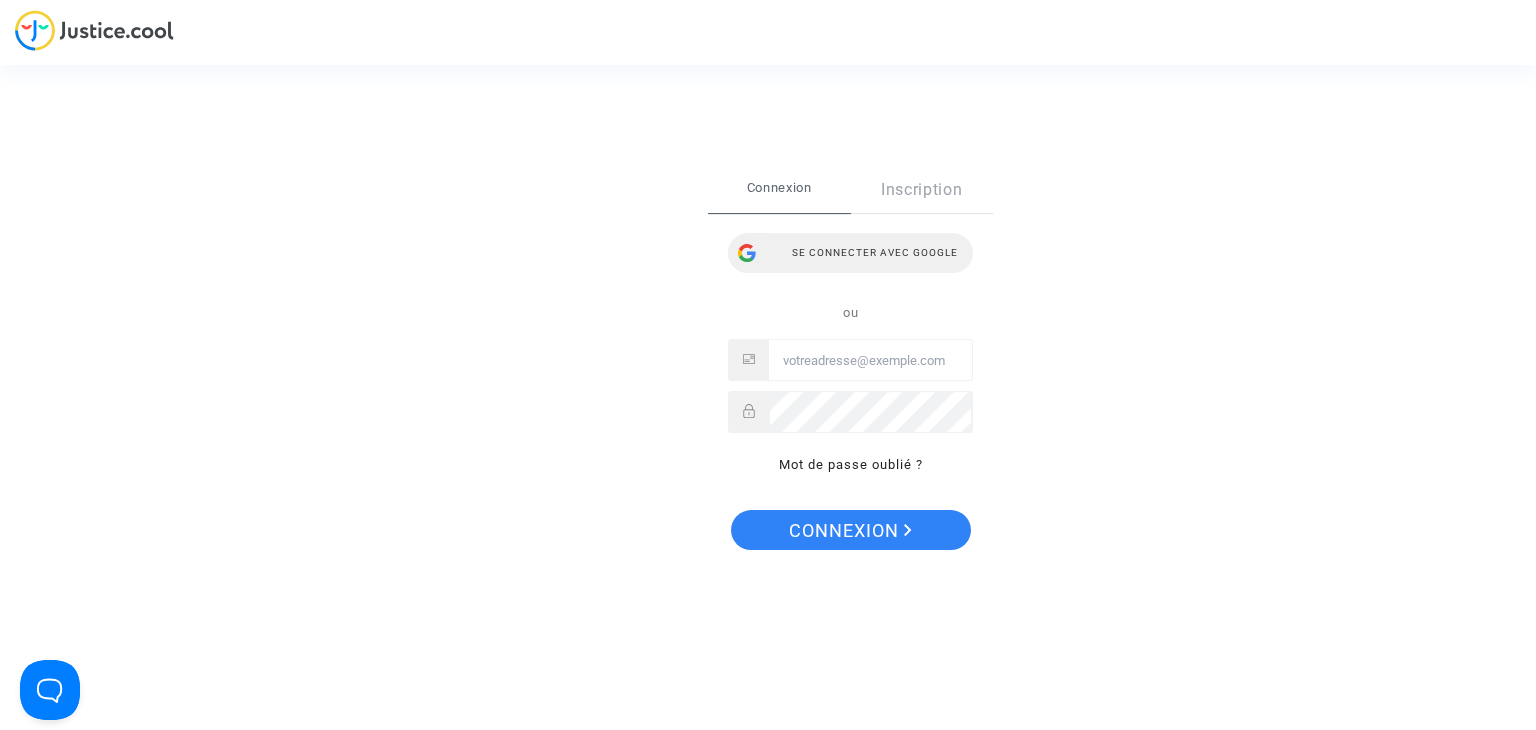 click on "Se connecter avec Google" at bounding box center [850, 253] 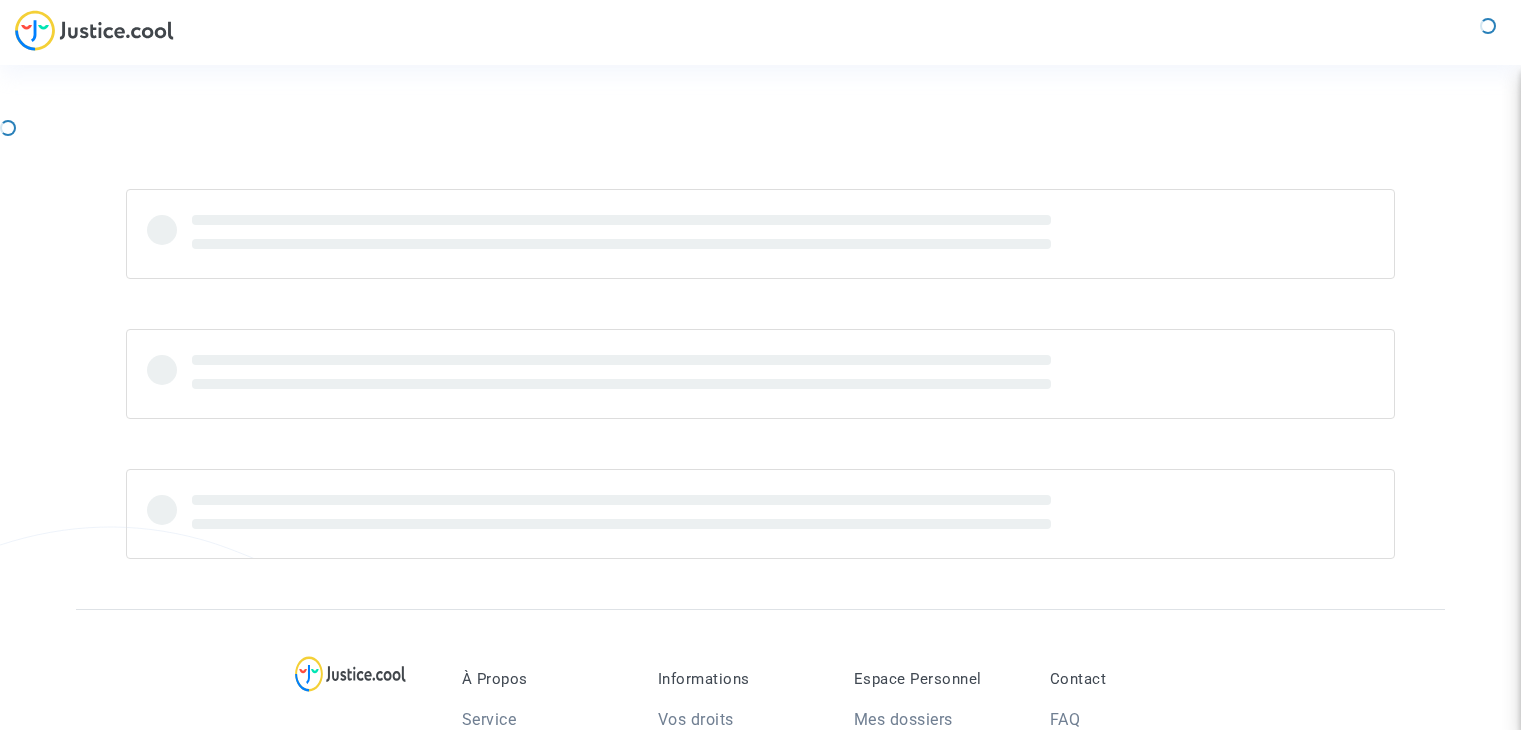 scroll, scrollTop: 0, scrollLeft: 0, axis: both 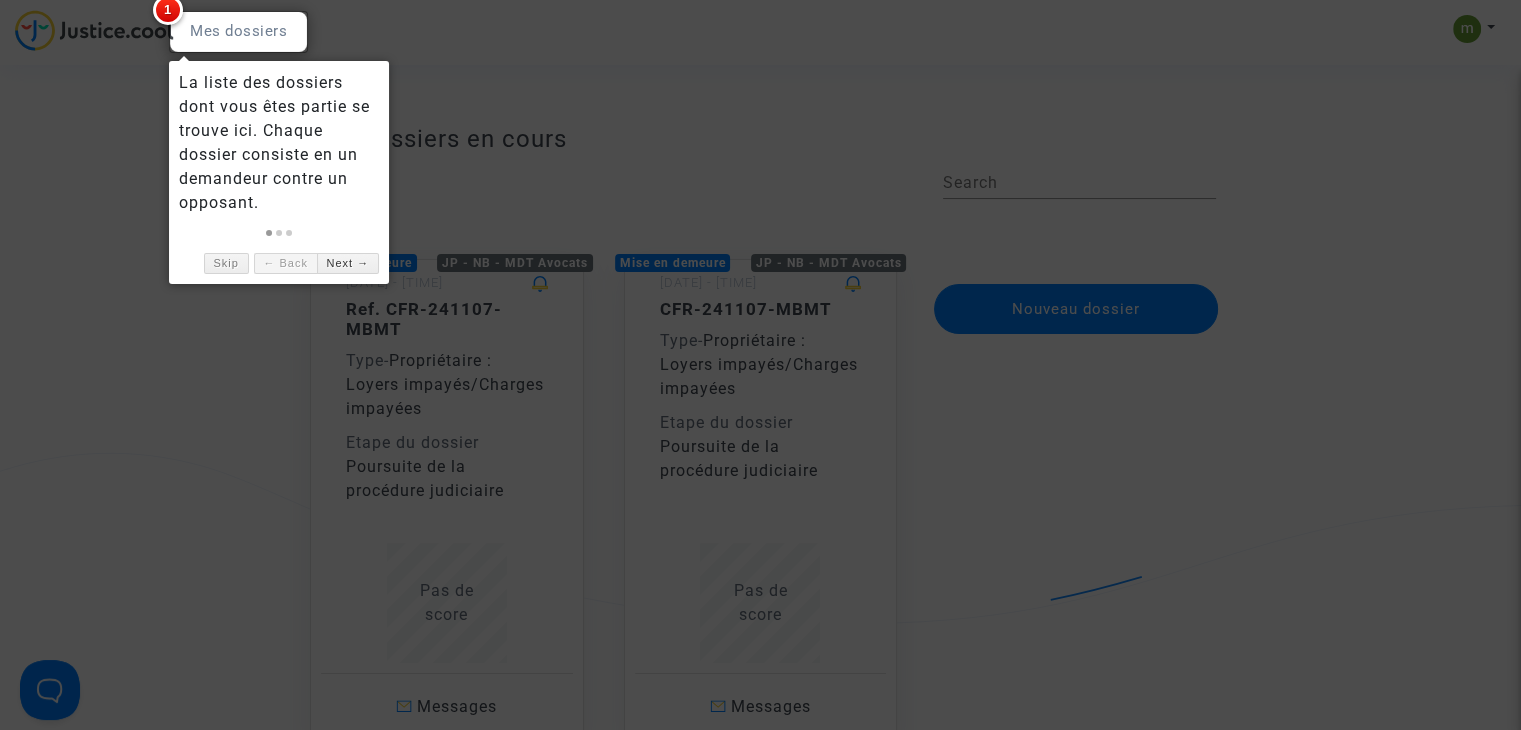 click at bounding box center [760, 365] 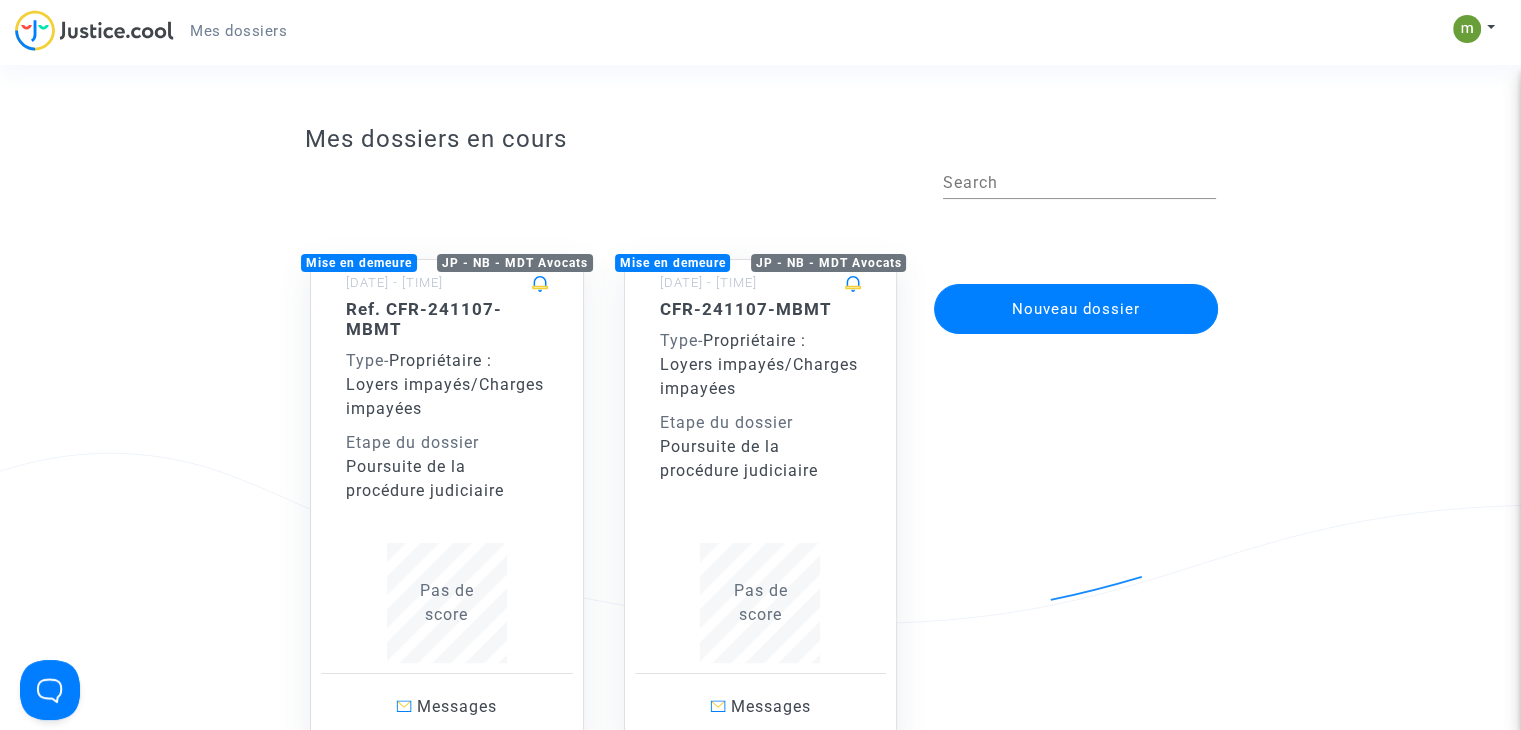 click on "CFR-241107-MBMT Type  -   Propriétaire : Loyers impayés/Charges impayées  Etape du dossier  Poursuite de la procédure judiciaire" 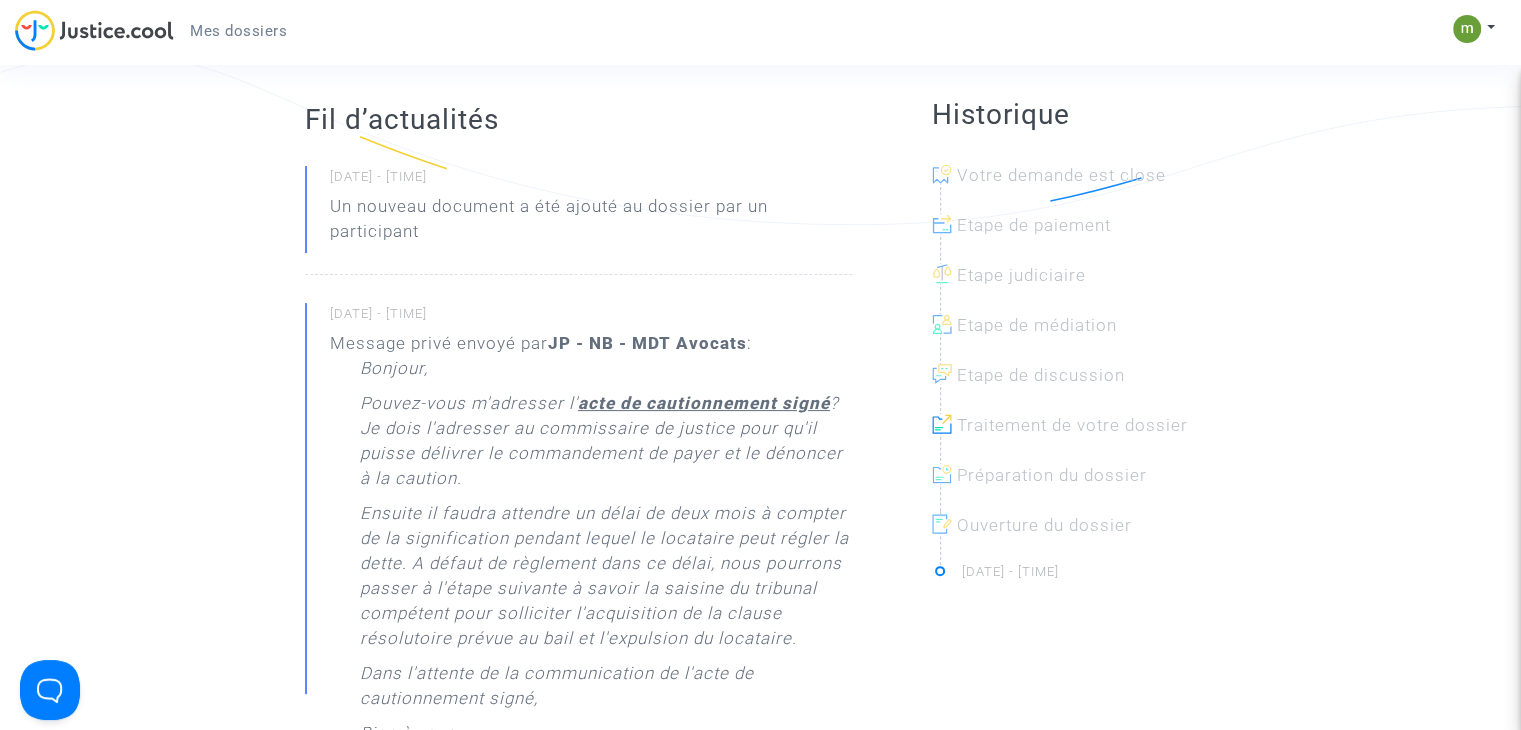 scroll, scrollTop: 400, scrollLeft: 0, axis: vertical 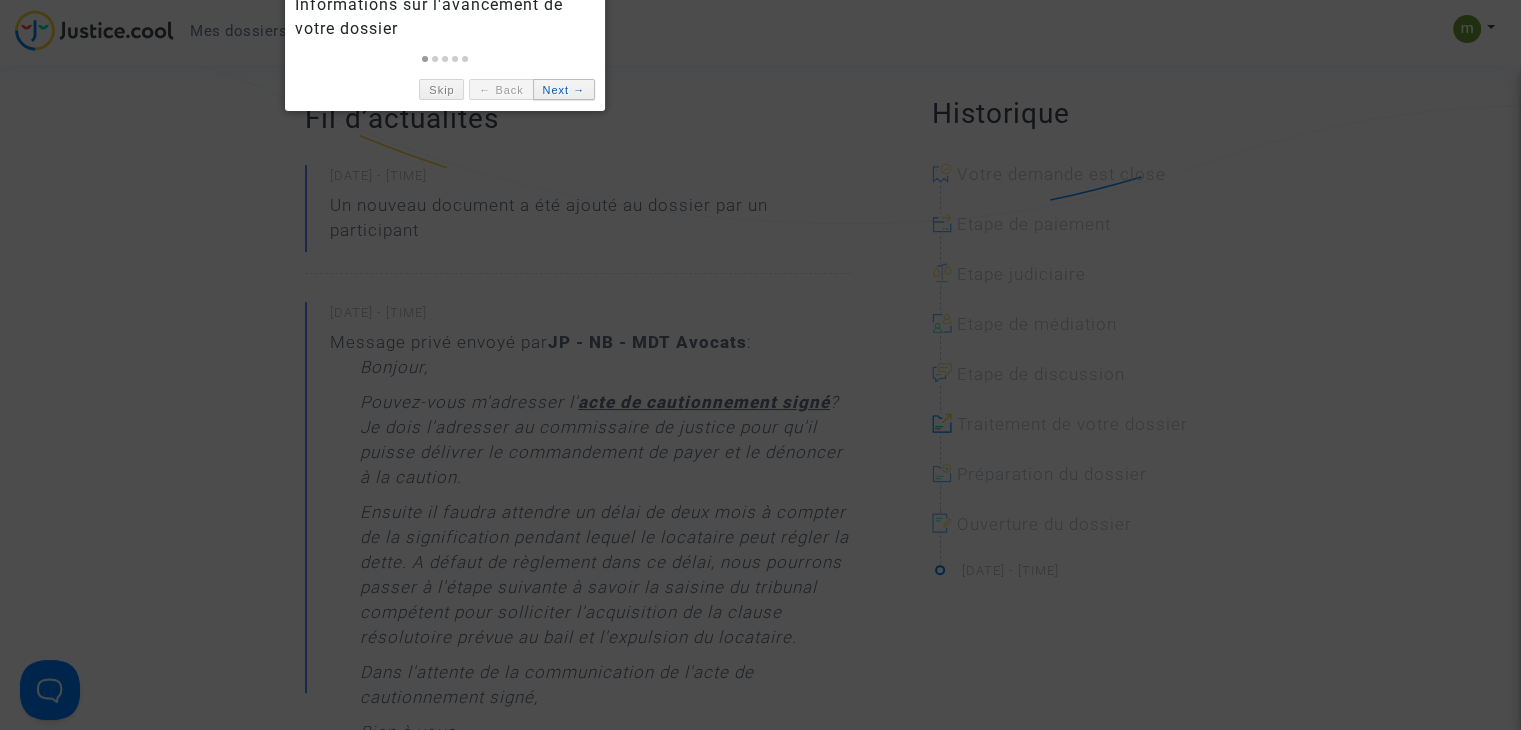 click on "Next →" at bounding box center (564, 89) 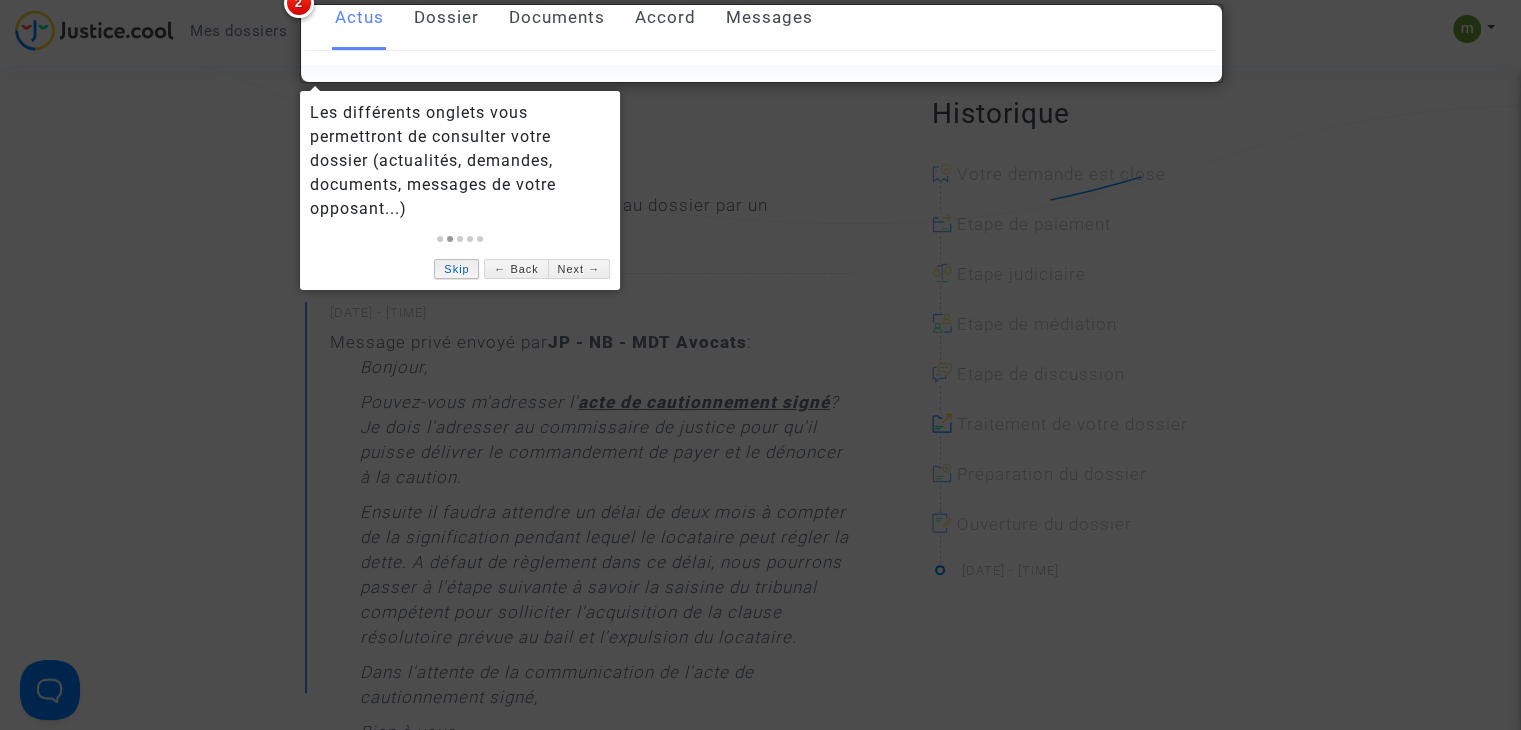 click on "Skip" at bounding box center (456, 269) 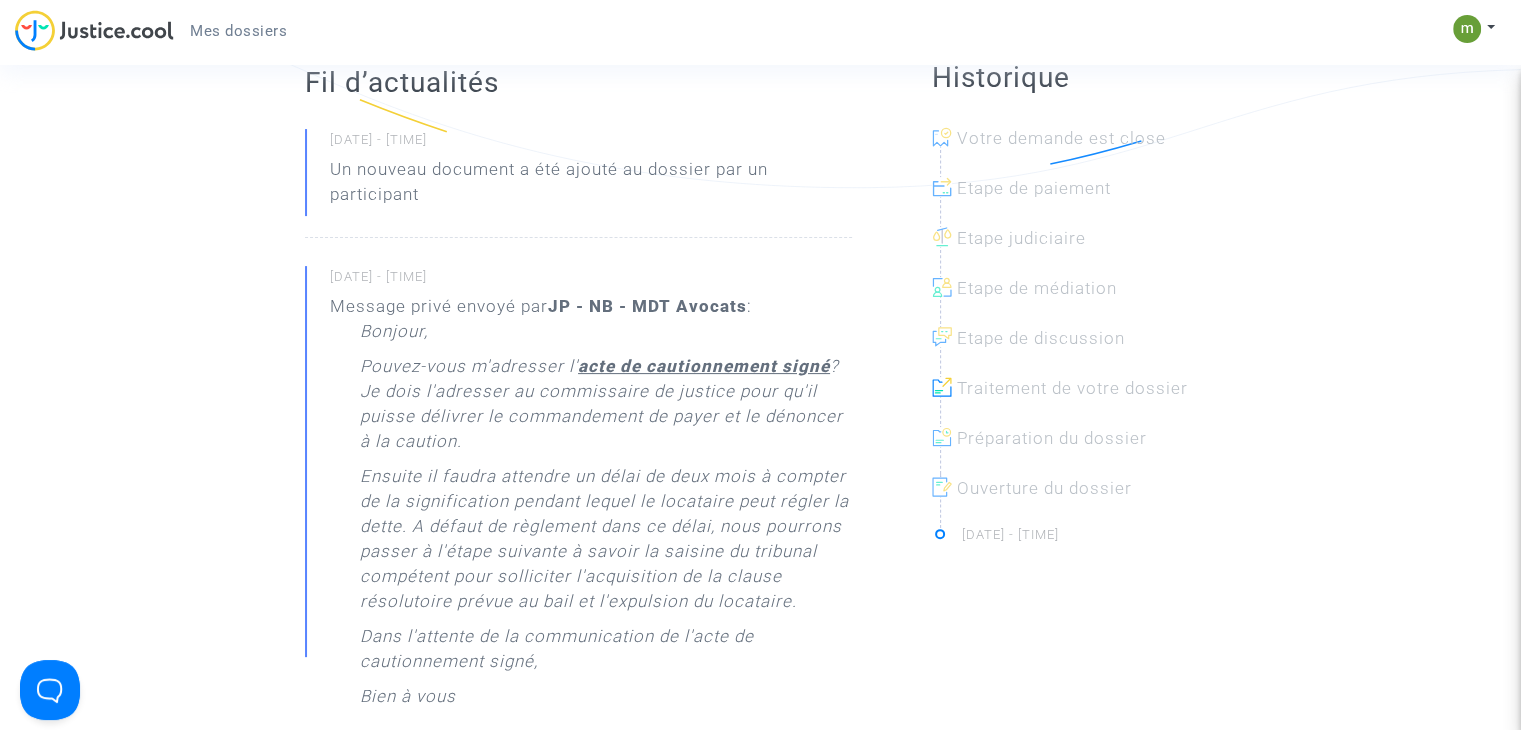 scroll, scrollTop: 400, scrollLeft: 0, axis: vertical 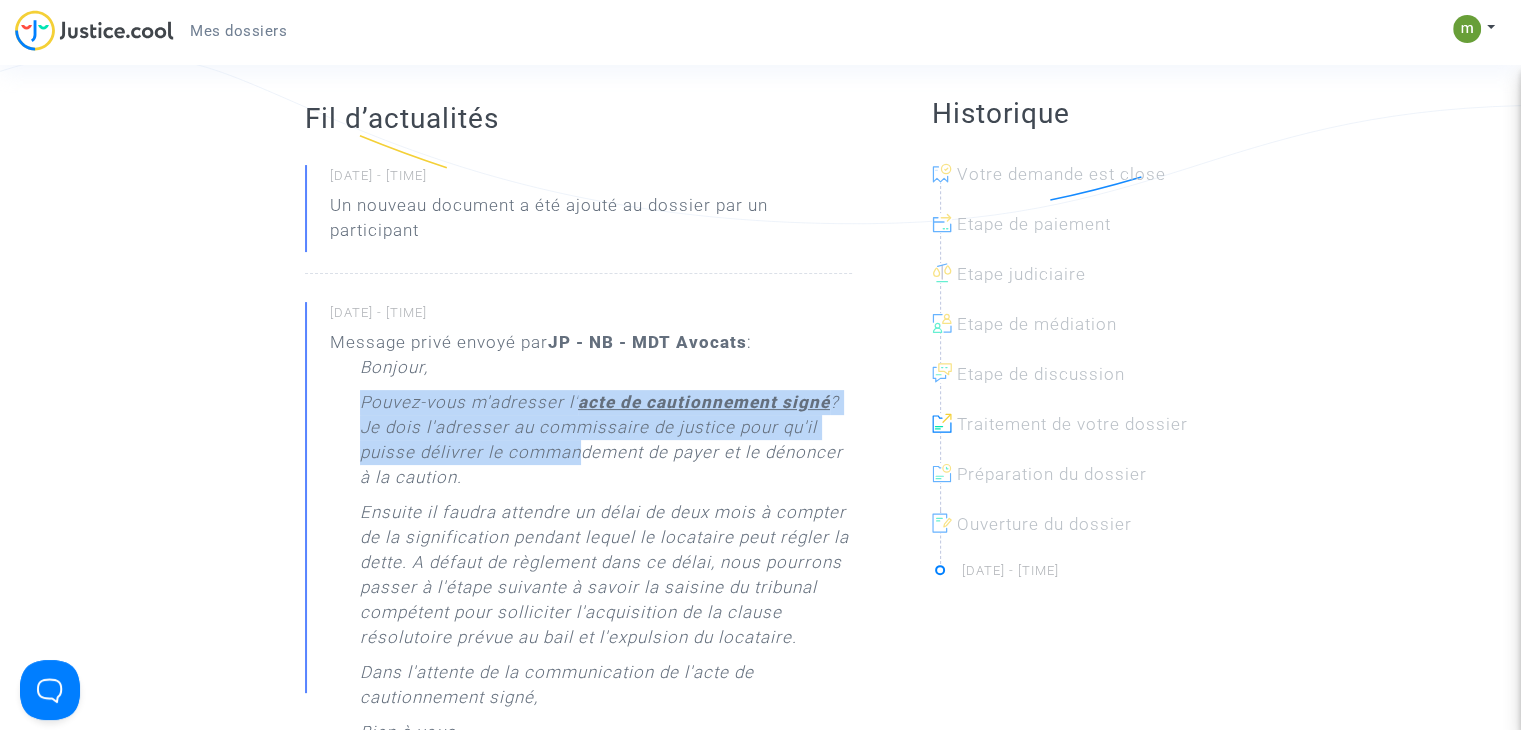 drag, startPoint x: 399, startPoint y: 469, endPoint x: 584, endPoint y: 485, distance: 185.6906 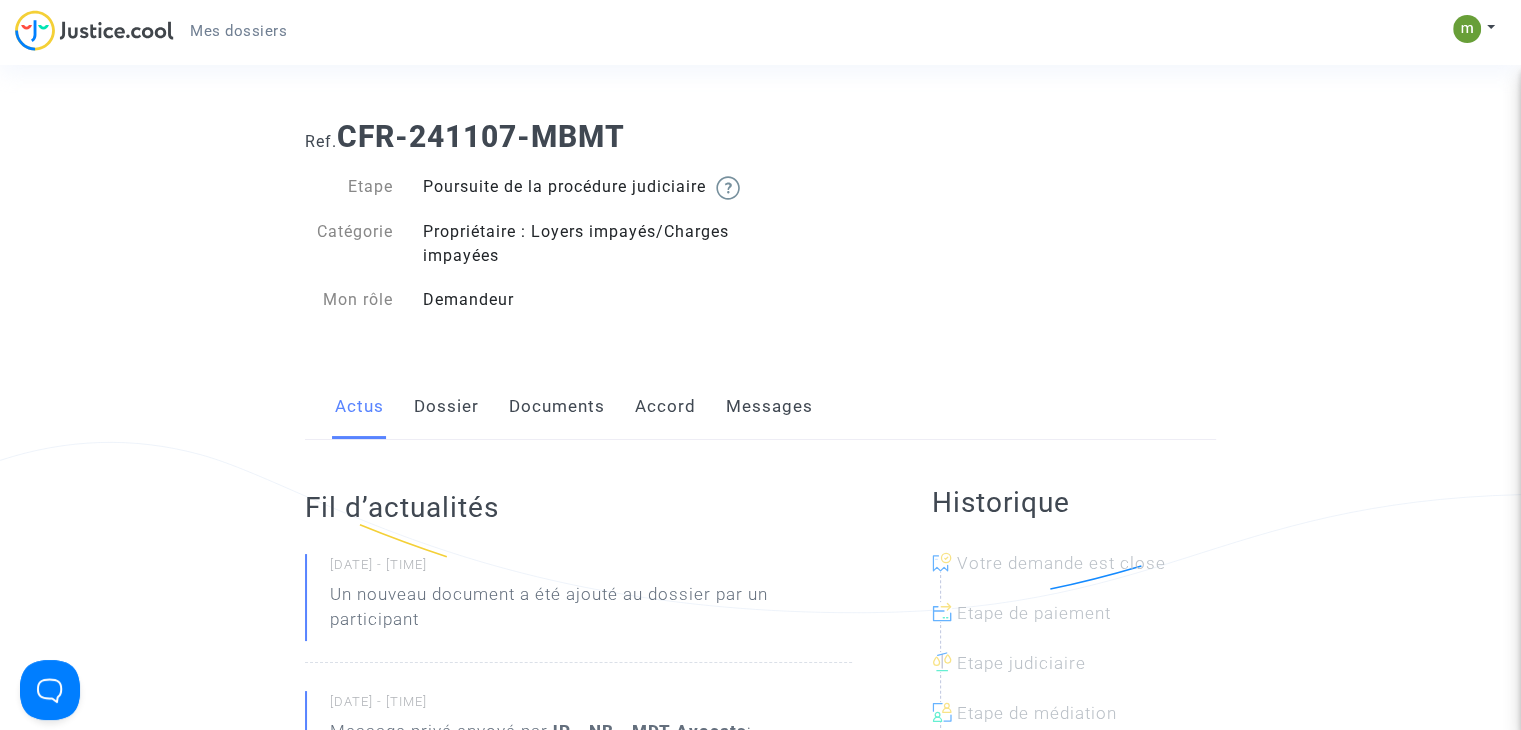 scroll, scrollTop: 0, scrollLeft: 0, axis: both 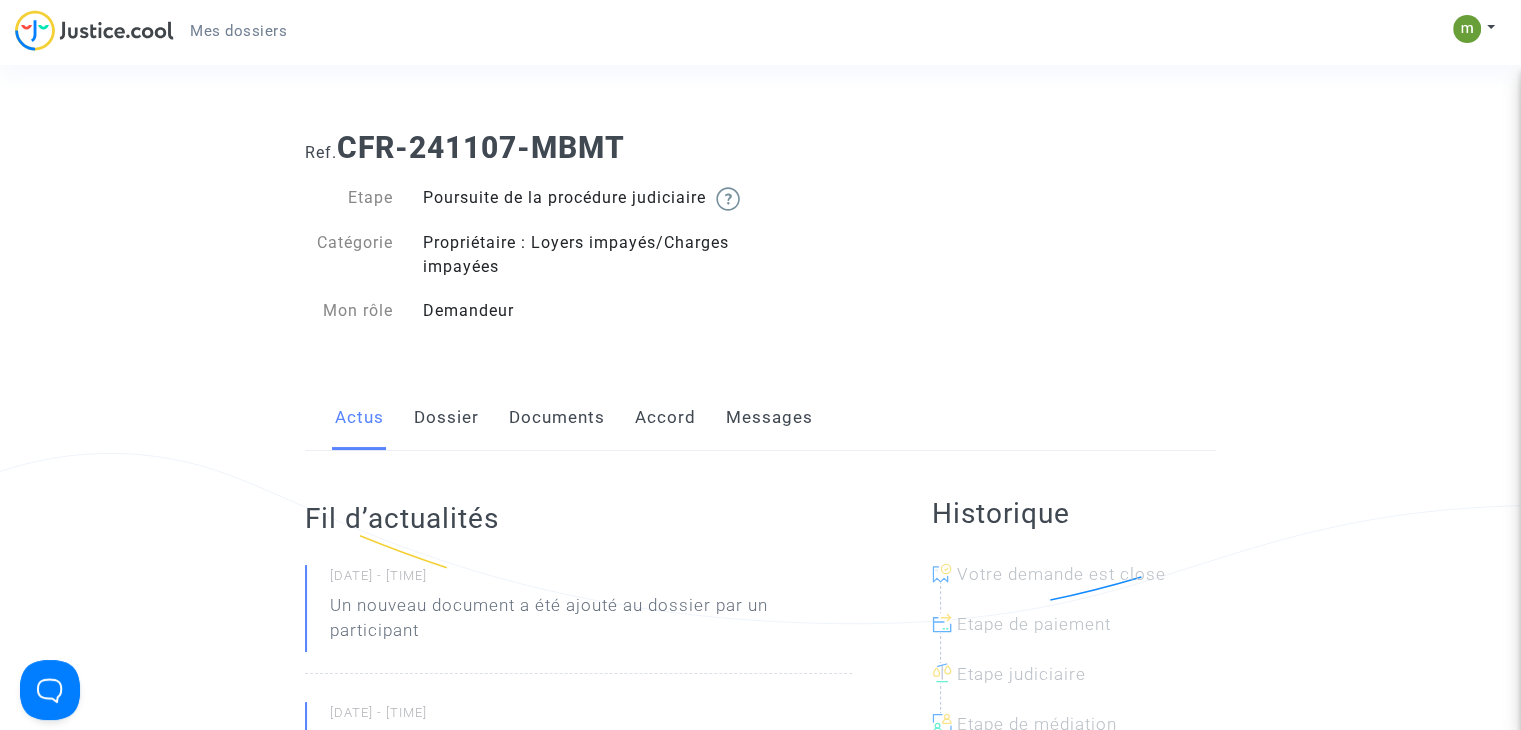 click on "Dossier" 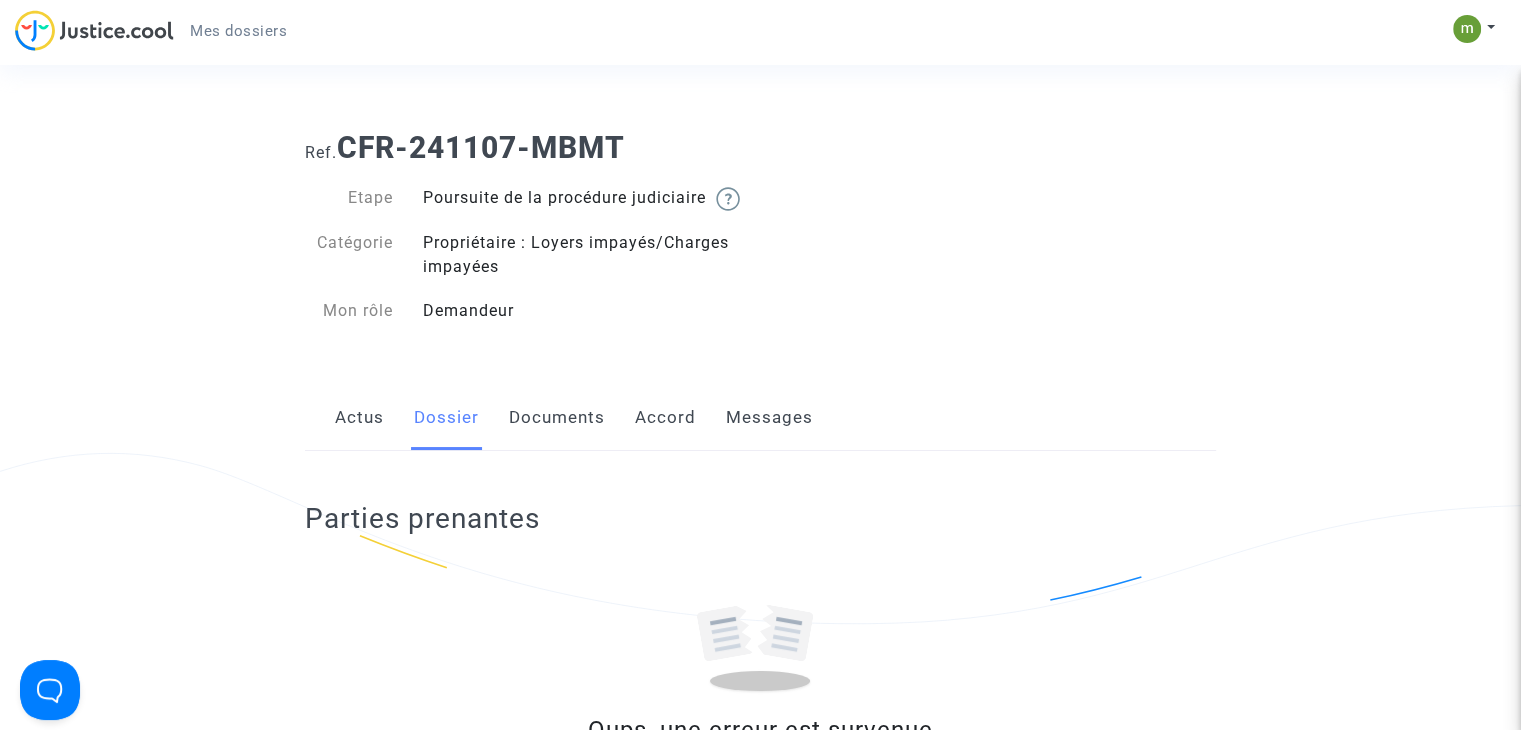 click on "Documents" 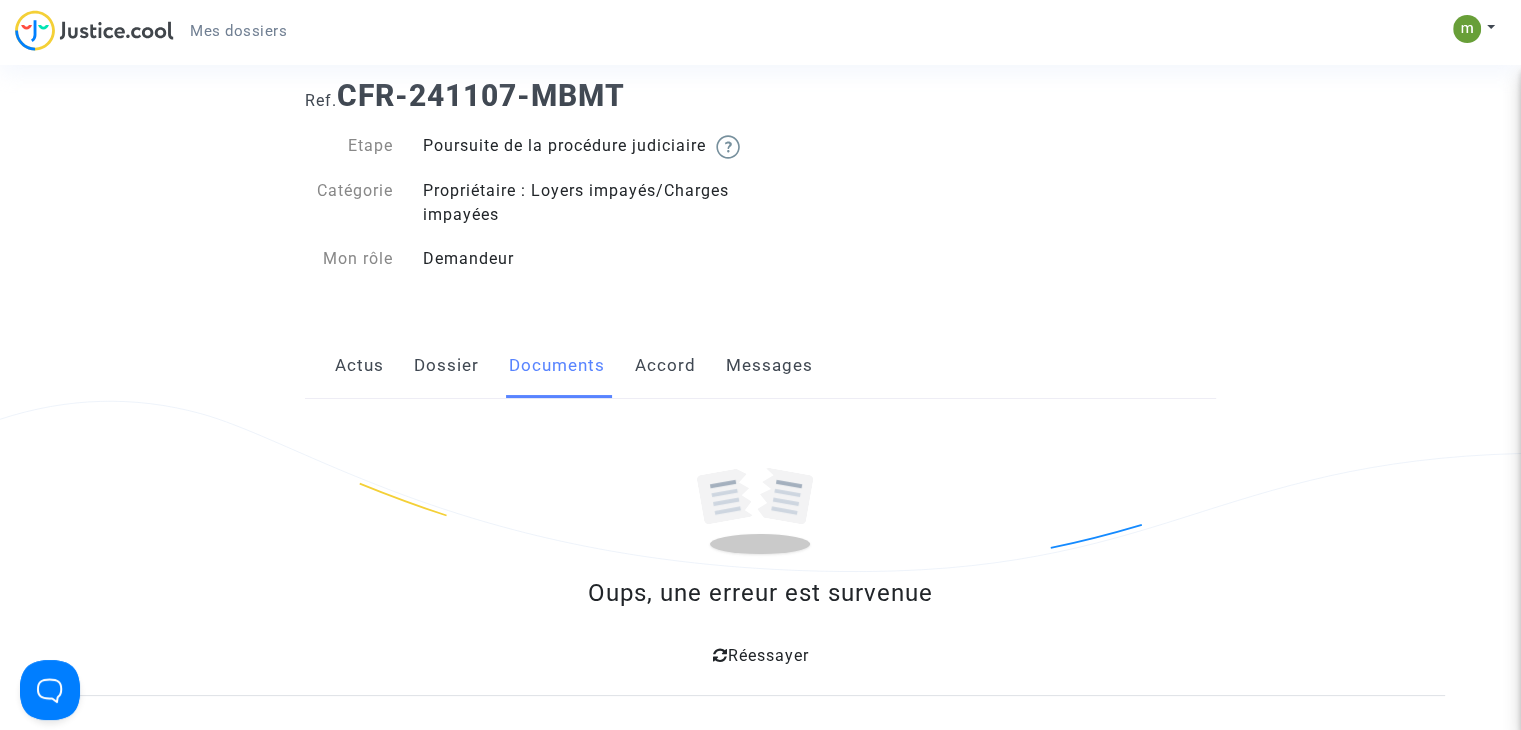 scroll, scrollTop: 300, scrollLeft: 0, axis: vertical 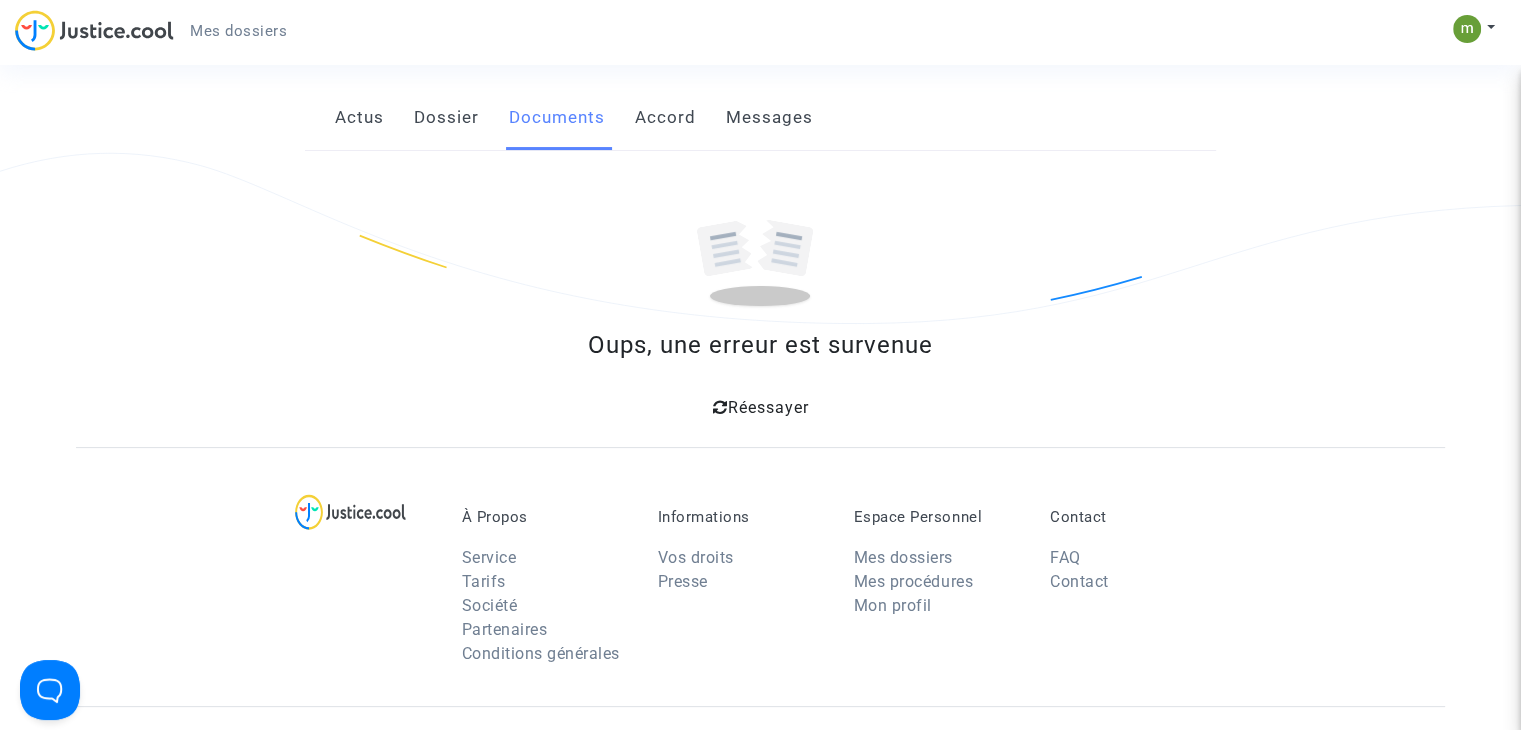 click on "Accord" 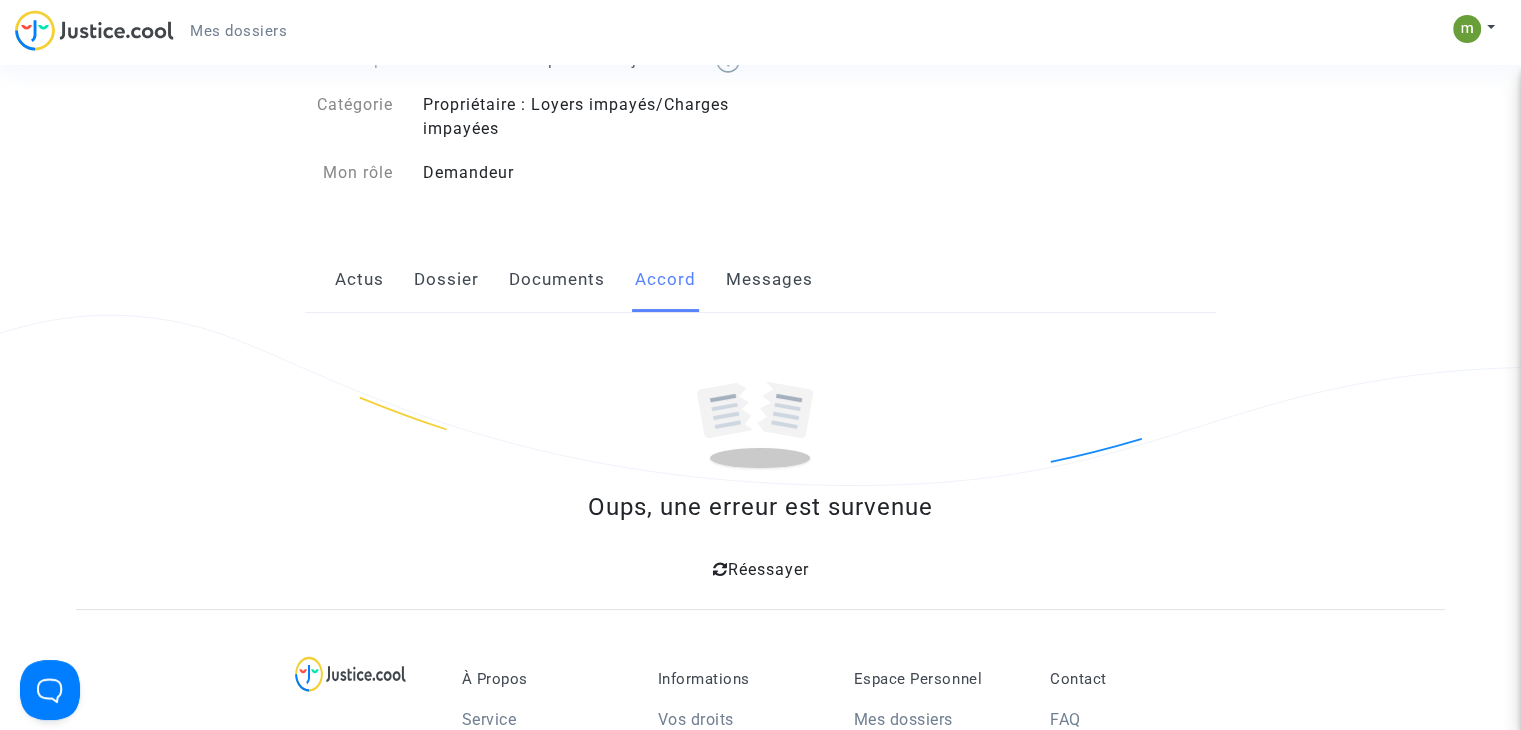 scroll, scrollTop: 100, scrollLeft: 0, axis: vertical 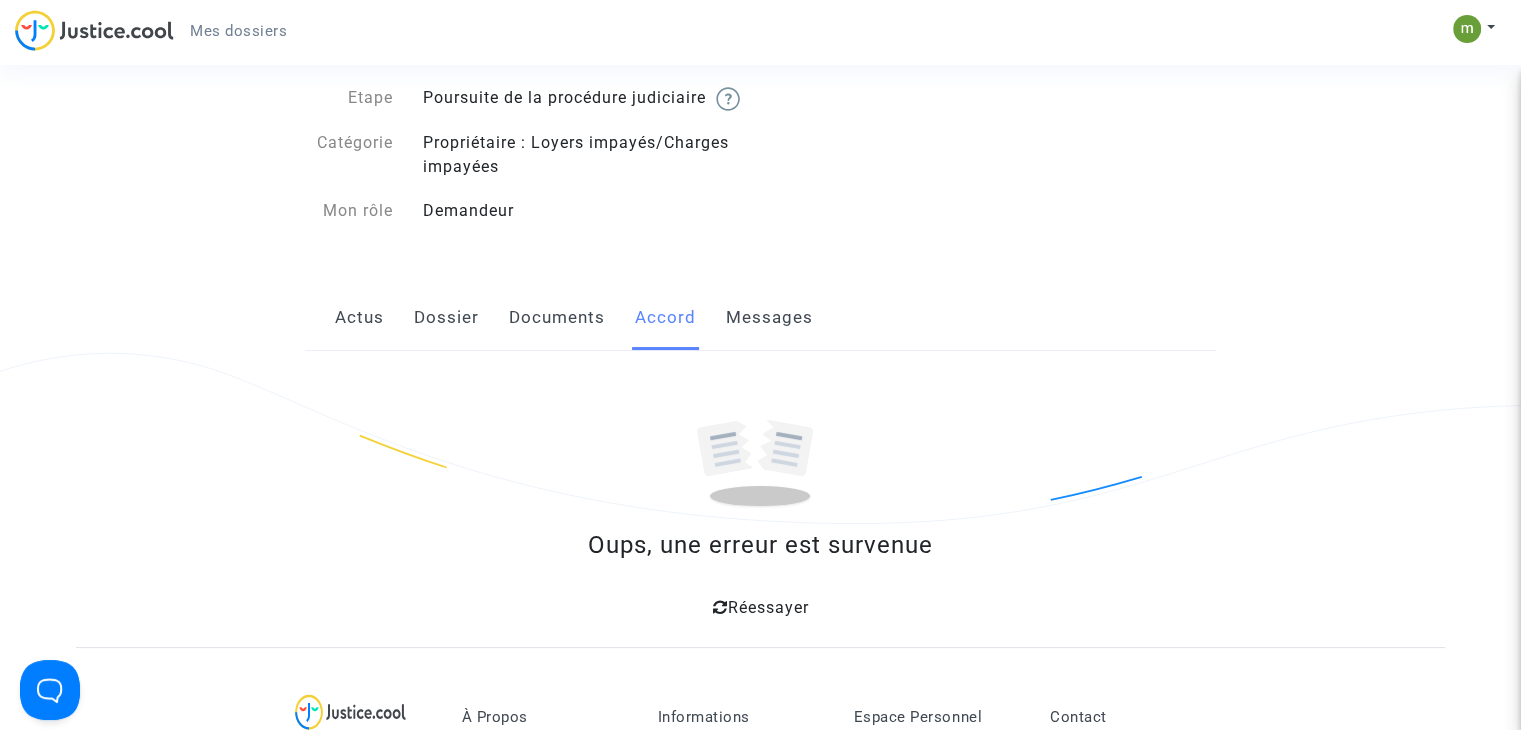 click on "Réessayer" 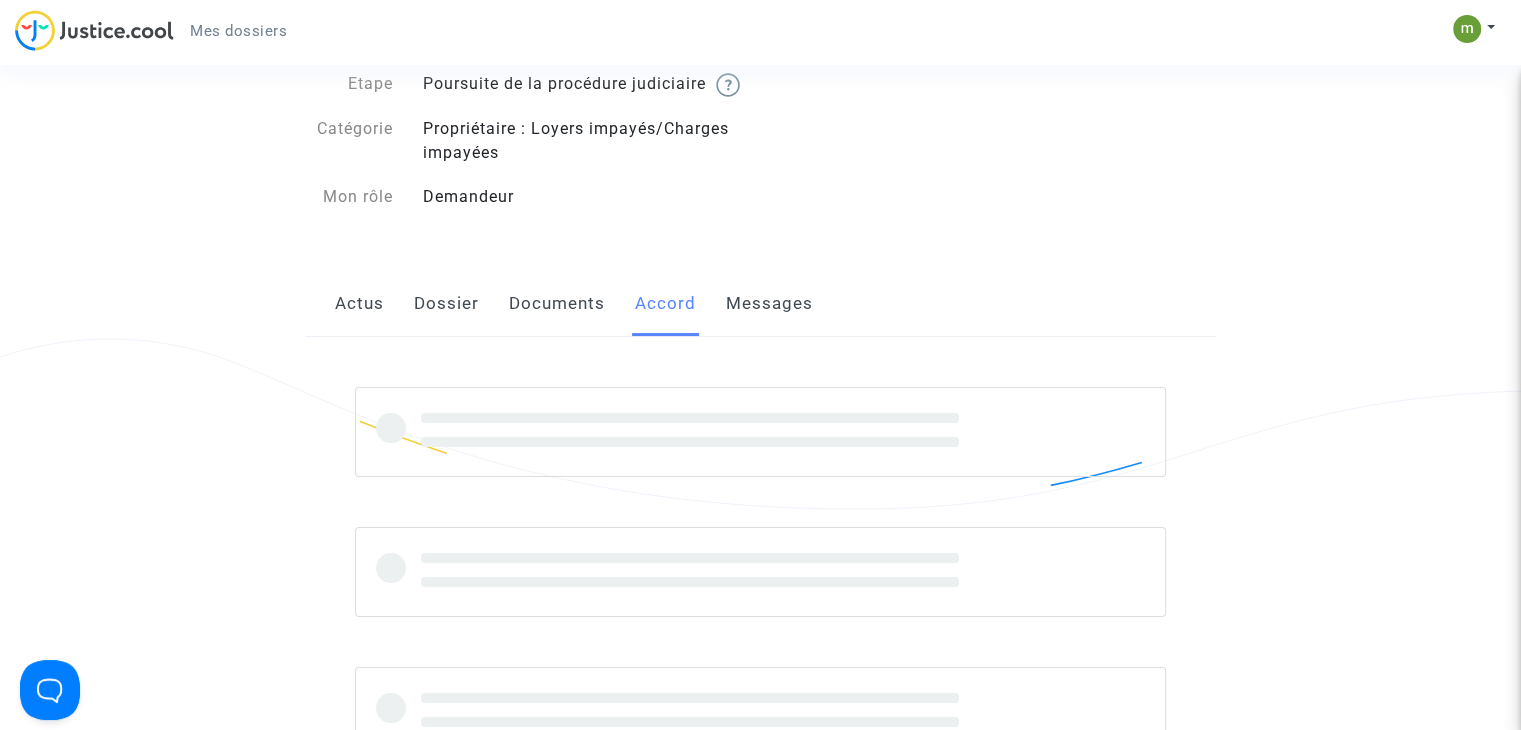scroll, scrollTop: 100, scrollLeft: 0, axis: vertical 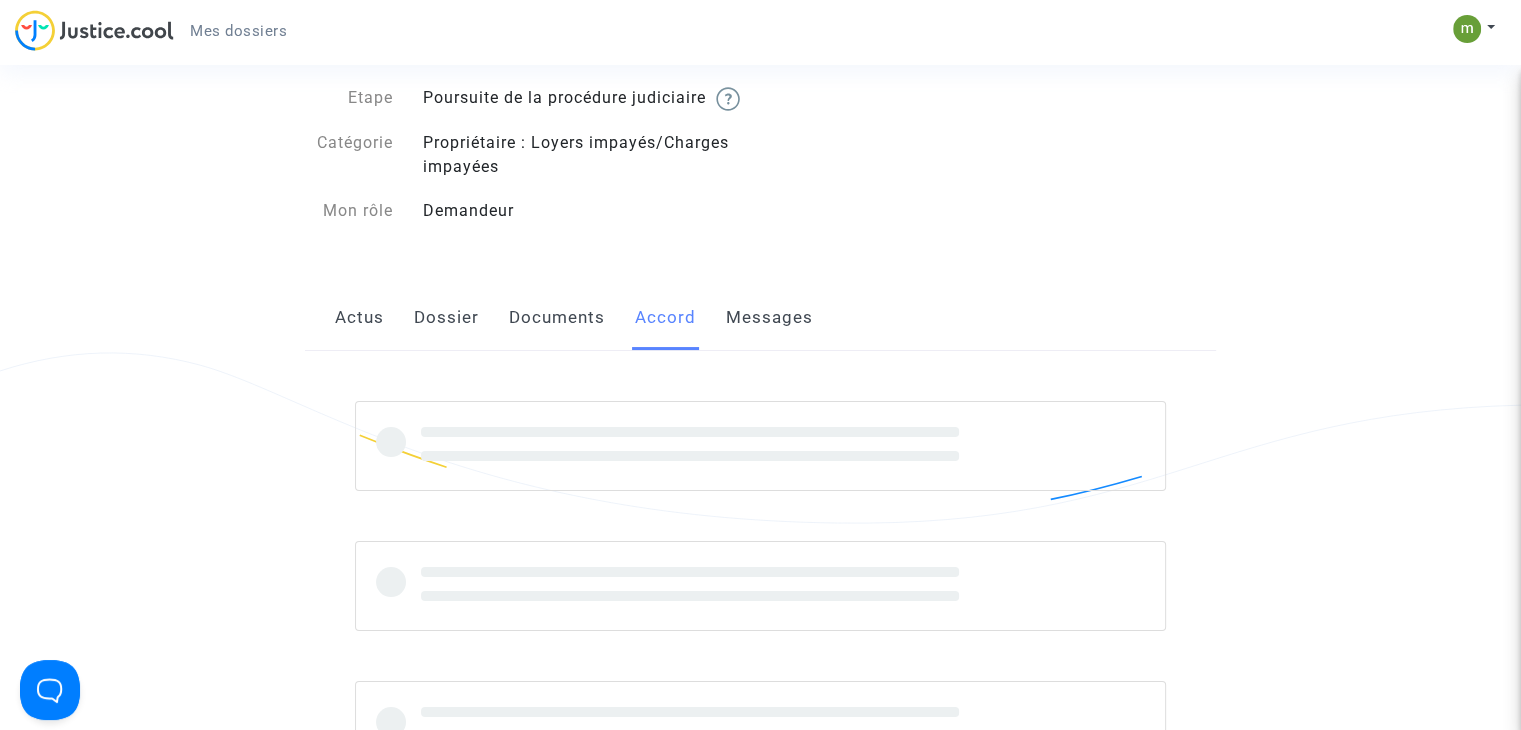 click on "Messages" 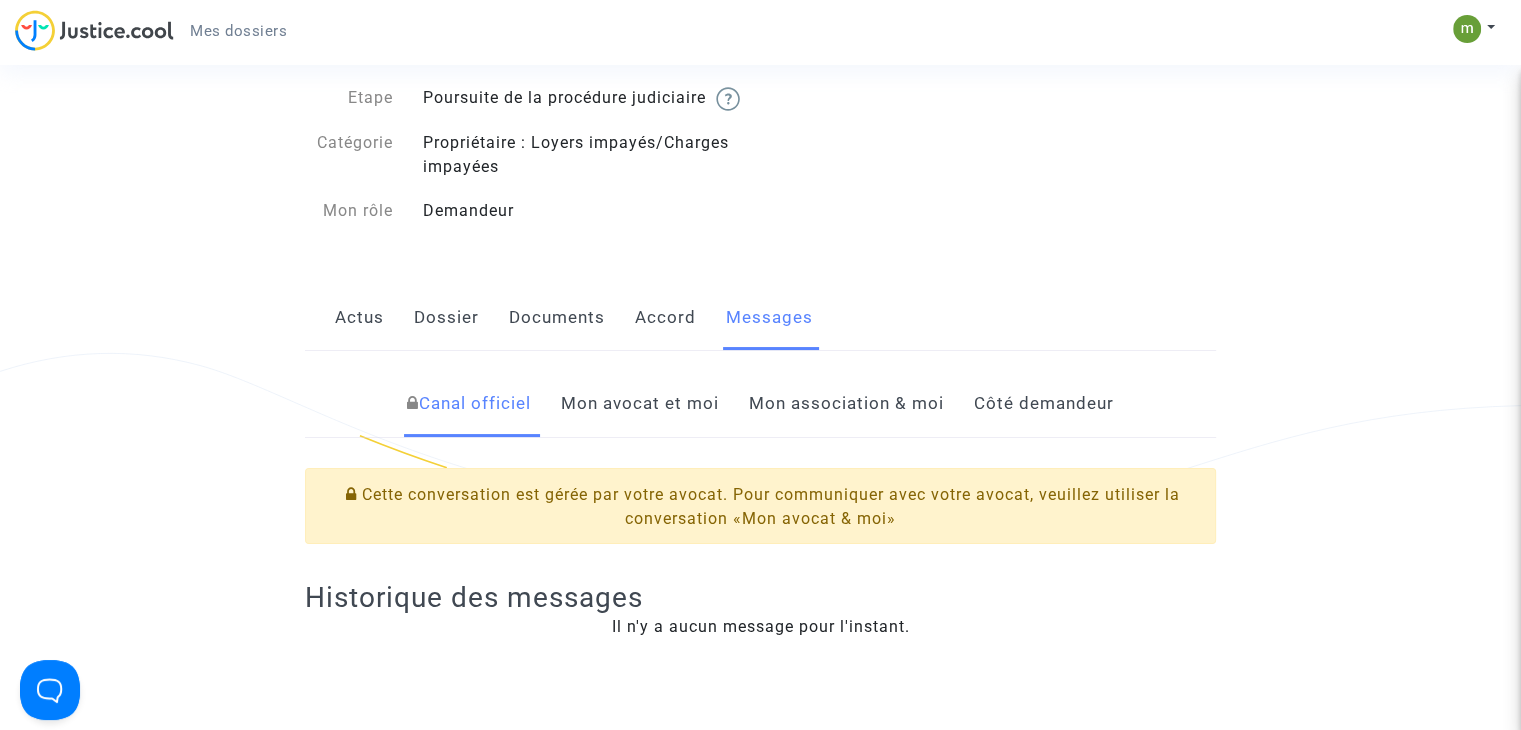 scroll, scrollTop: 246, scrollLeft: 0, axis: vertical 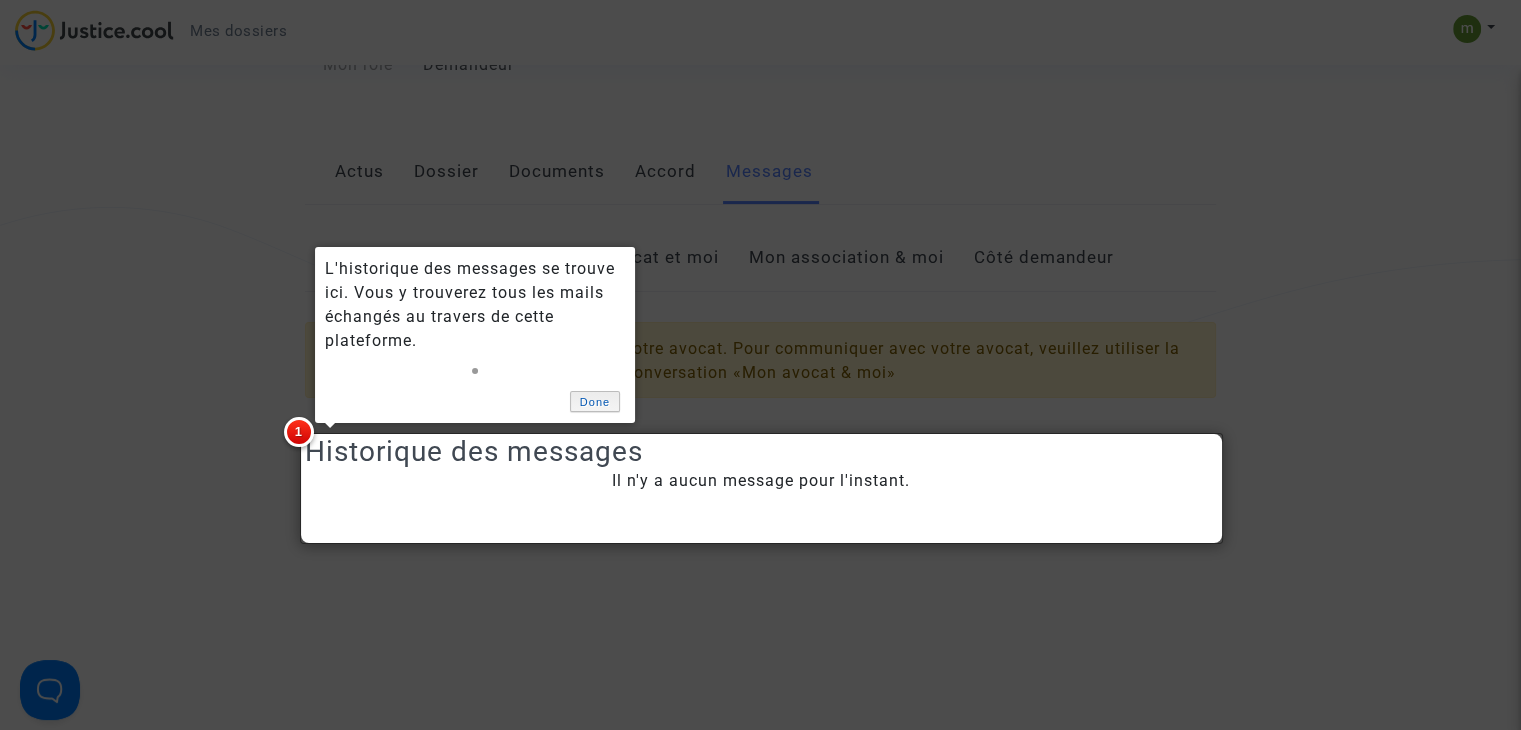 click on "Done" at bounding box center [595, 401] 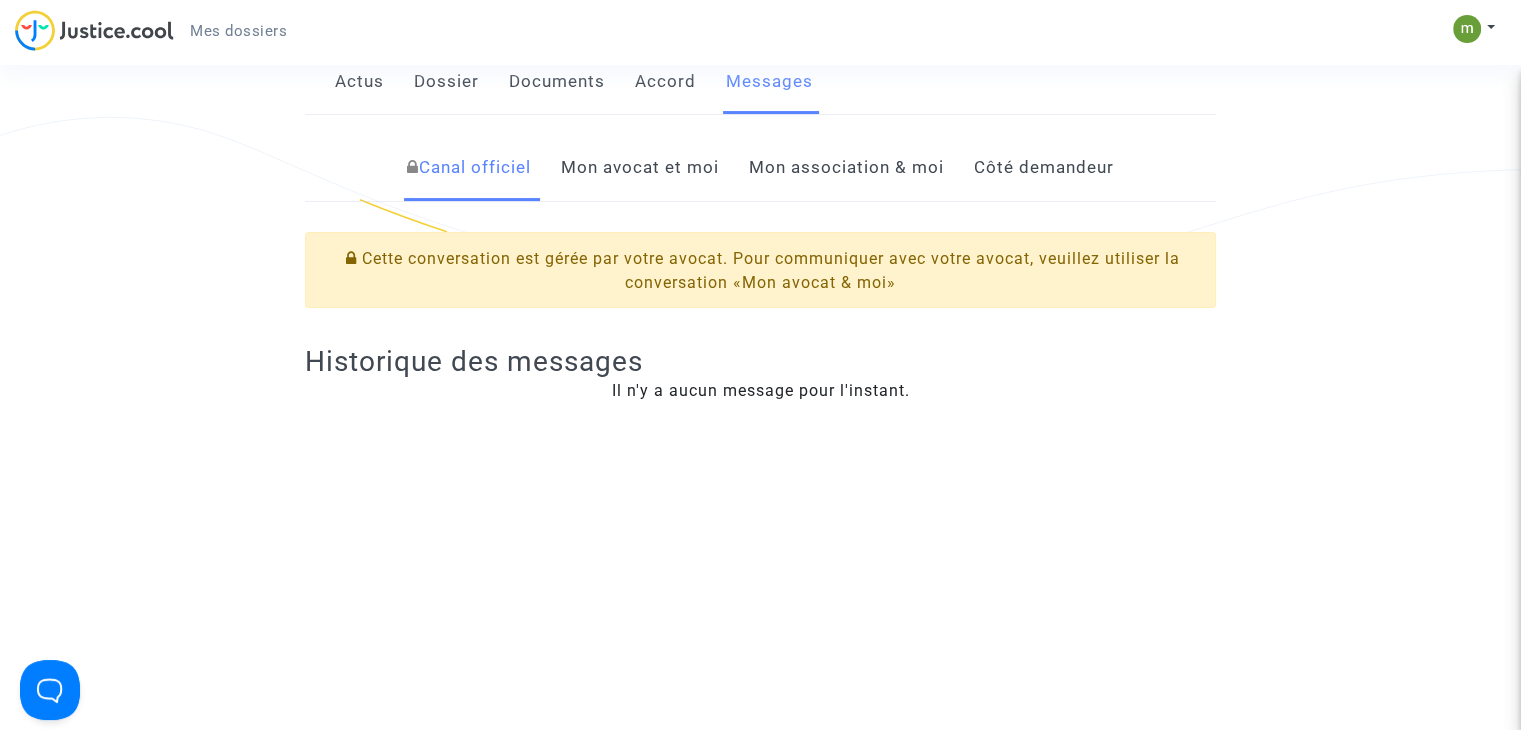 scroll, scrollTop: 246, scrollLeft: 0, axis: vertical 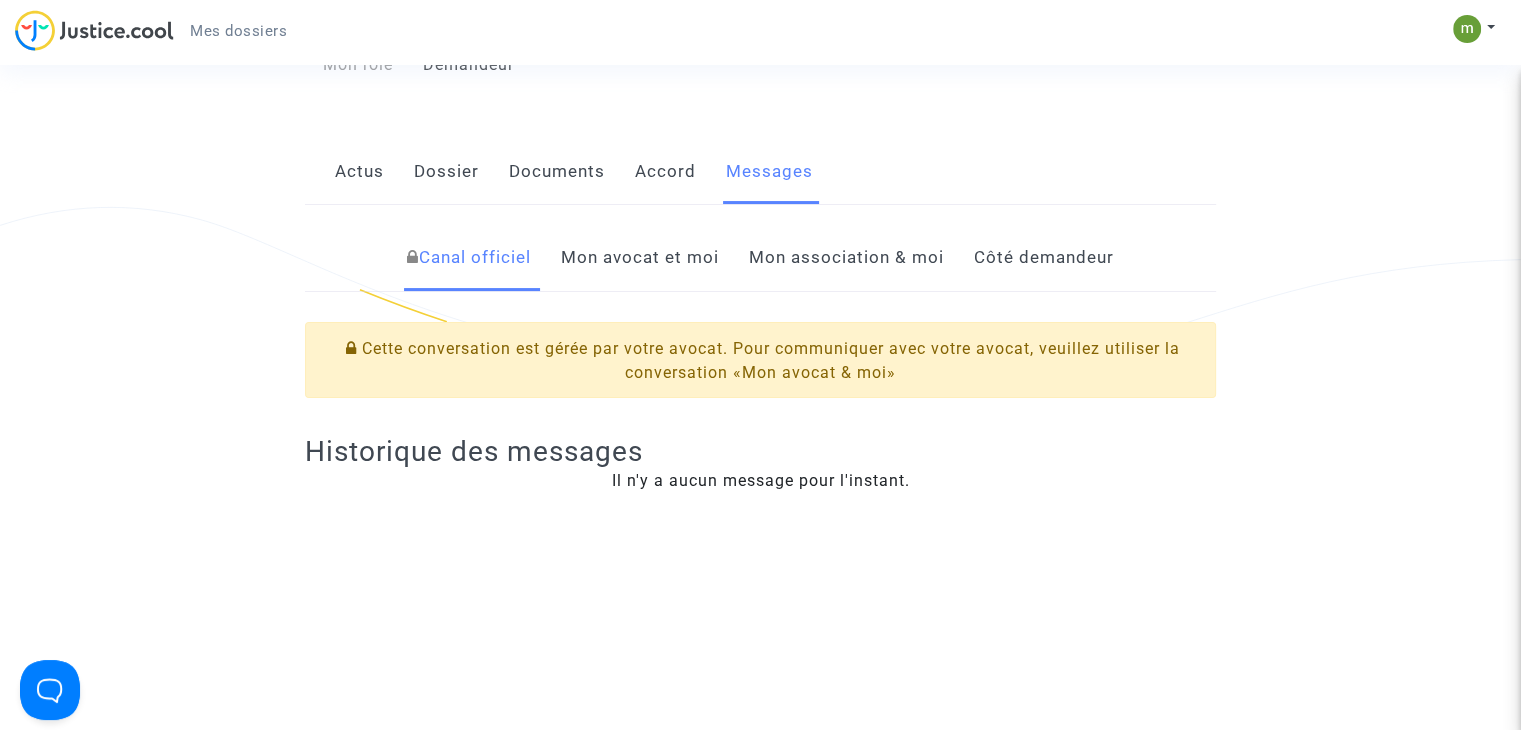 click on "Mon avocat et moi" 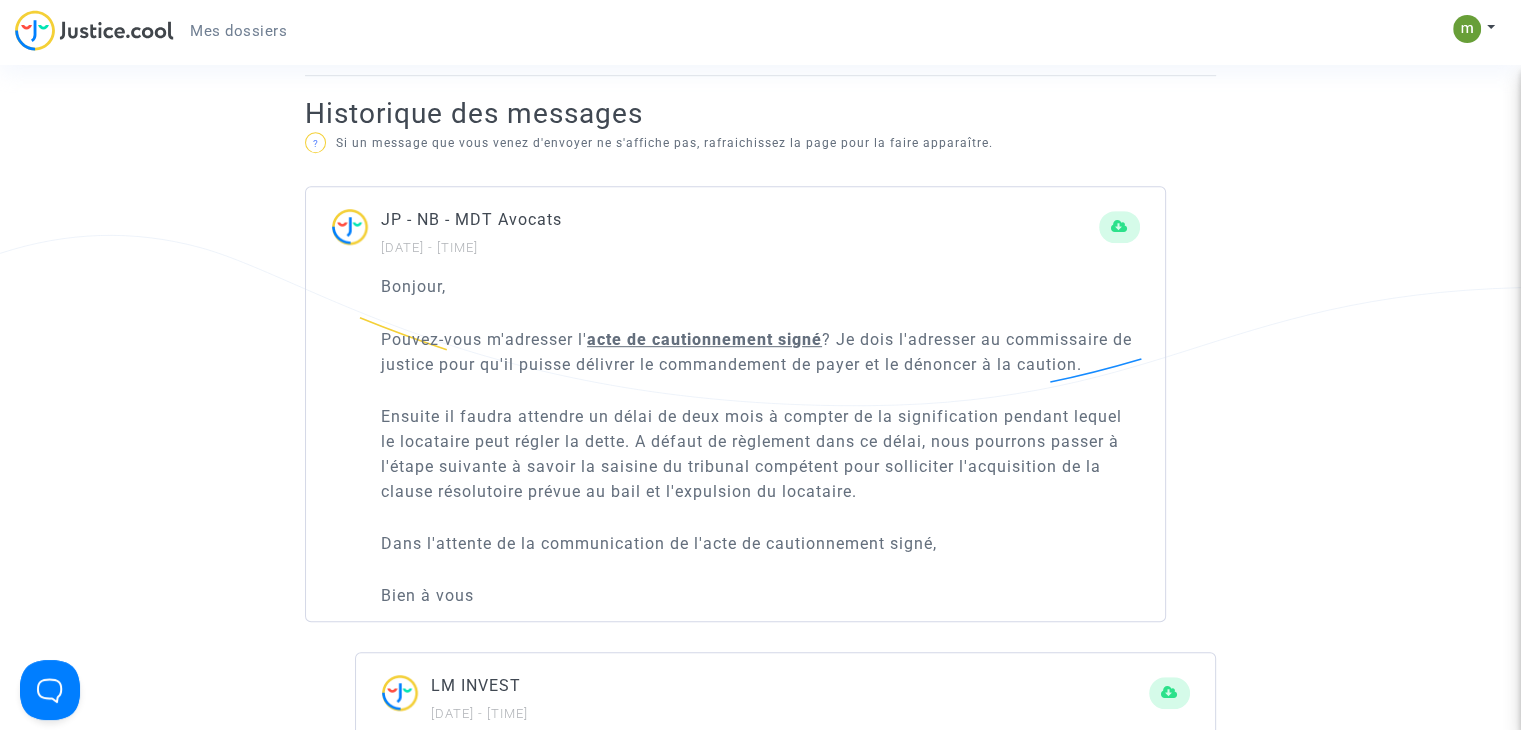 scroll, scrollTop: 1146, scrollLeft: 0, axis: vertical 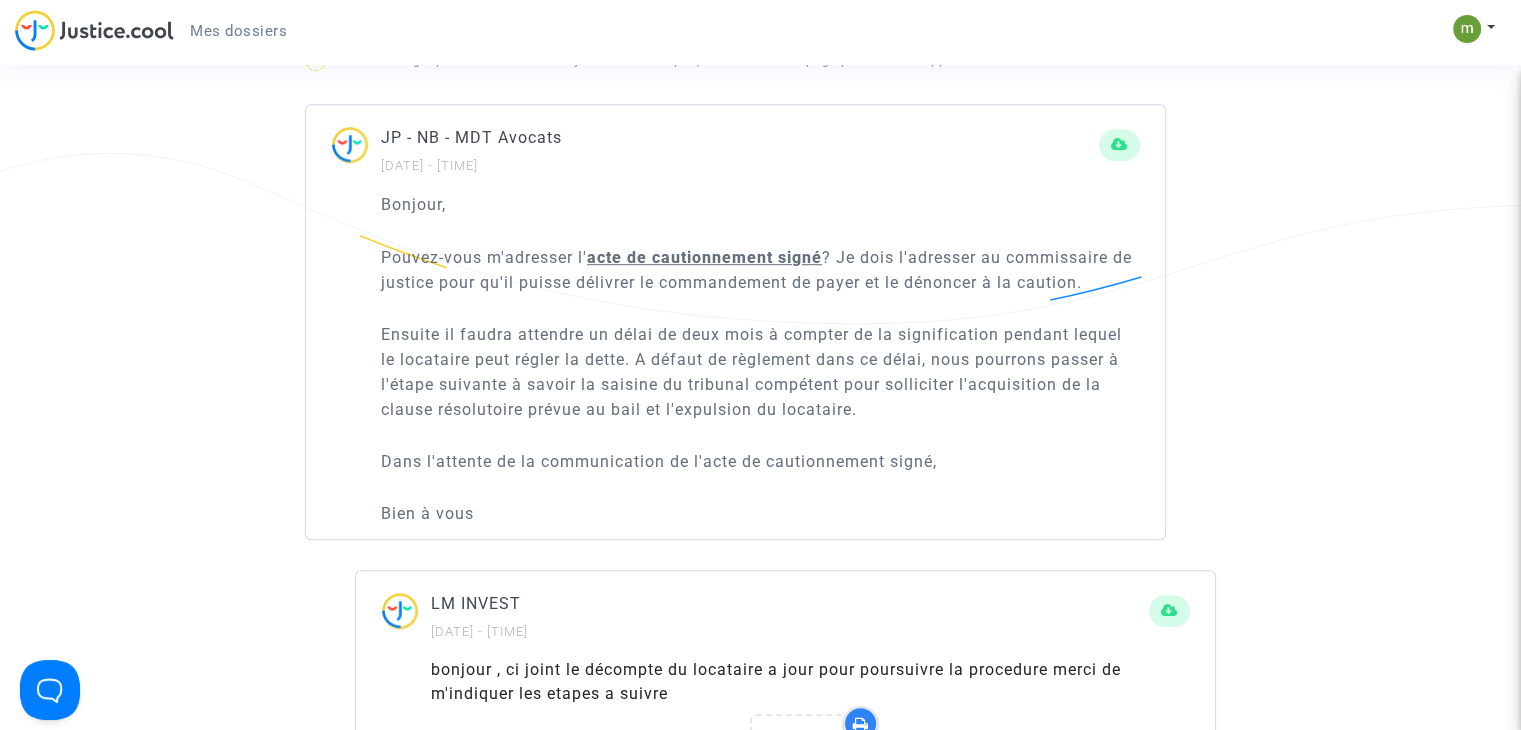 click on "acte de cautionnement signé" 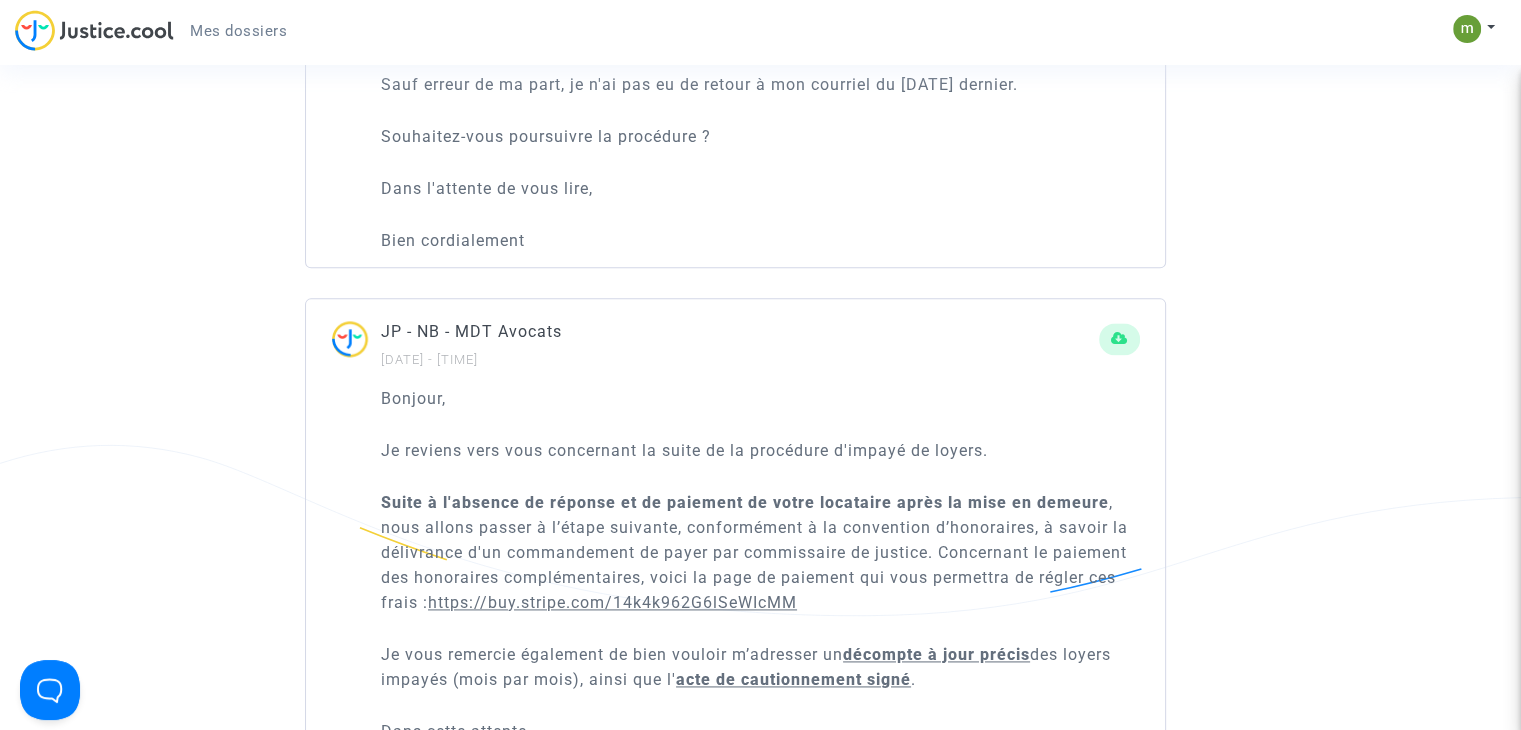 scroll, scrollTop: 2646, scrollLeft: 0, axis: vertical 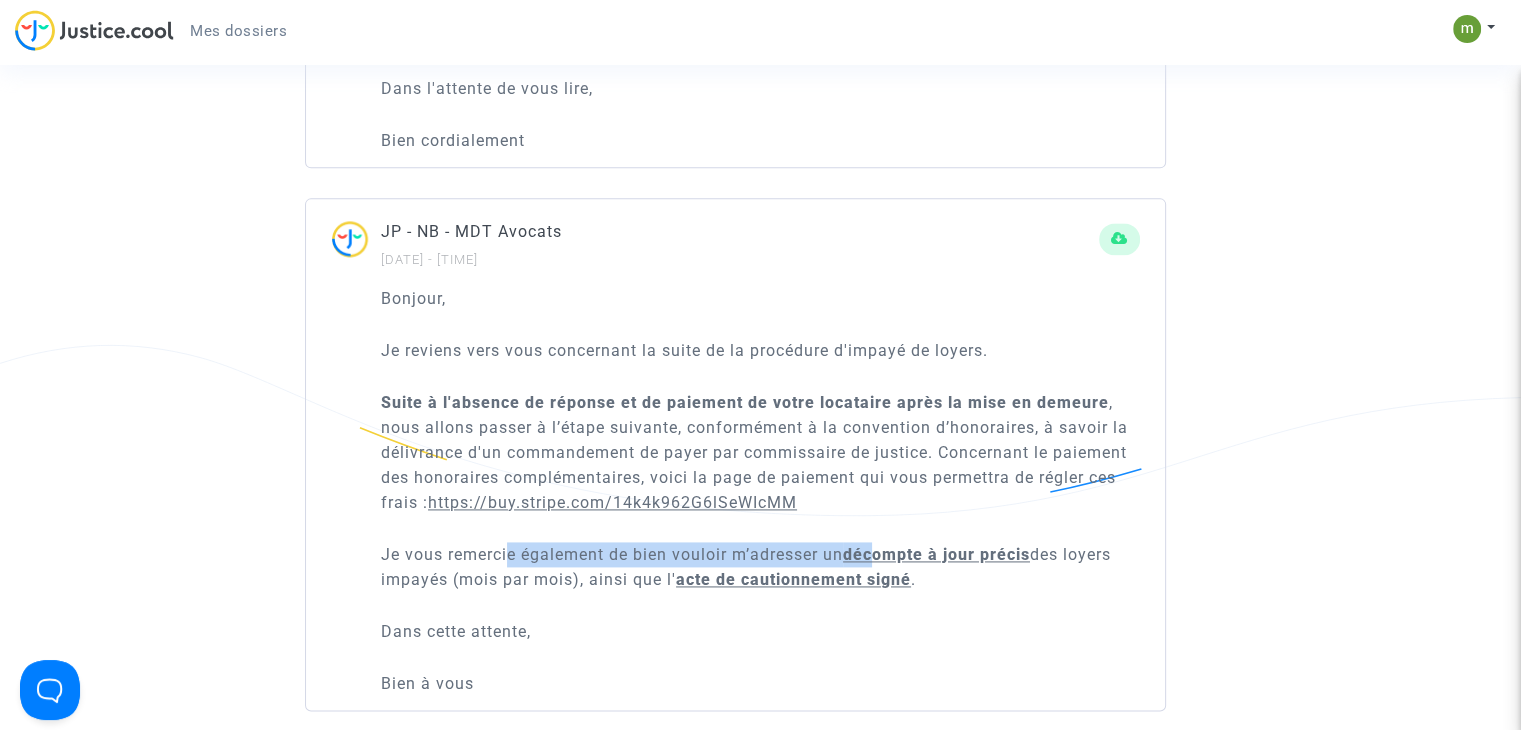 drag, startPoint x: 510, startPoint y: 574, endPoint x: 879, endPoint y: 578, distance: 369.02167 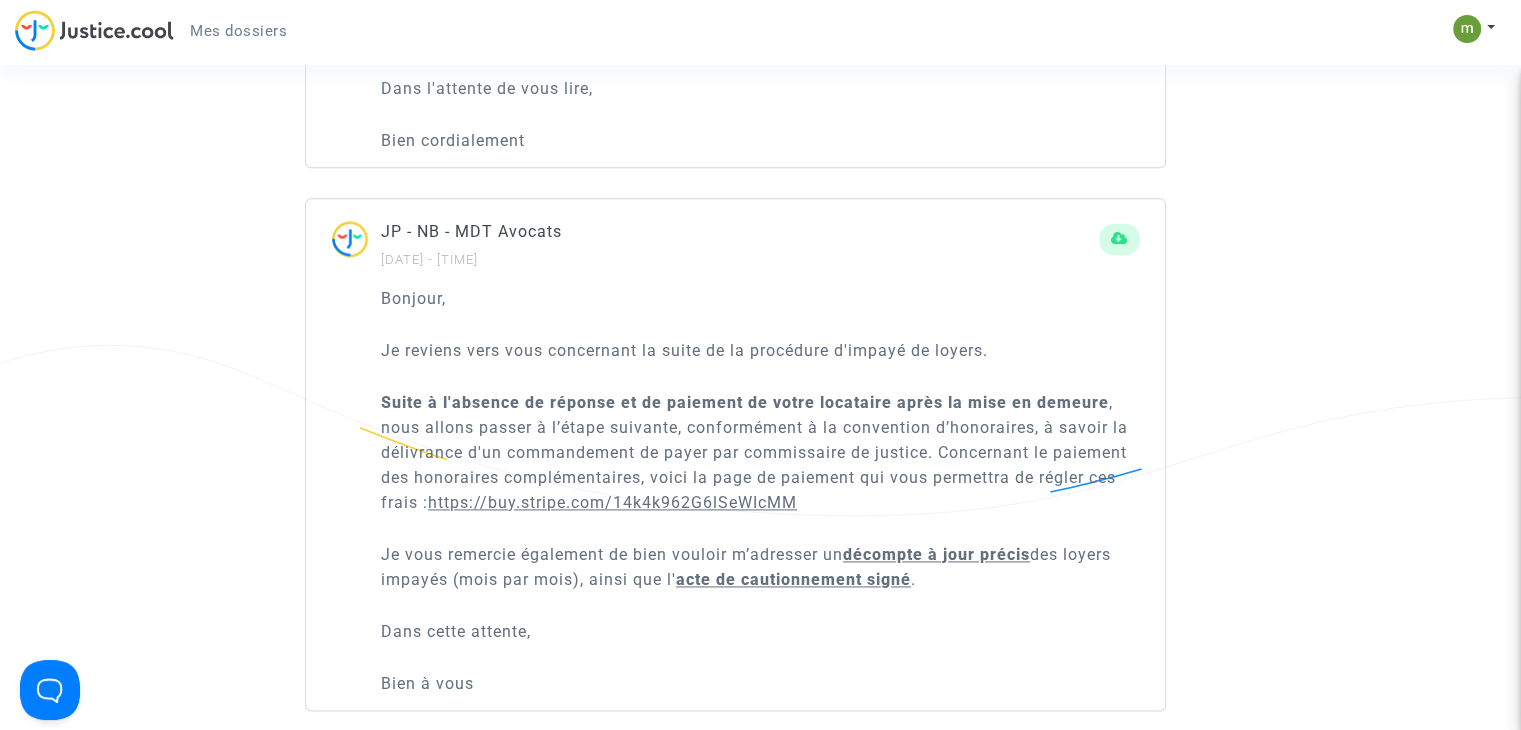 click on "décompte à jour précis" 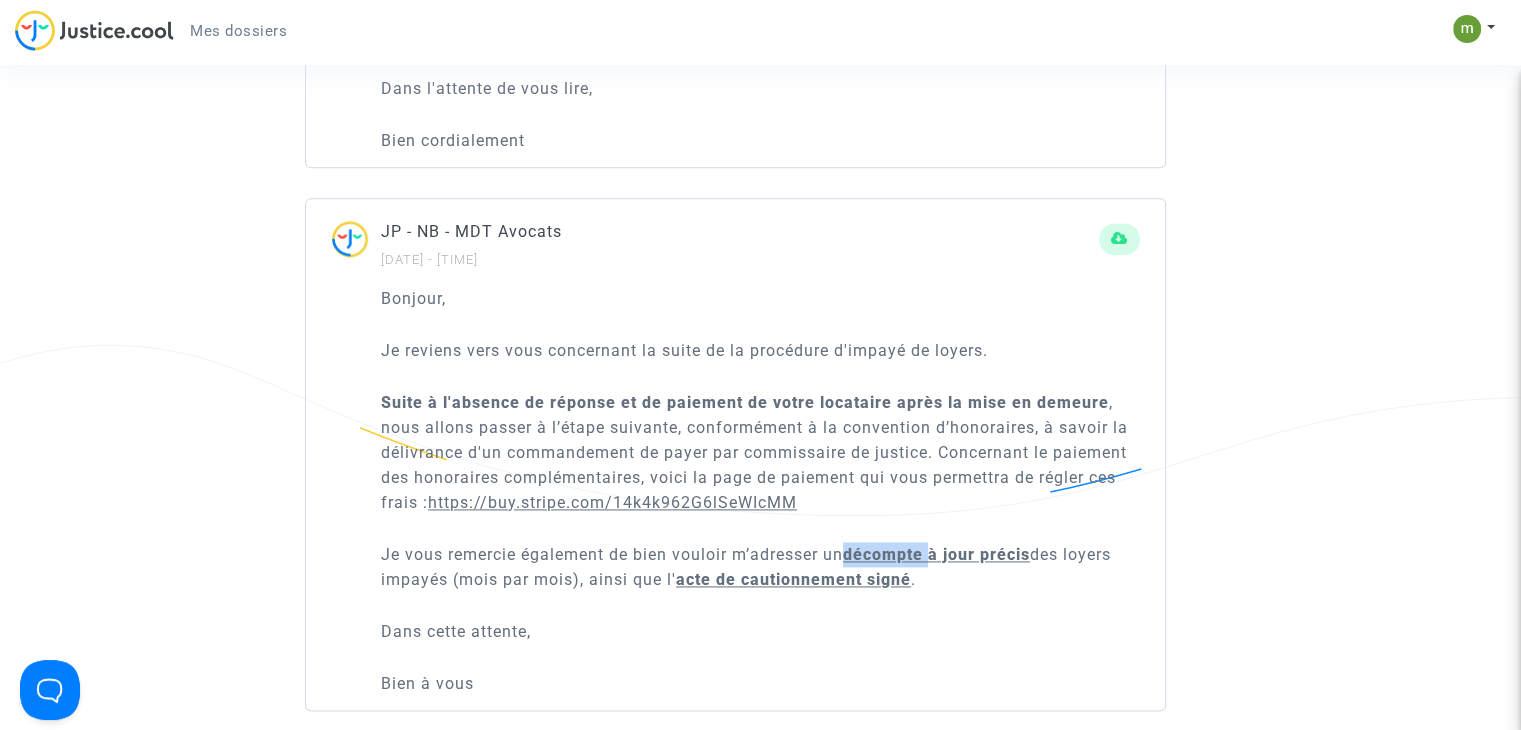 click on "décompte à jour précis" 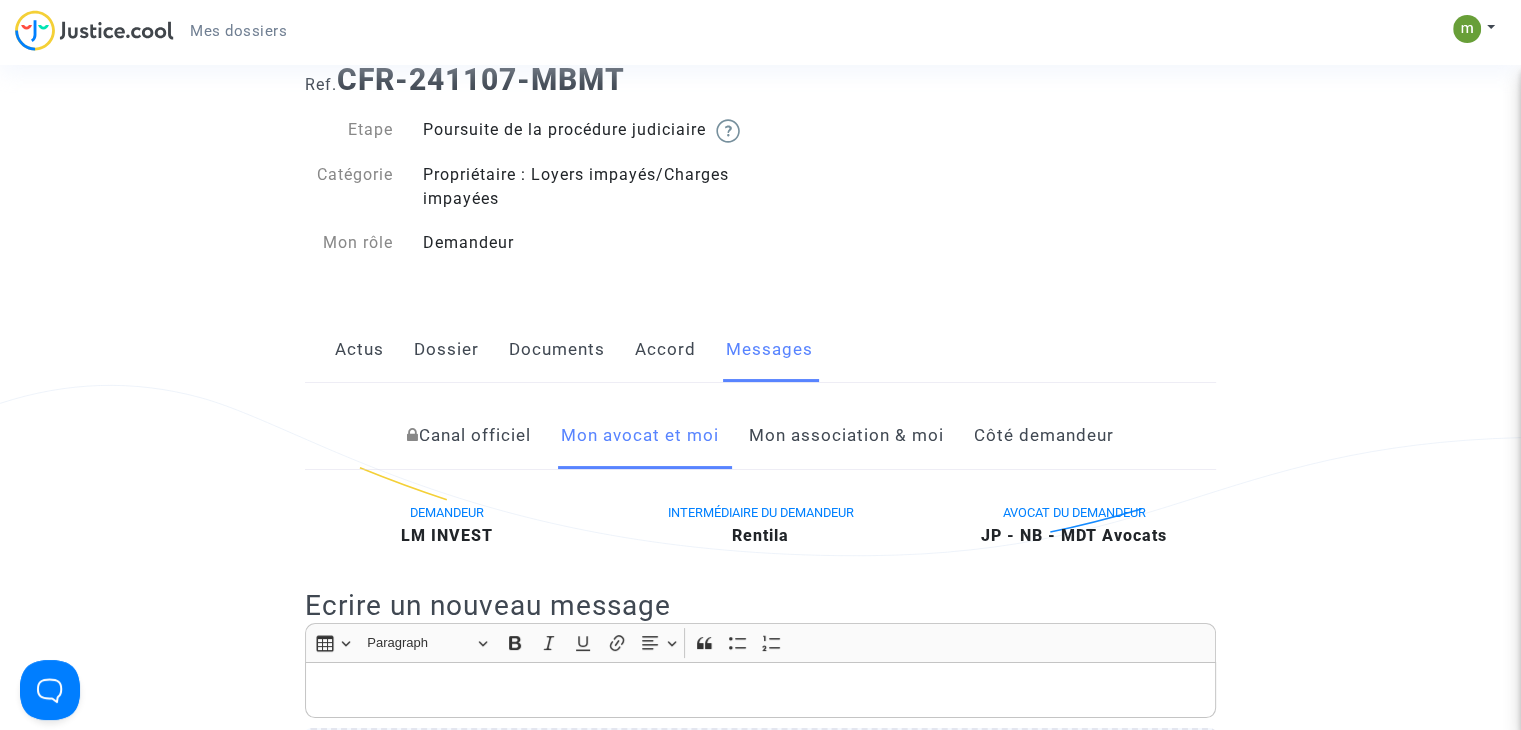 scroll, scrollTop: 200, scrollLeft: 0, axis: vertical 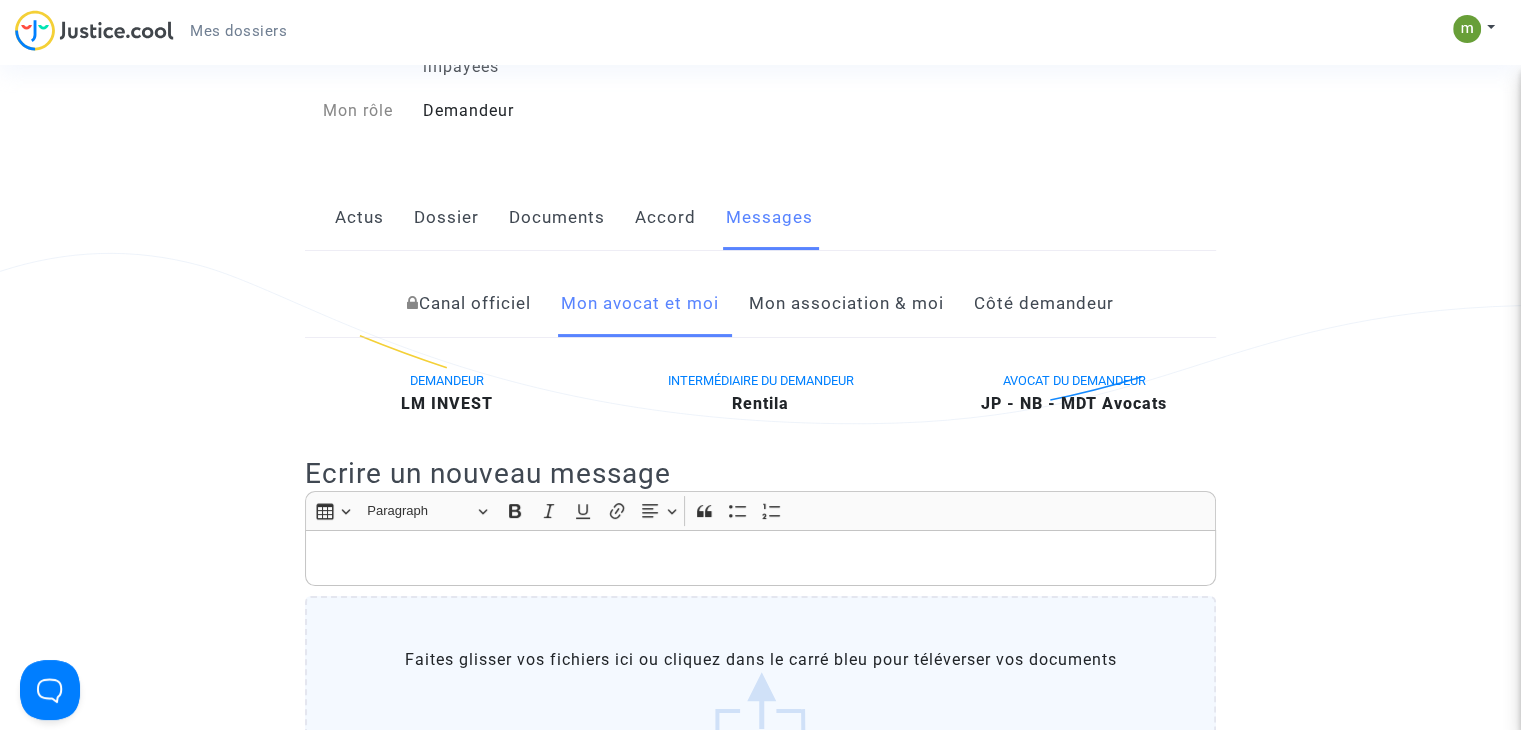 click on "Mon association & moi" 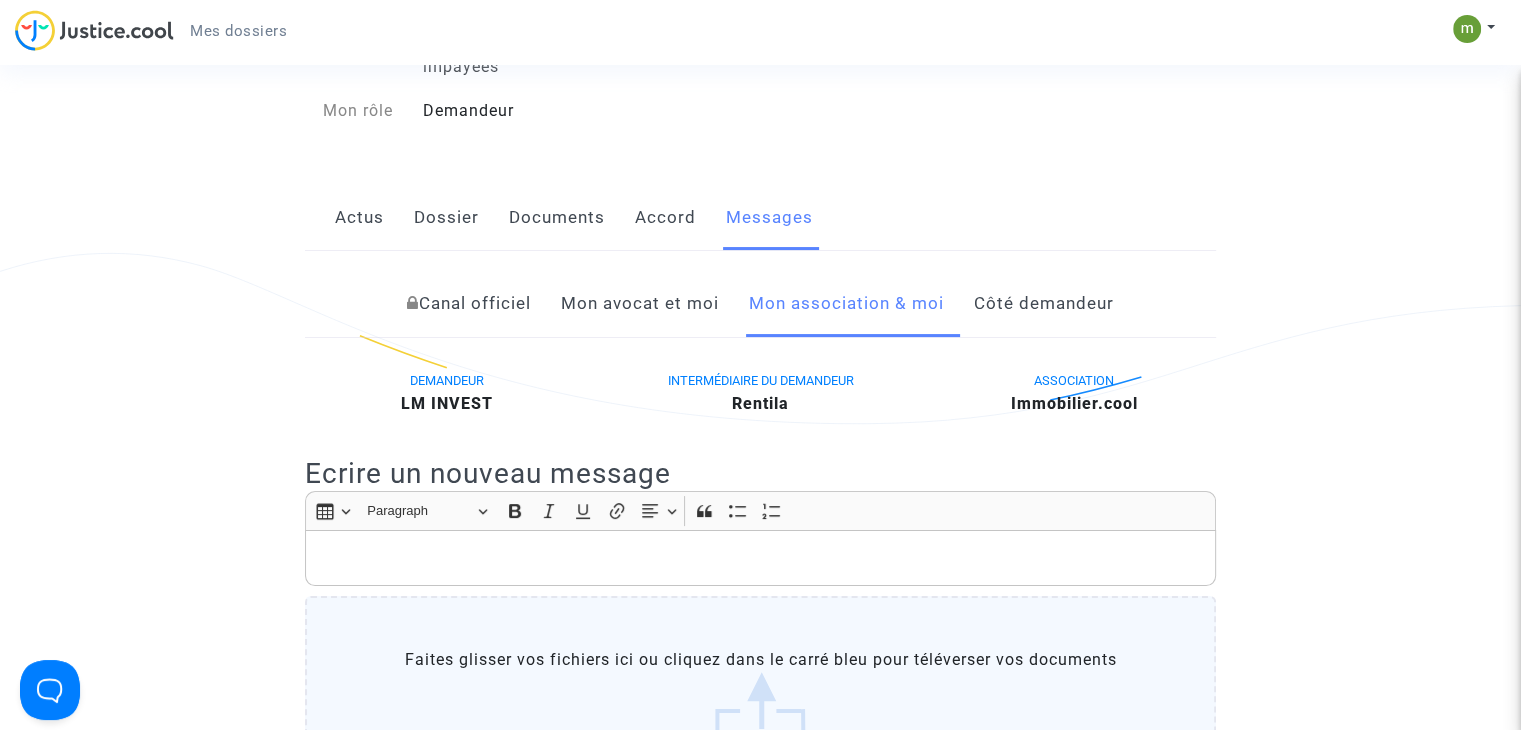 click on "Côté demandeur" 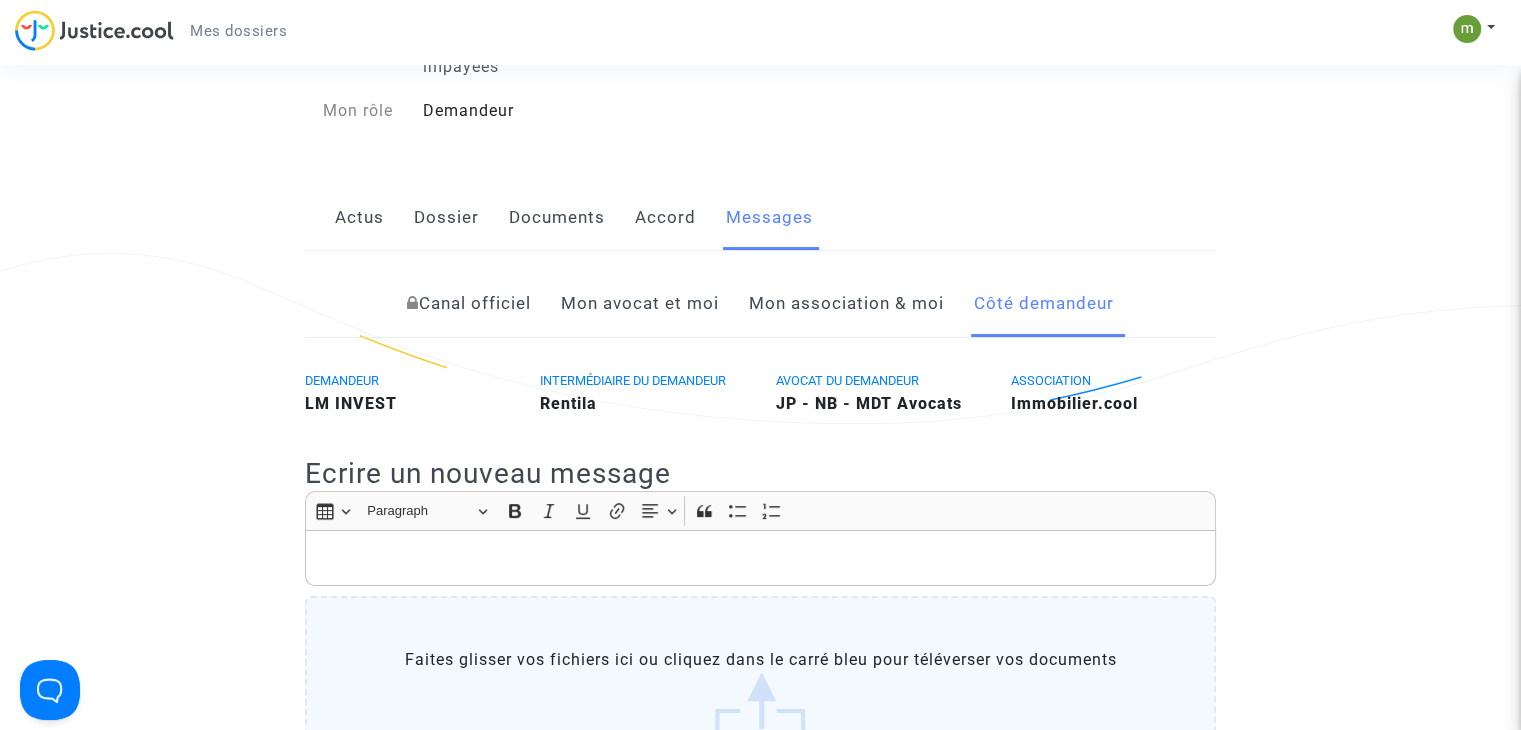 click on "Mon association & moi" 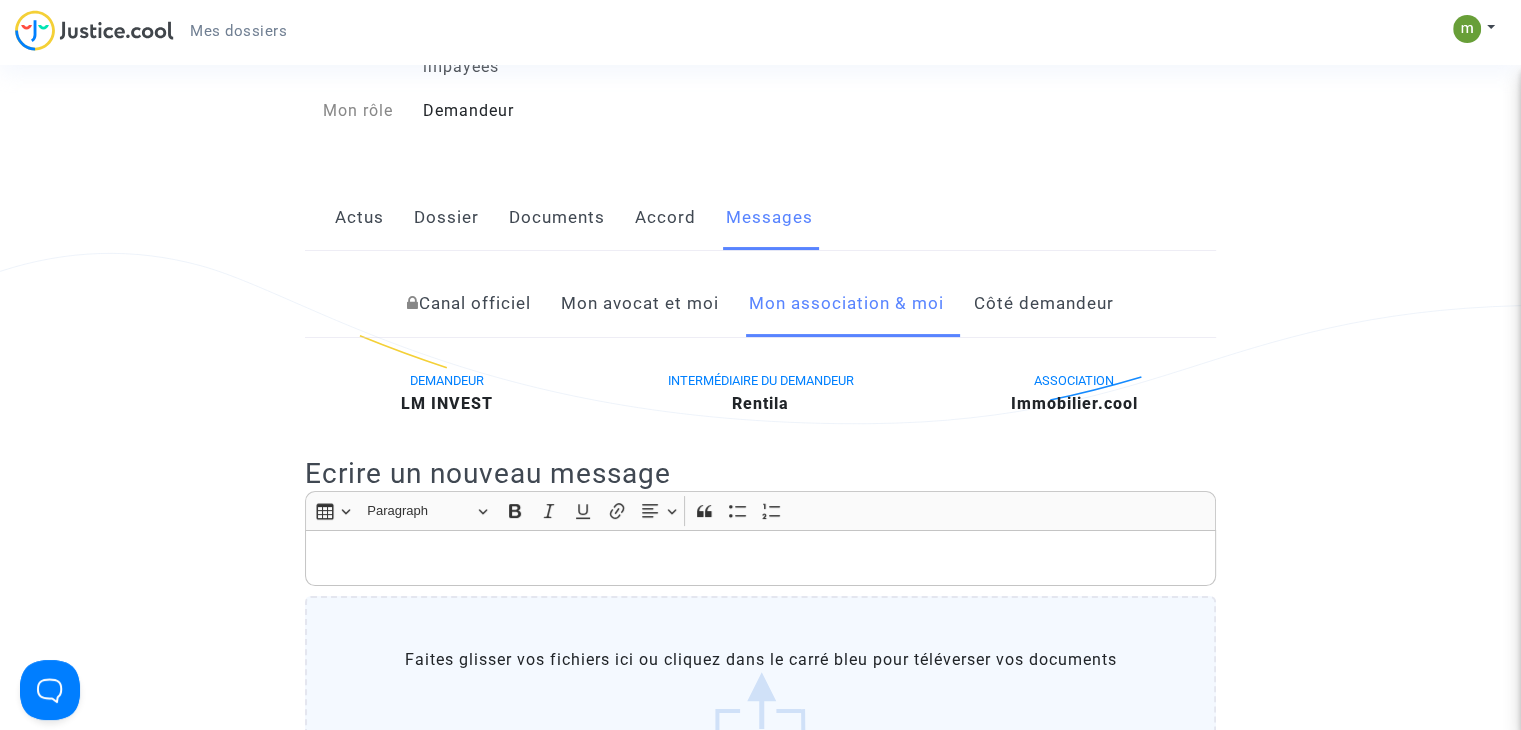 click on "Mon avocat et moi" 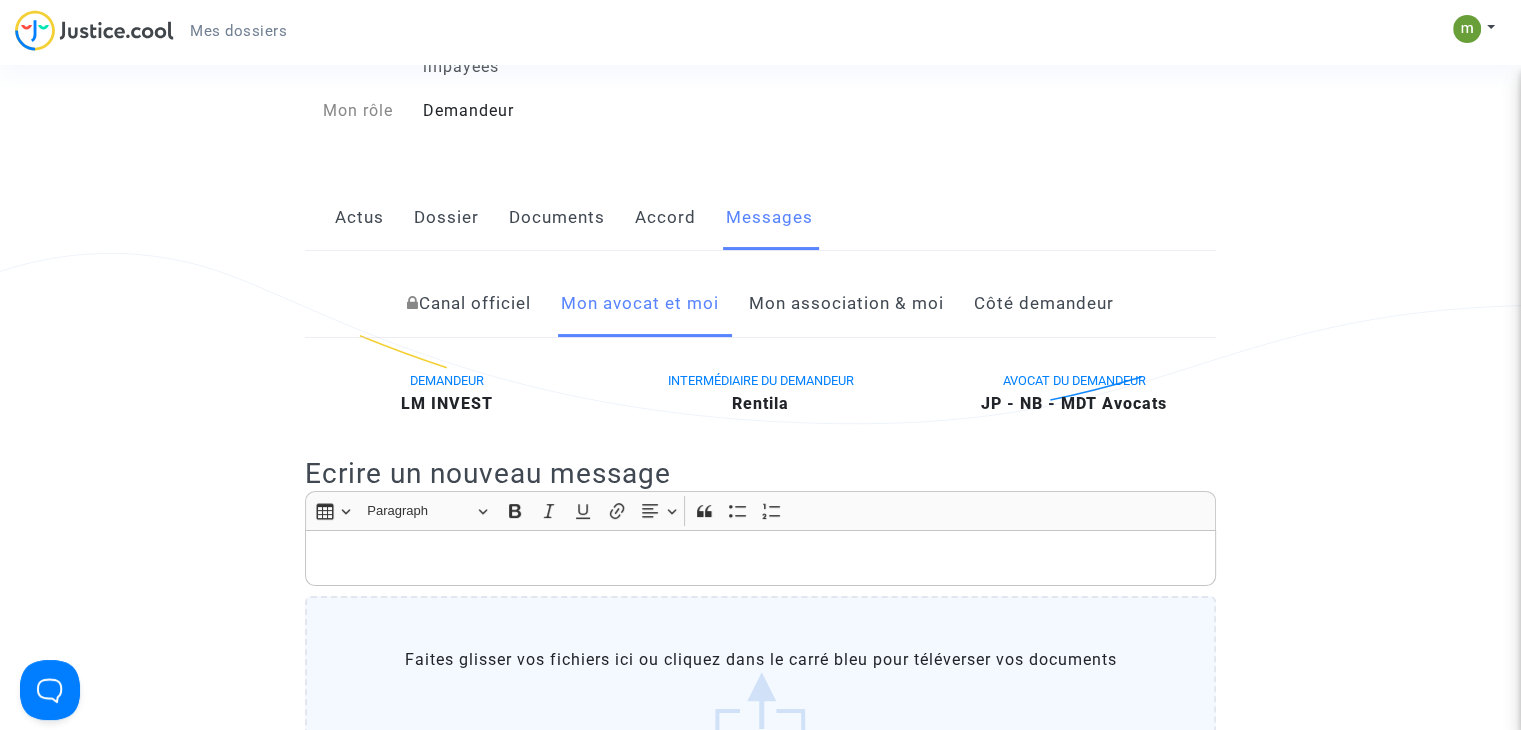 click on "Canal officiel" 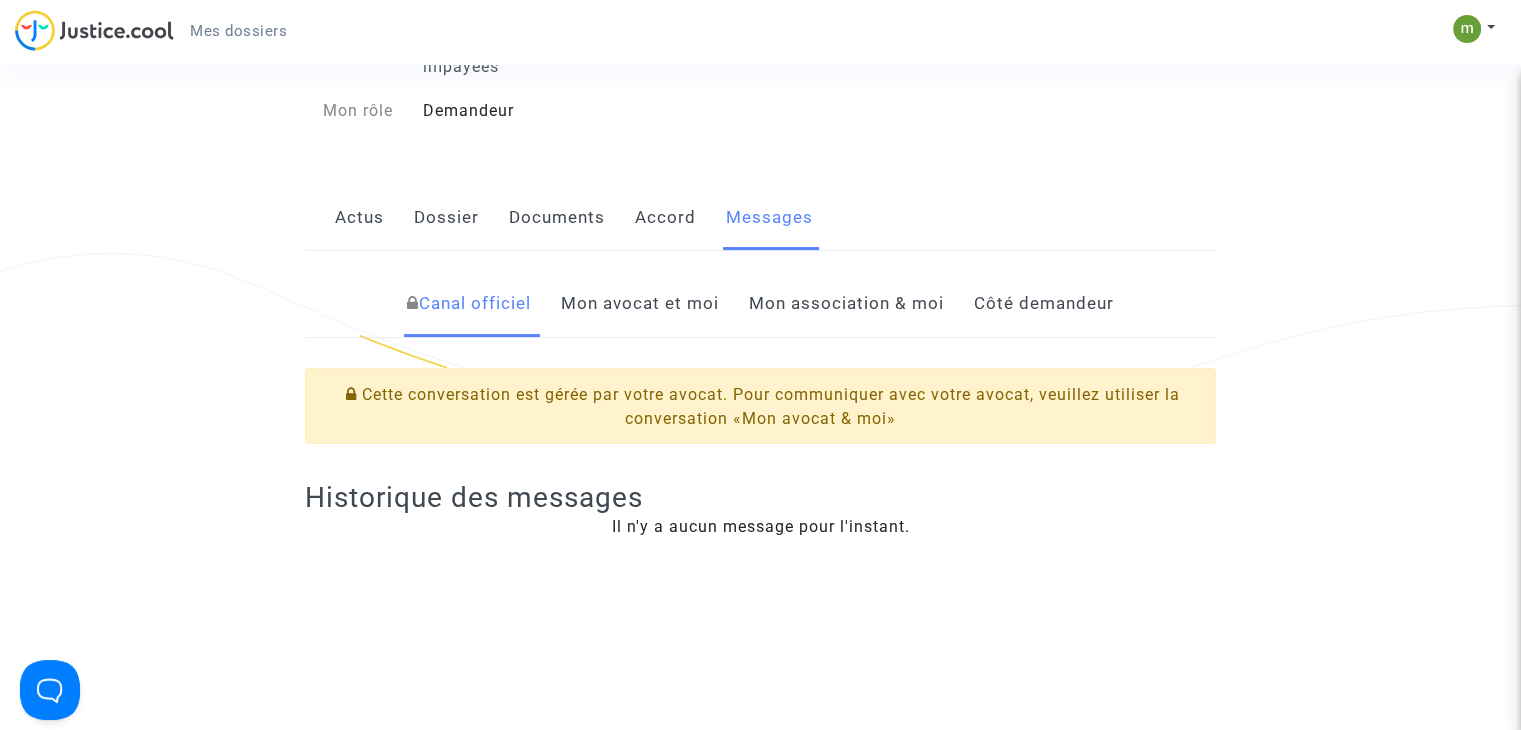 click on "Accord" 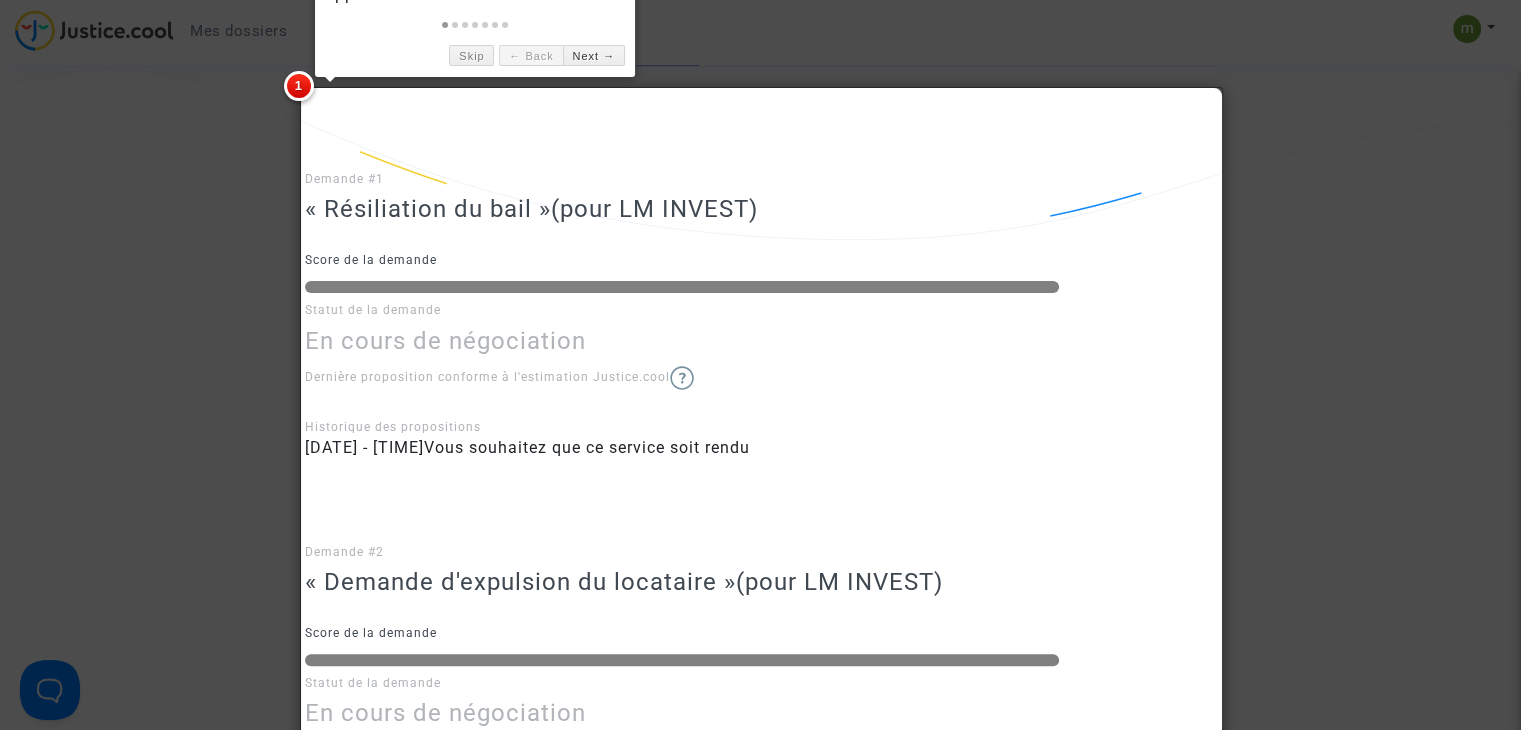 scroll, scrollTop: 0, scrollLeft: 0, axis: both 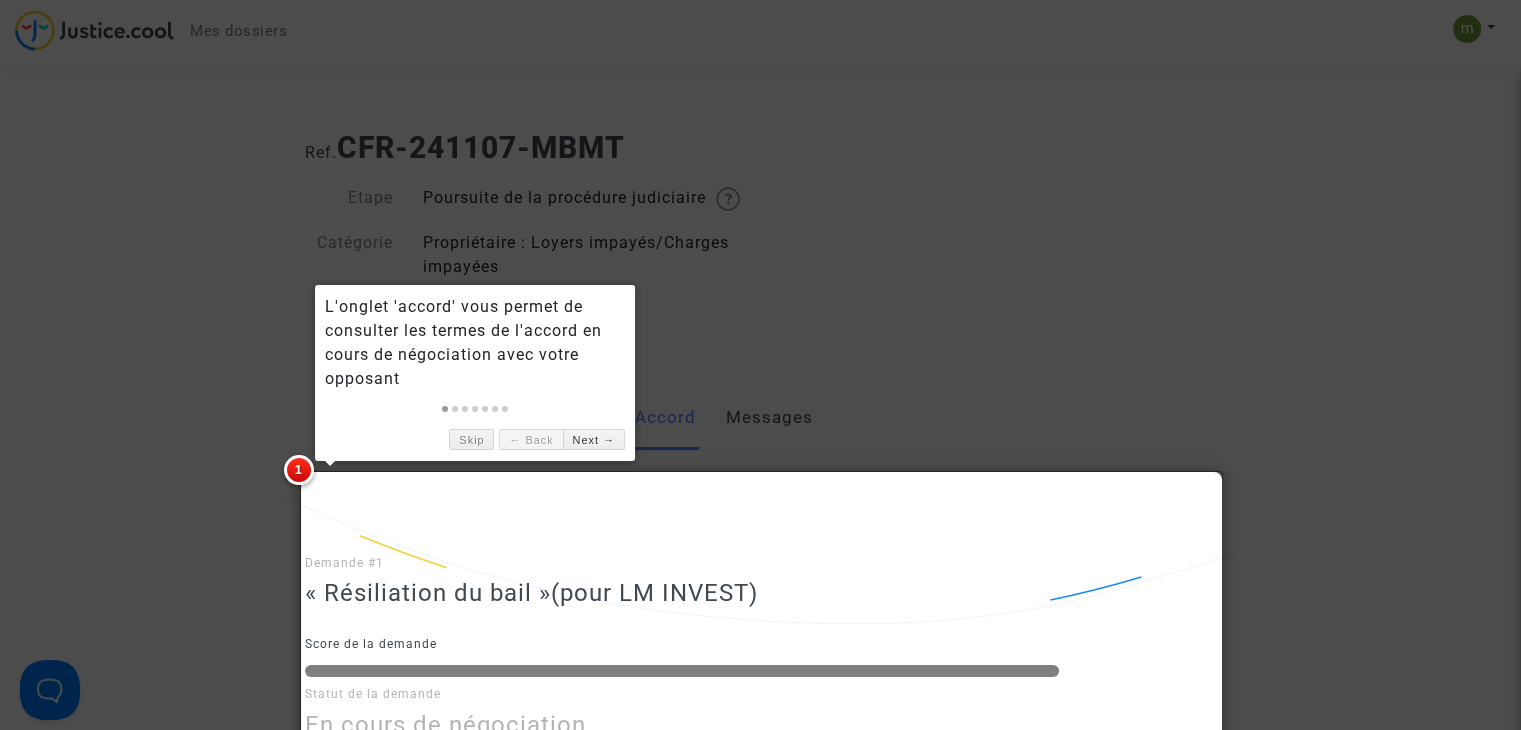click at bounding box center (760, 365) 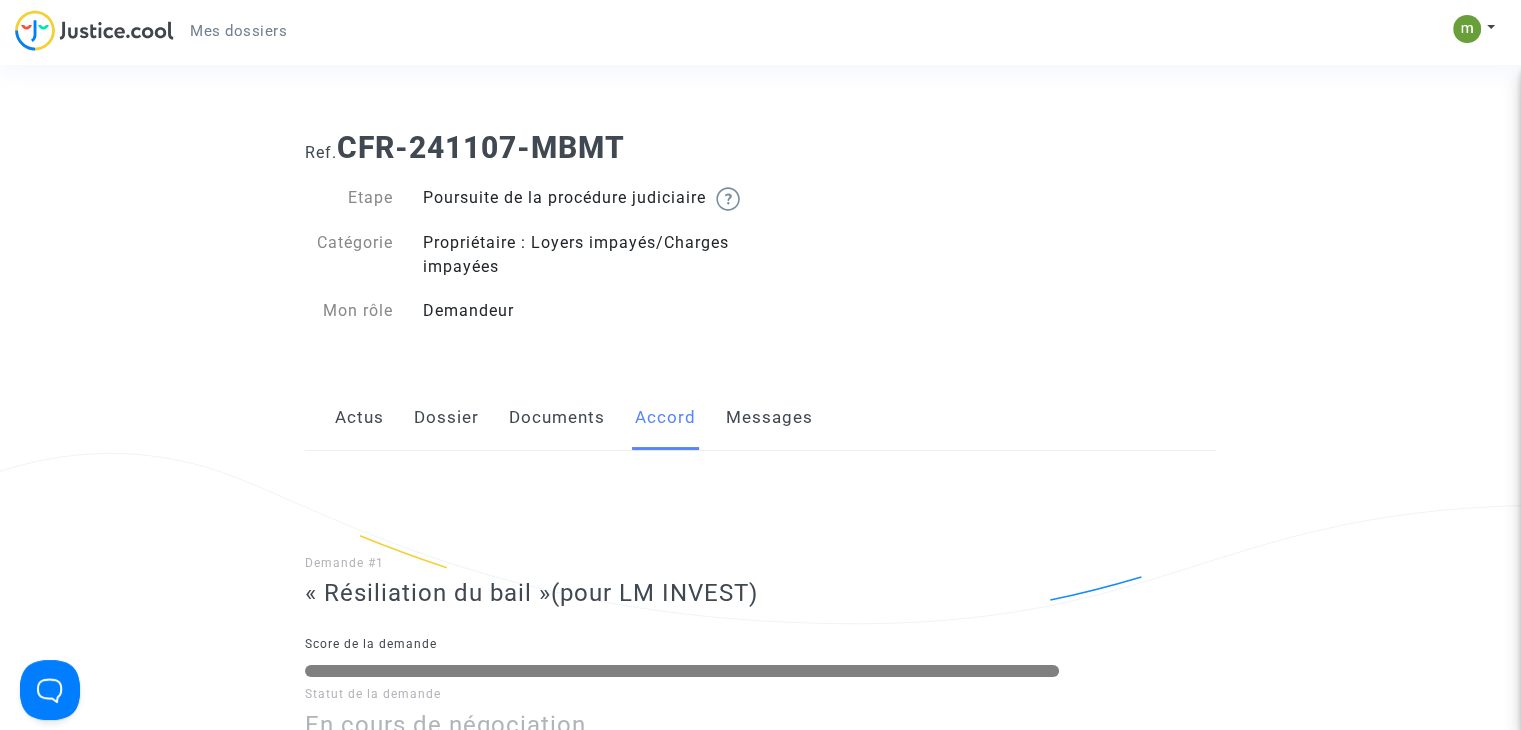 click on "Dossier" 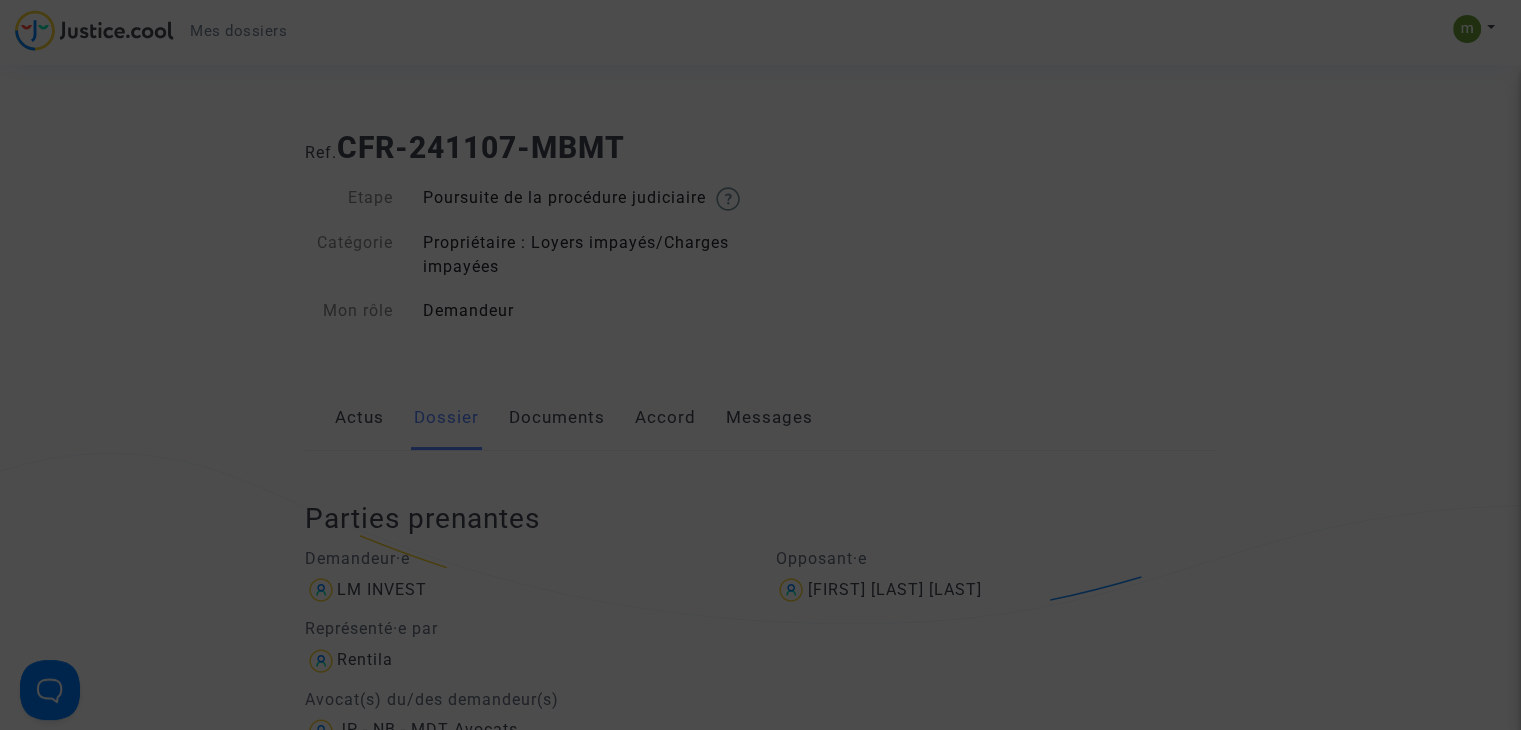 click at bounding box center (760, 365) 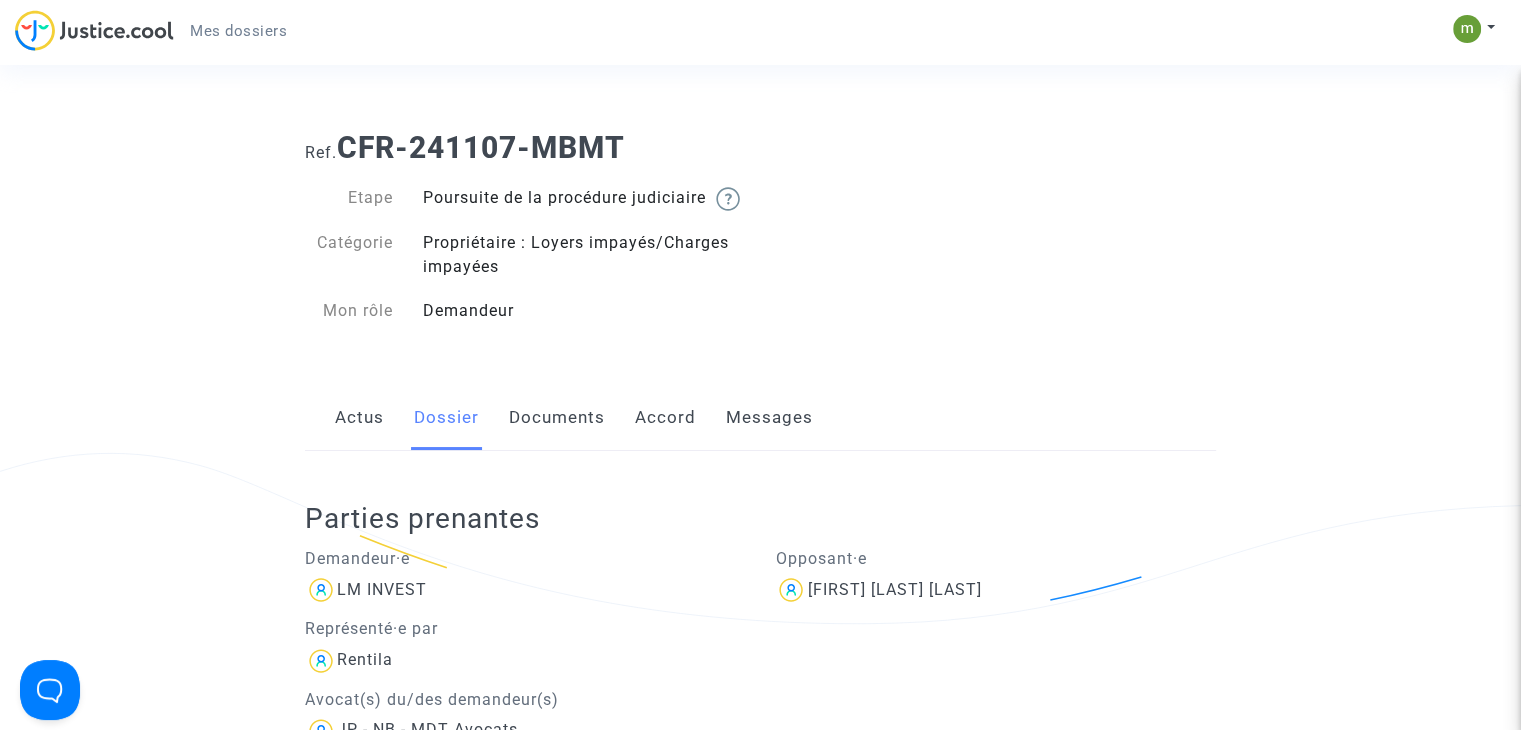 click at bounding box center [760, 365] 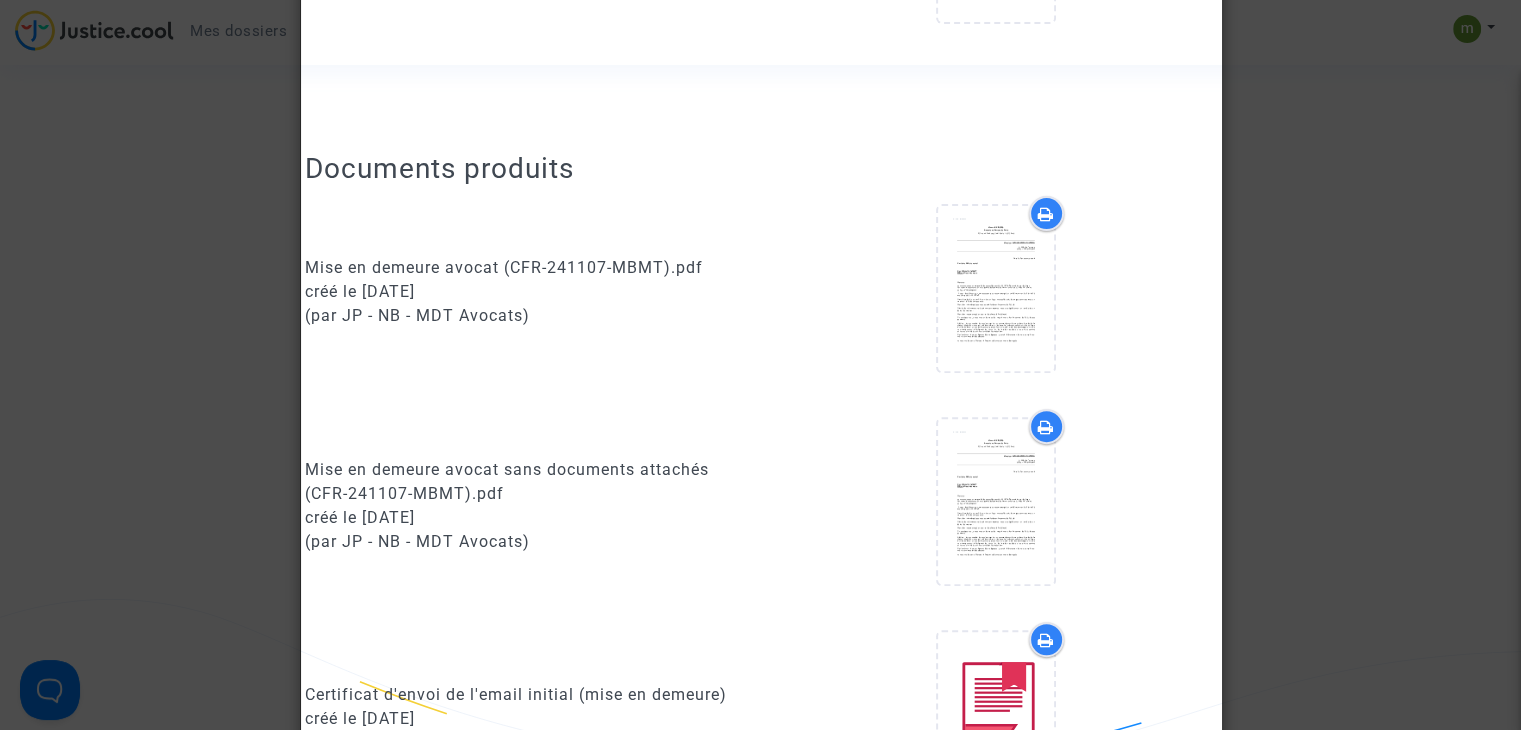 scroll, scrollTop: 1609, scrollLeft: 0, axis: vertical 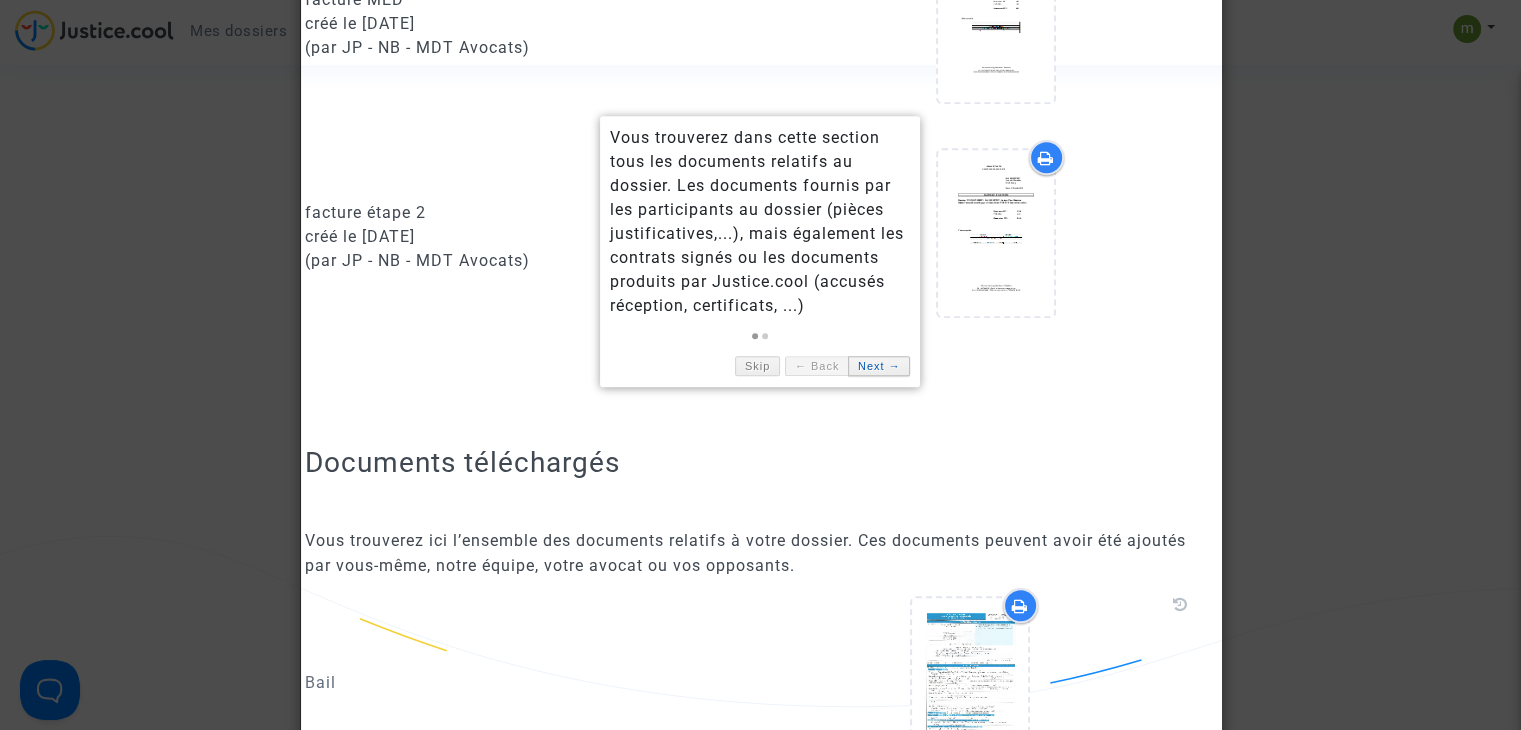 click on "Next →" at bounding box center [879, 366] 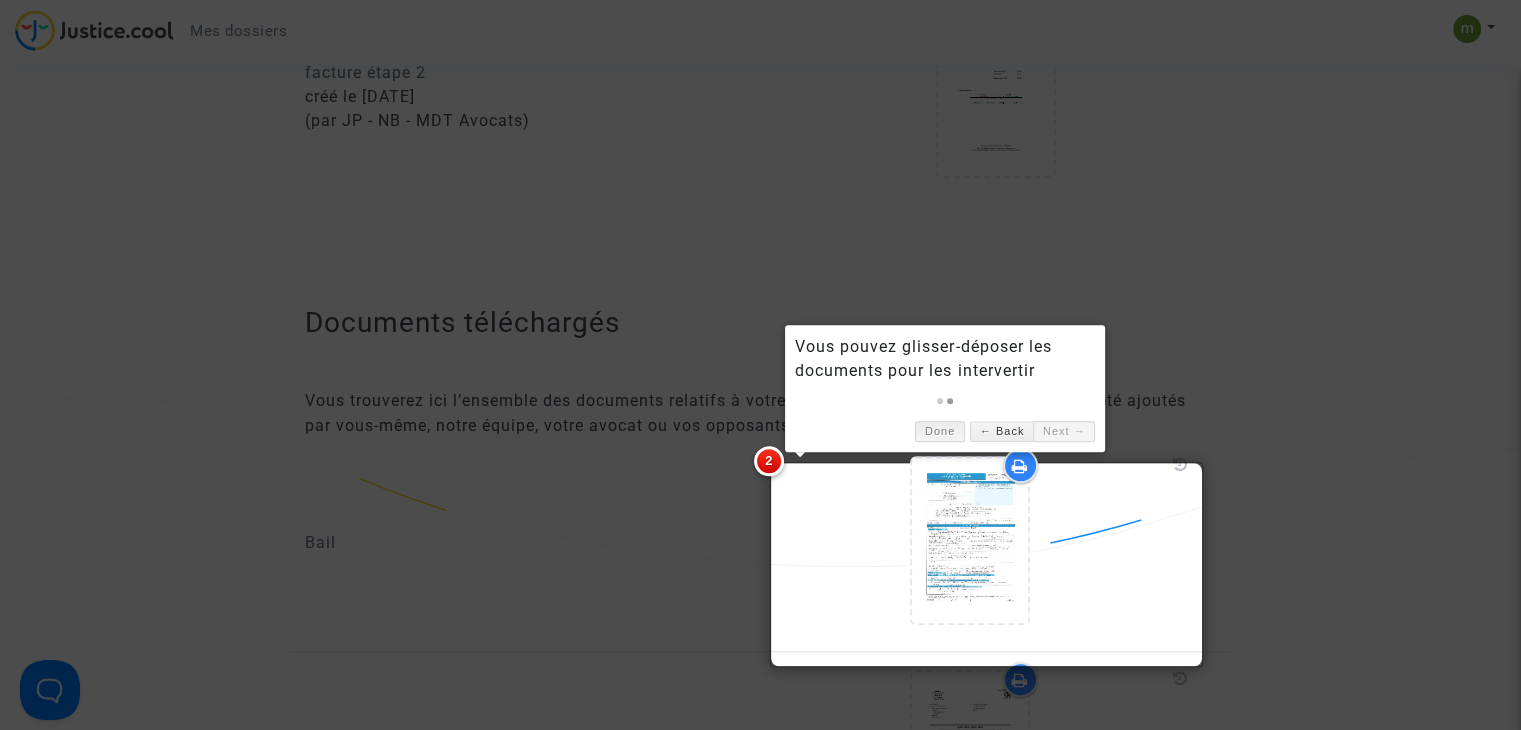 scroll, scrollTop: 1809, scrollLeft: 0, axis: vertical 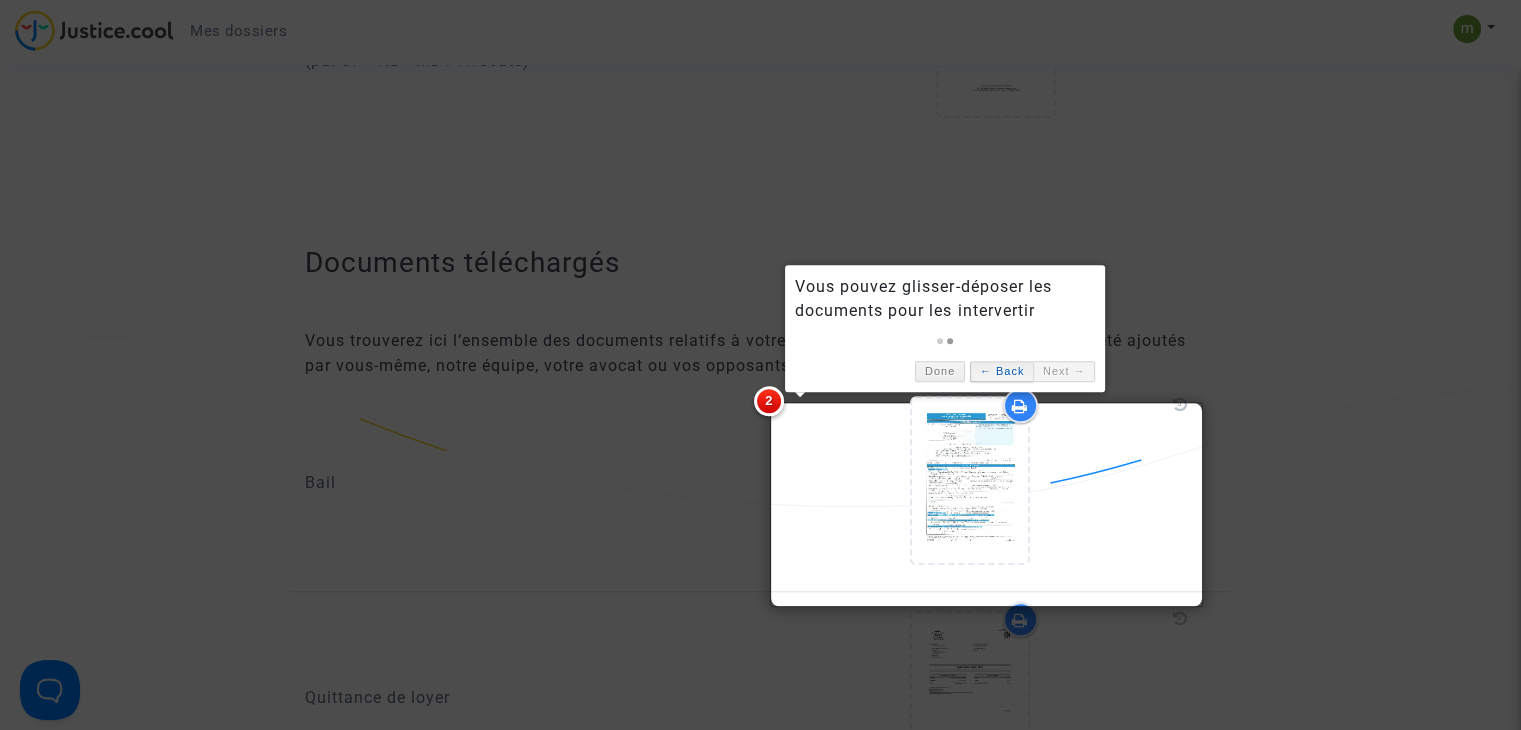 click on "← Back" at bounding box center (1001, 371) 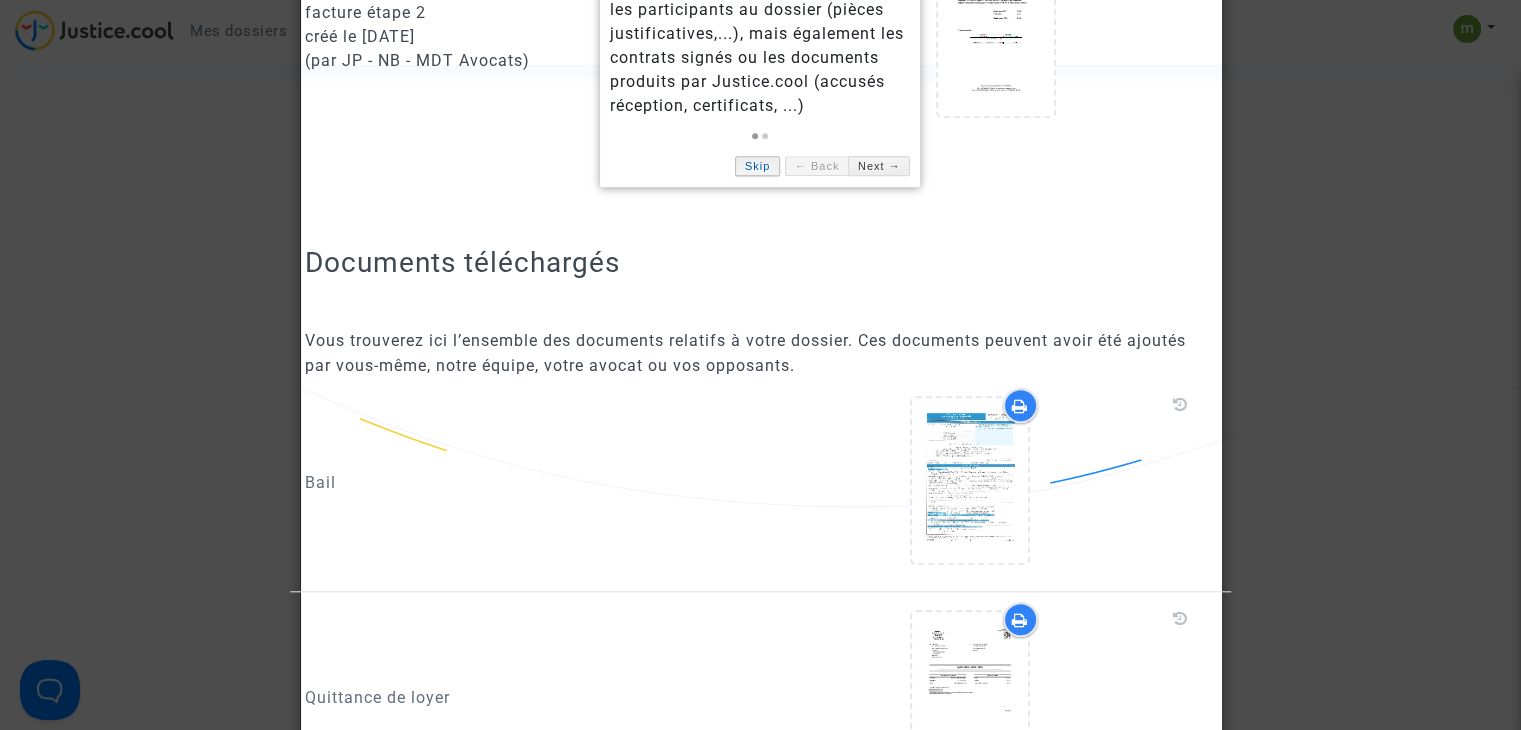 click on "Skip" at bounding box center (757, 166) 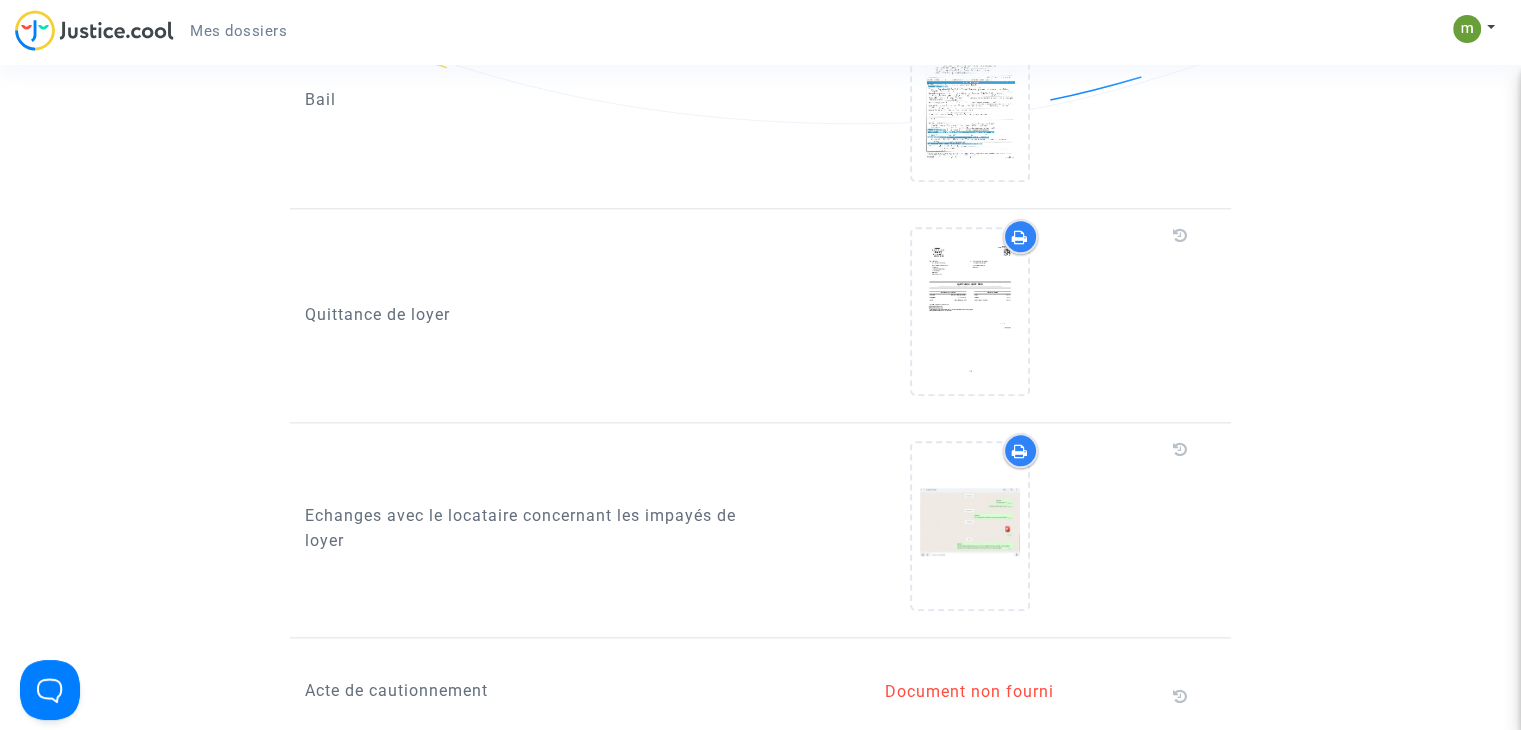 scroll, scrollTop: 2409, scrollLeft: 0, axis: vertical 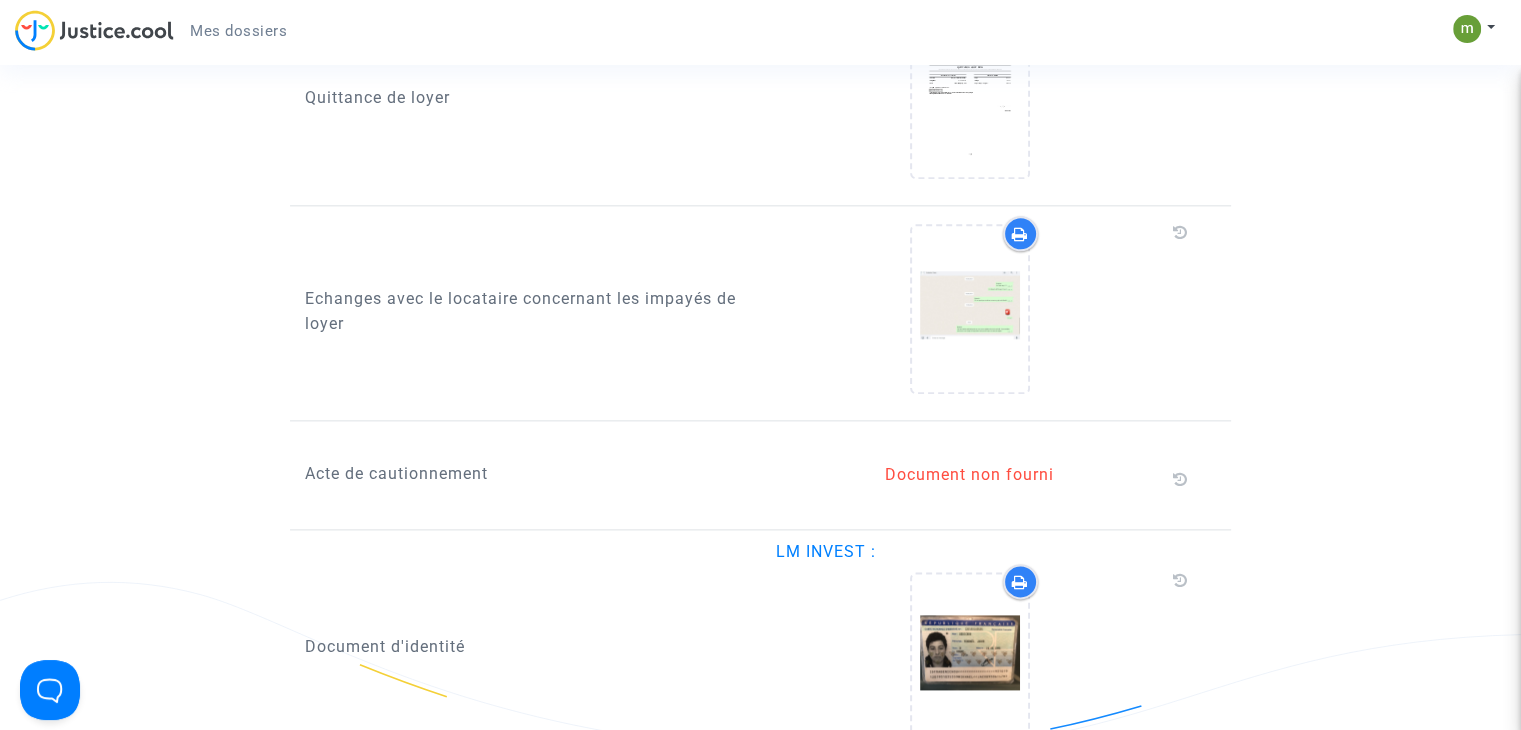 drag, startPoint x: 503, startPoint y: 489, endPoint x: 312, endPoint y: 483, distance: 191.09422 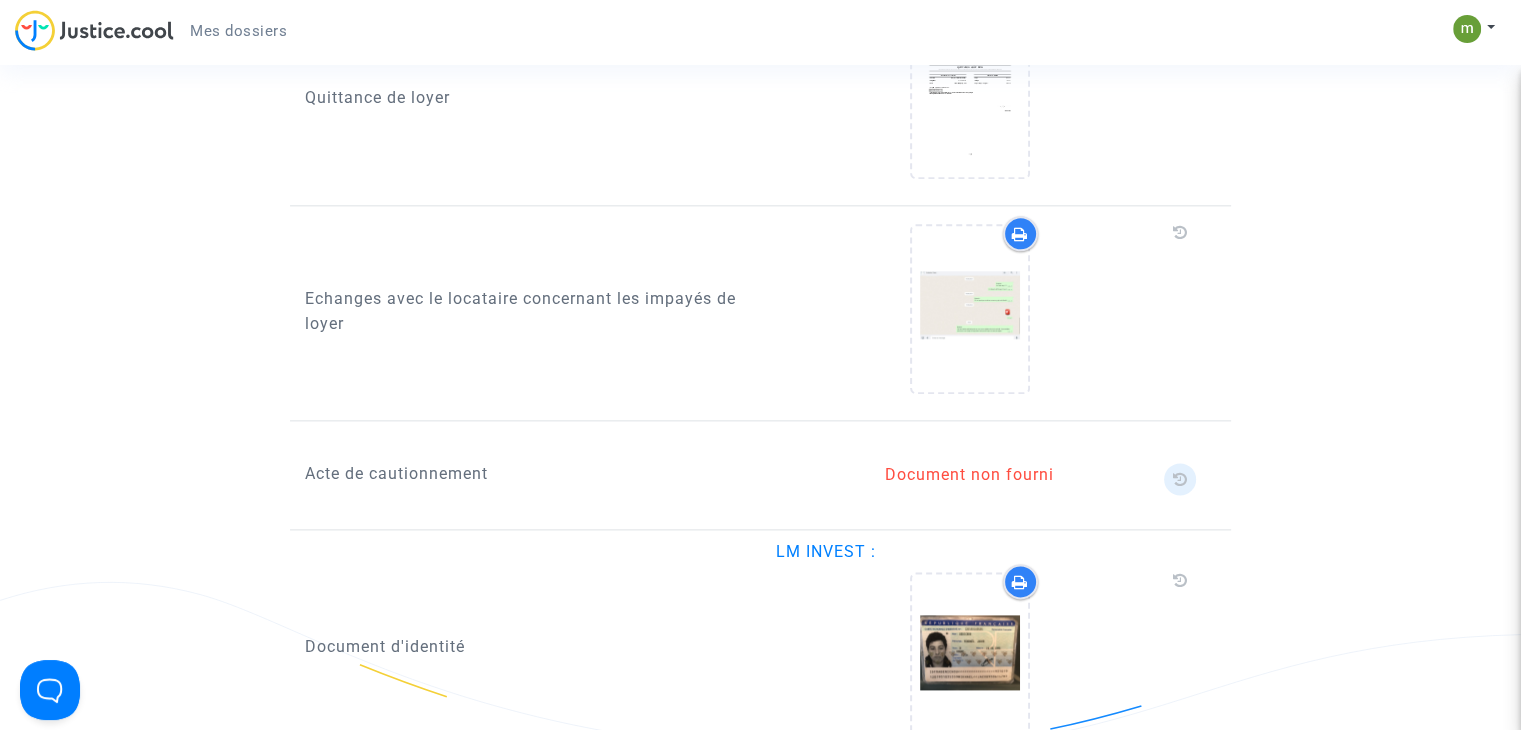 click 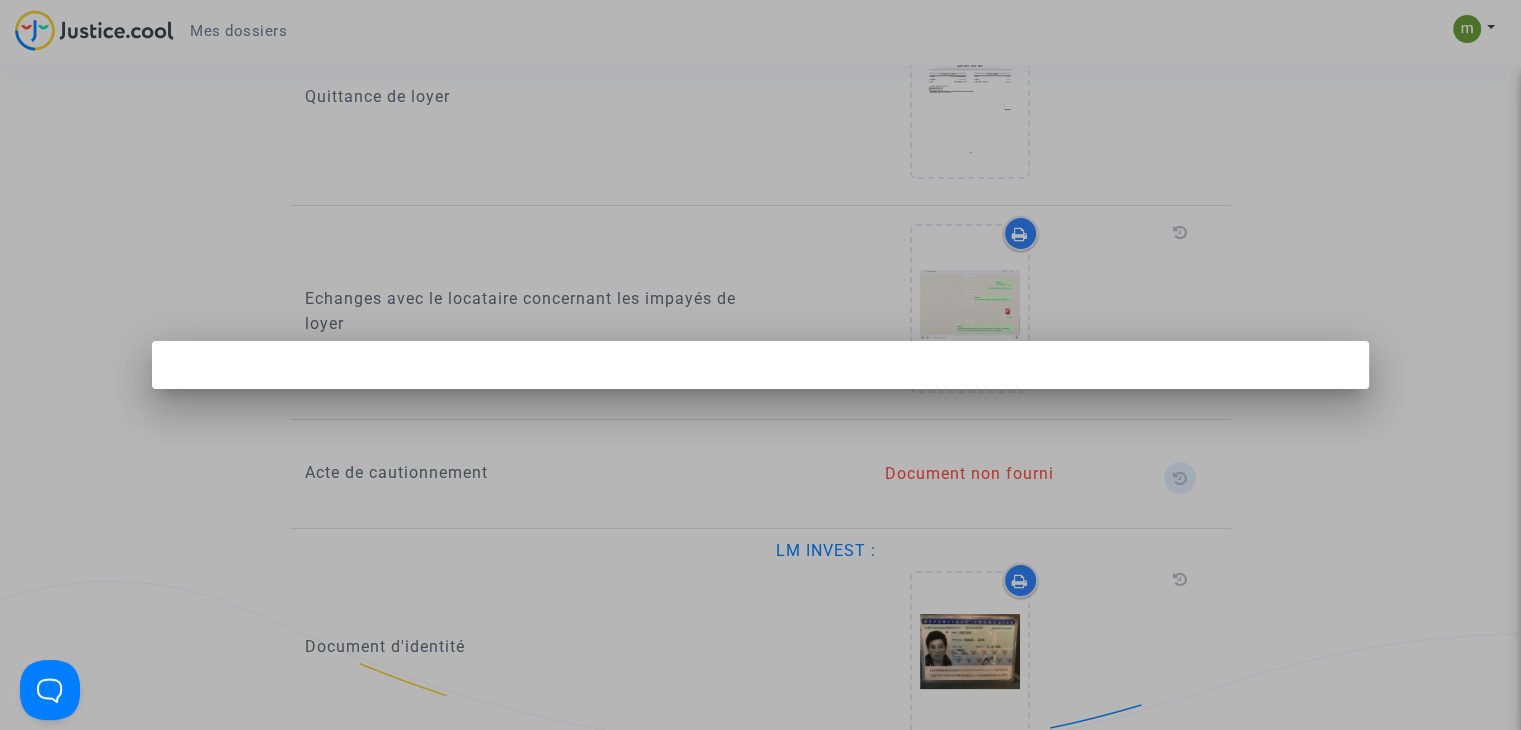 scroll, scrollTop: 0, scrollLeft: 0, axis: both 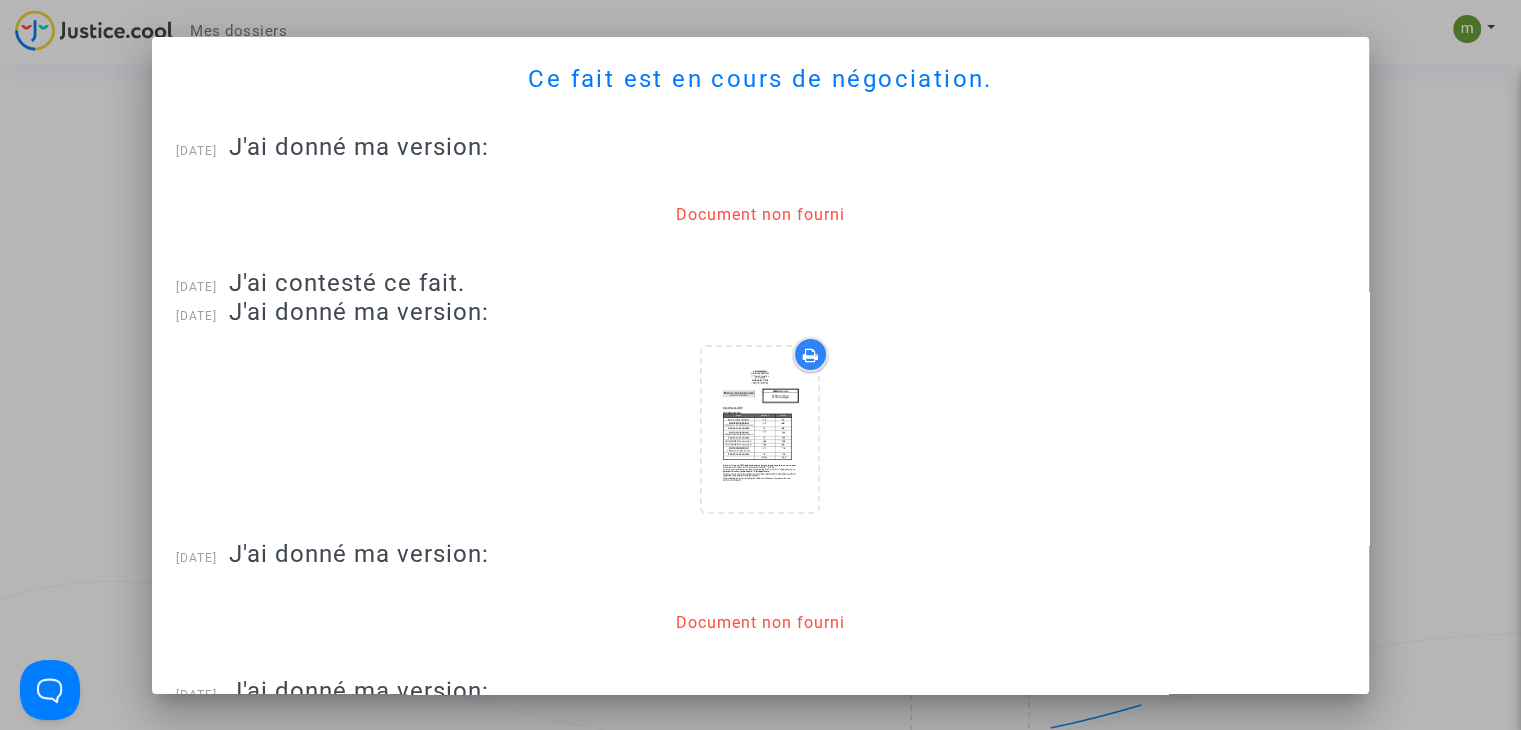 click at bounding box center [760, 365] 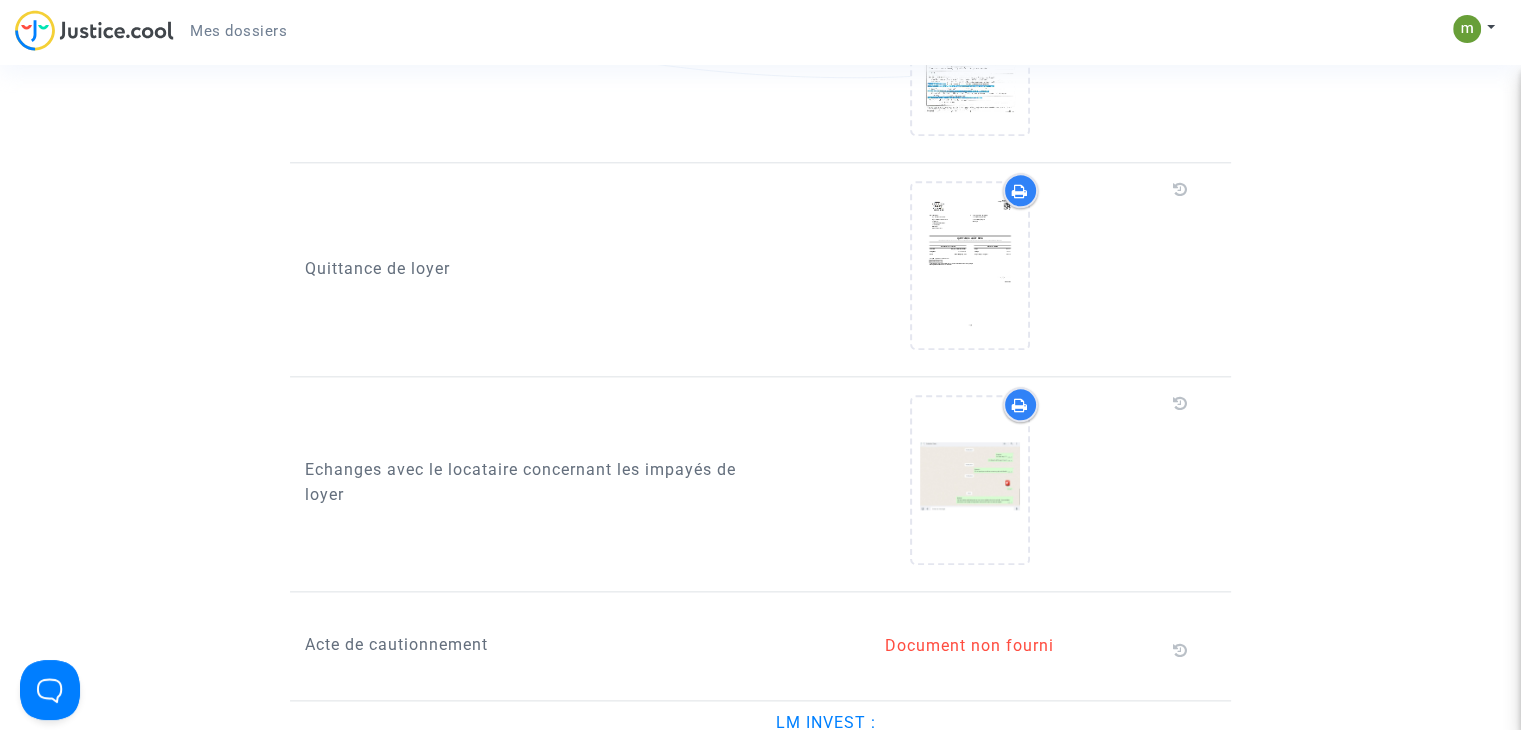 scroll, scrollTop: 2009, scrollLeft: 0, axis: vertical 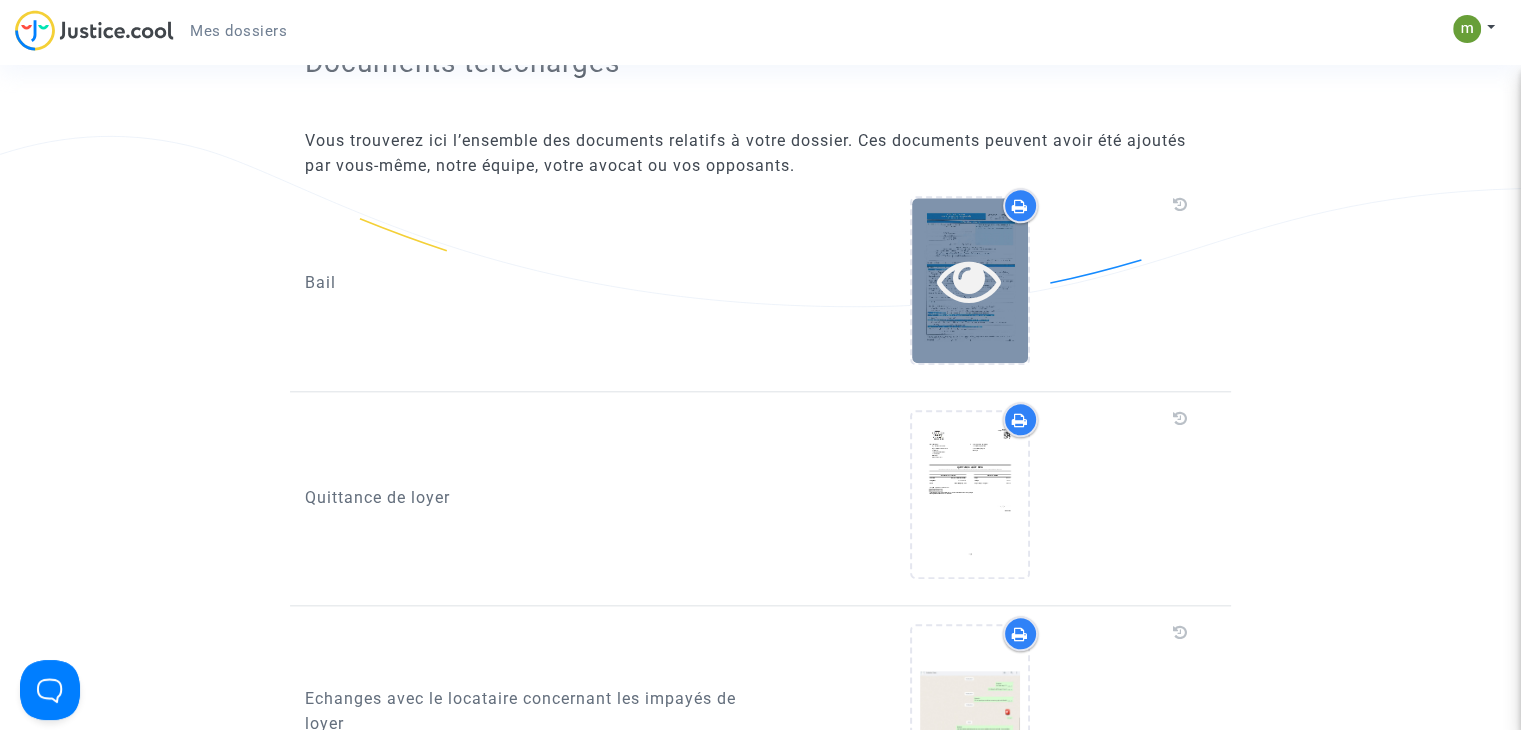 click at bounding box center (969, 280) 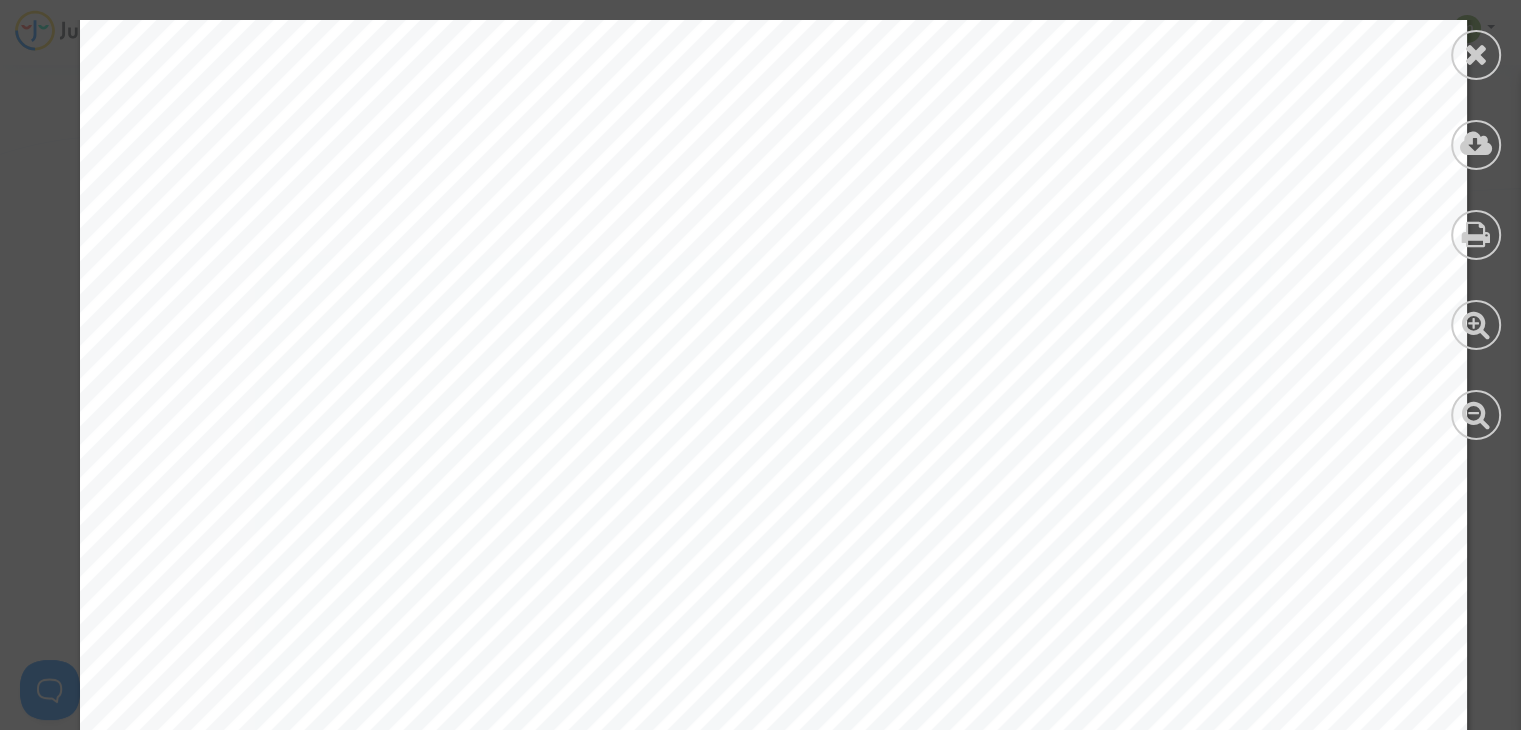 scroll, scrollTop: 1800, scrollLeft: 0, axis: vertical 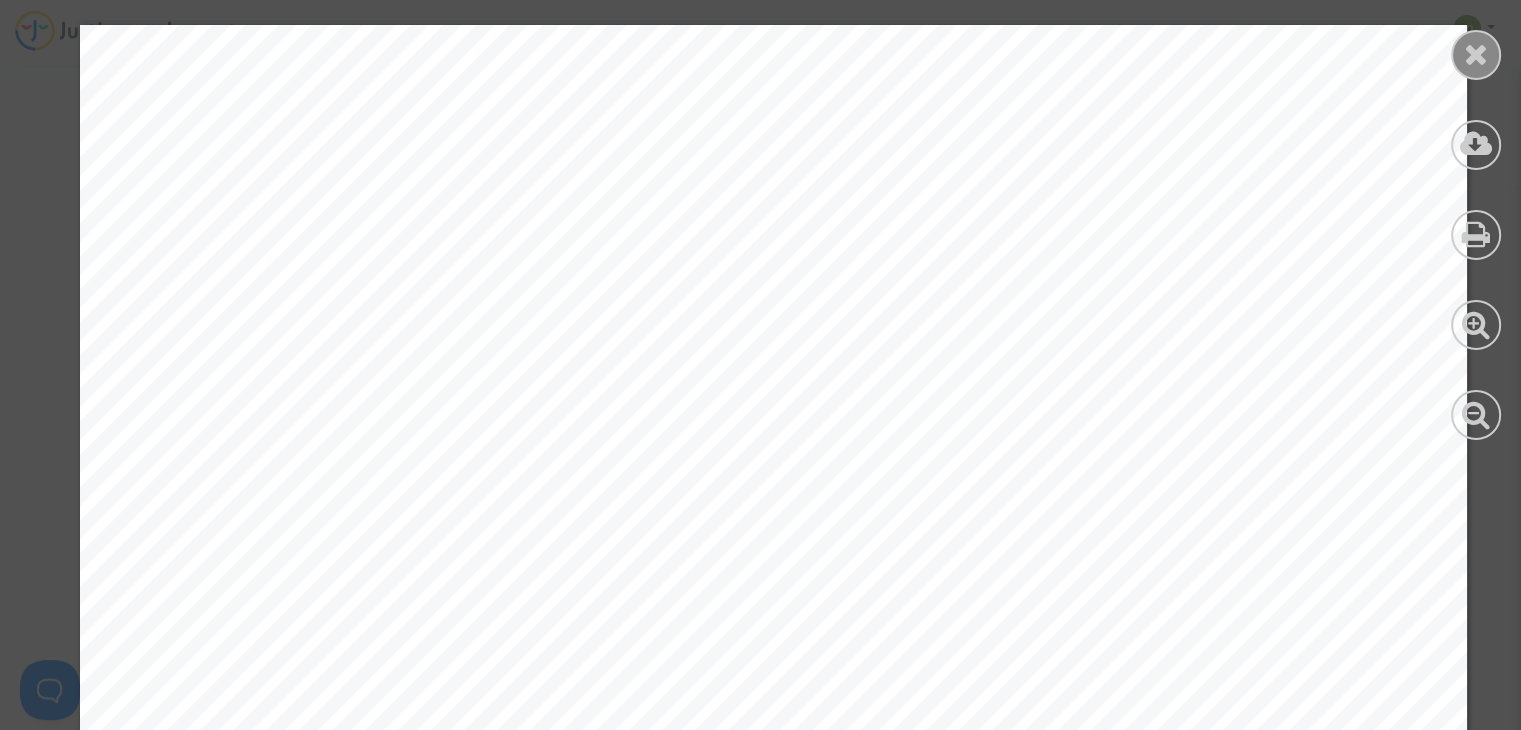 click at bounding box center [1476, 54] 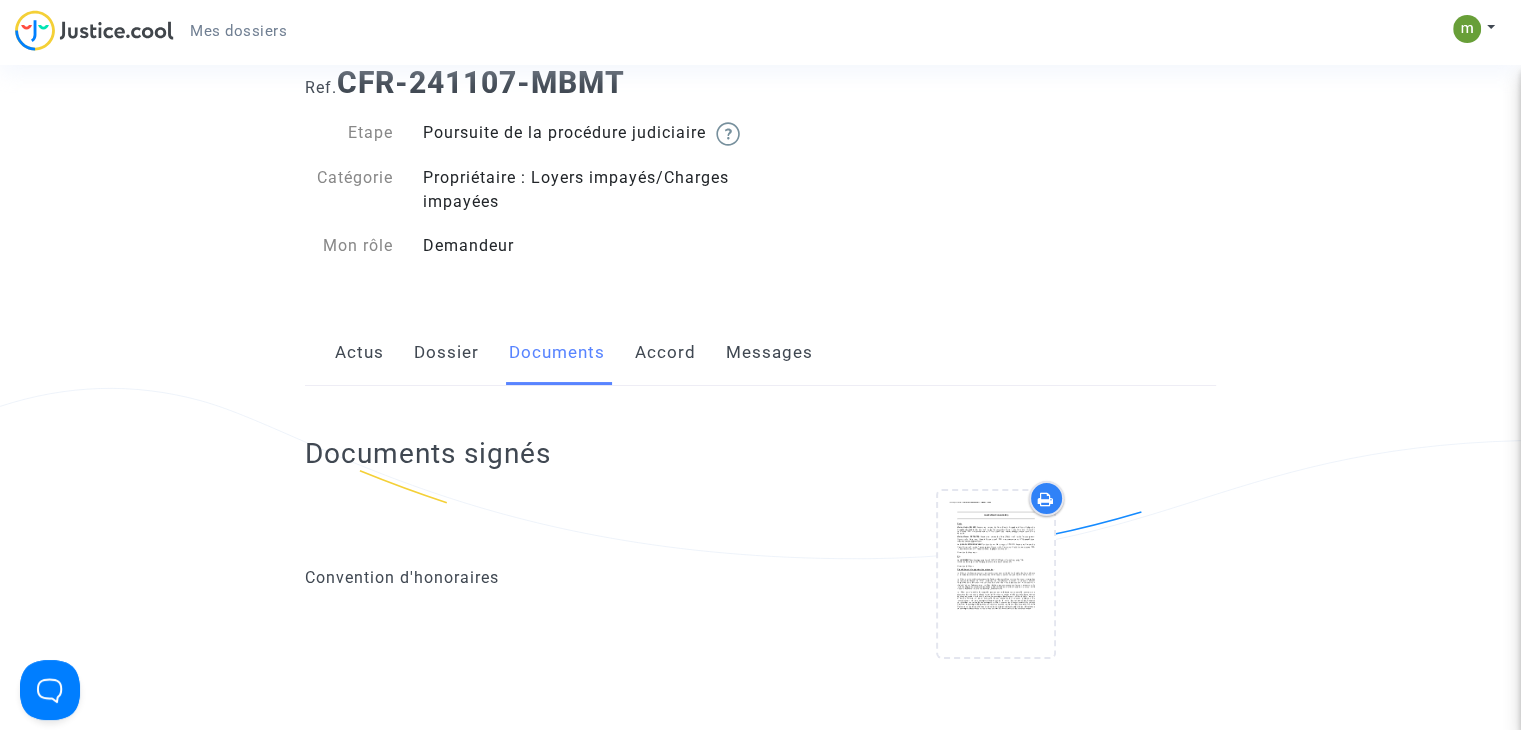scroll, scrollTop: 0, scrollLeft: 0, axis: both 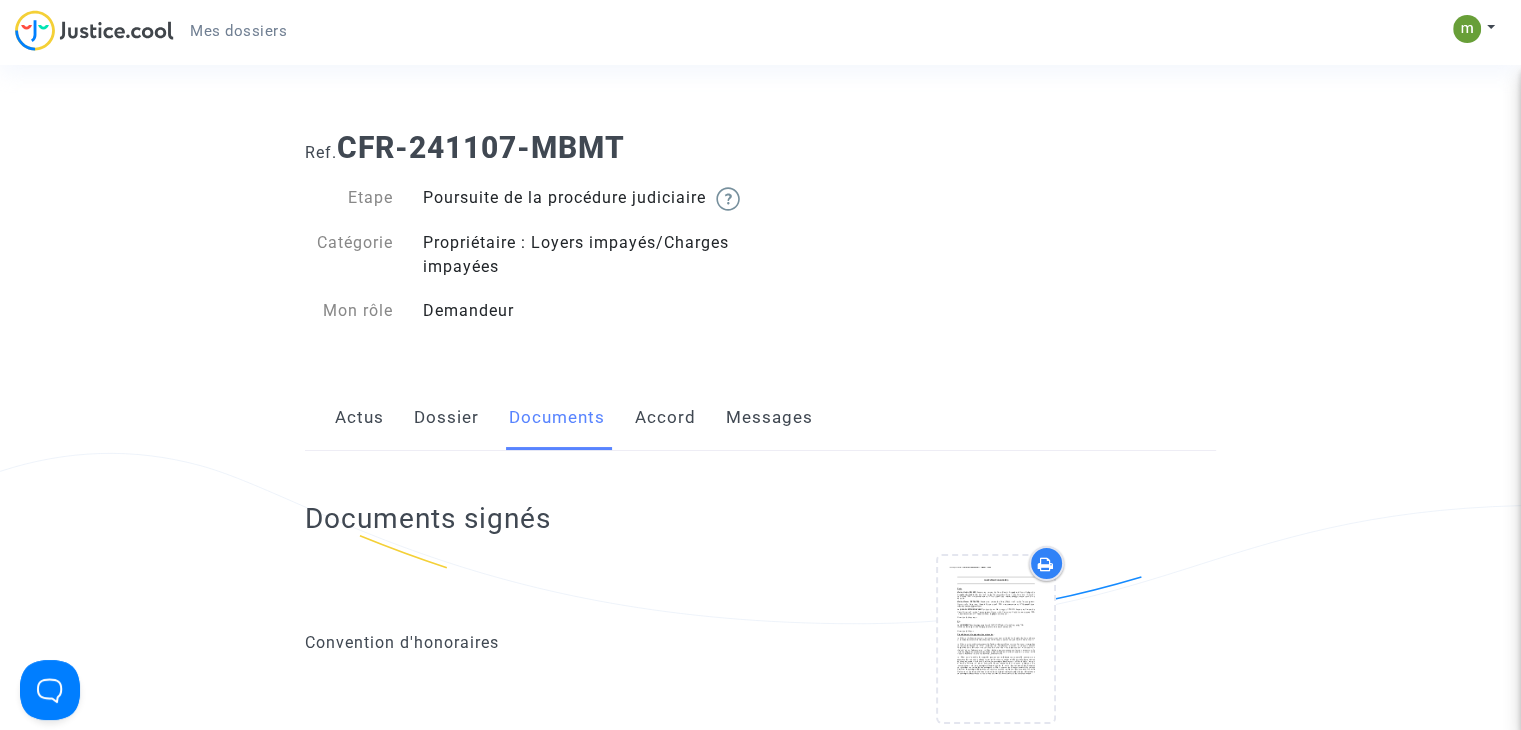 click on "Dossier" 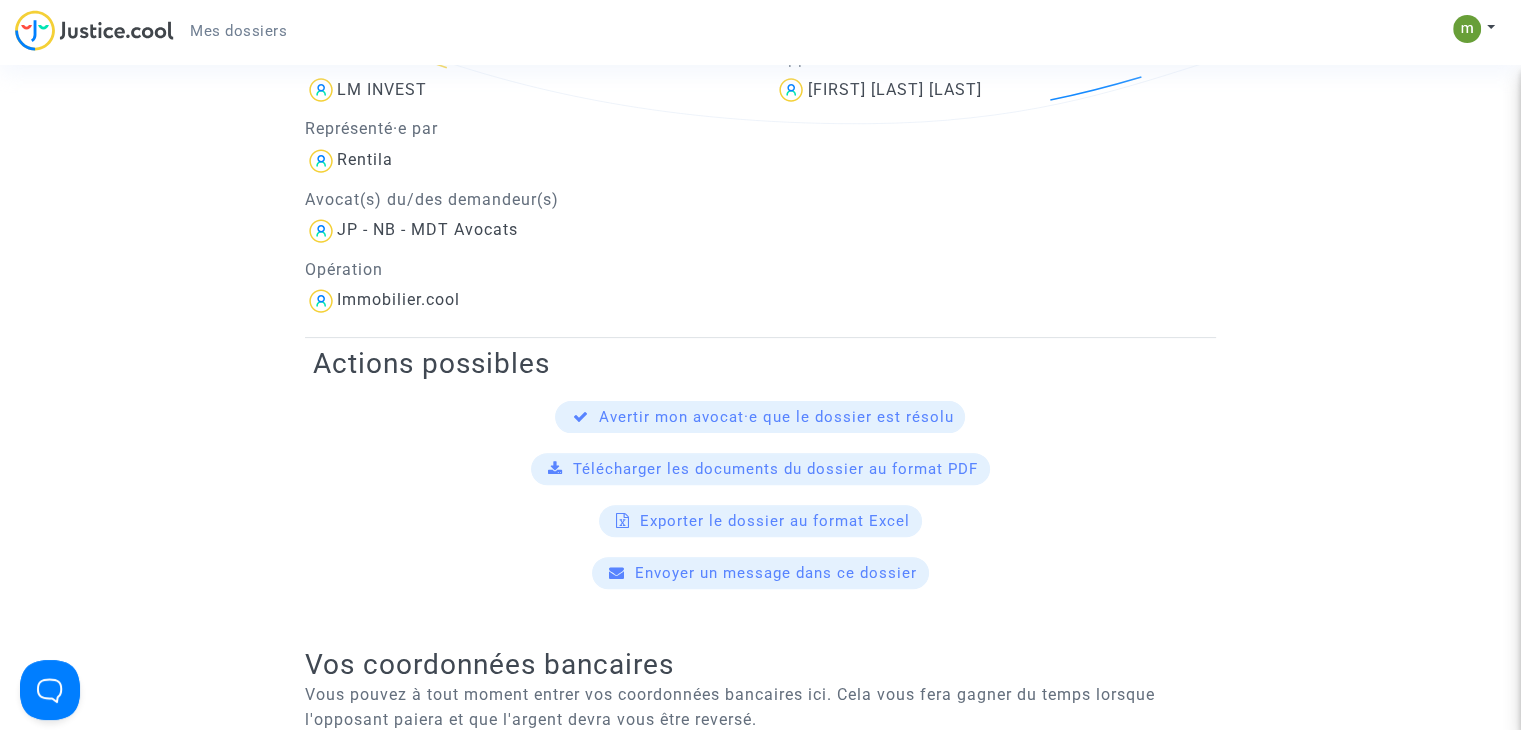 scroll, scrollTop: 0, scrollLeft: 0, axis: both 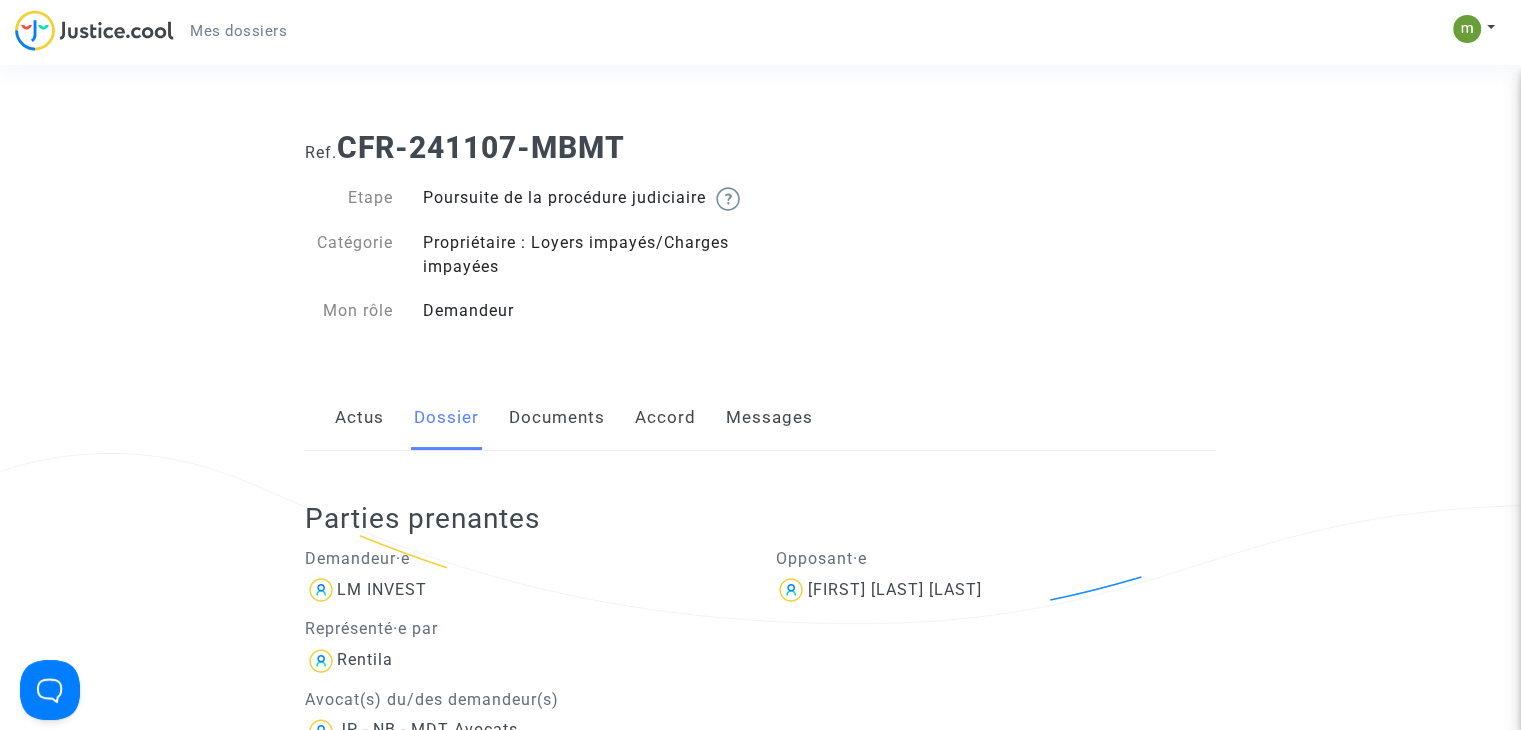 click on "Messages" 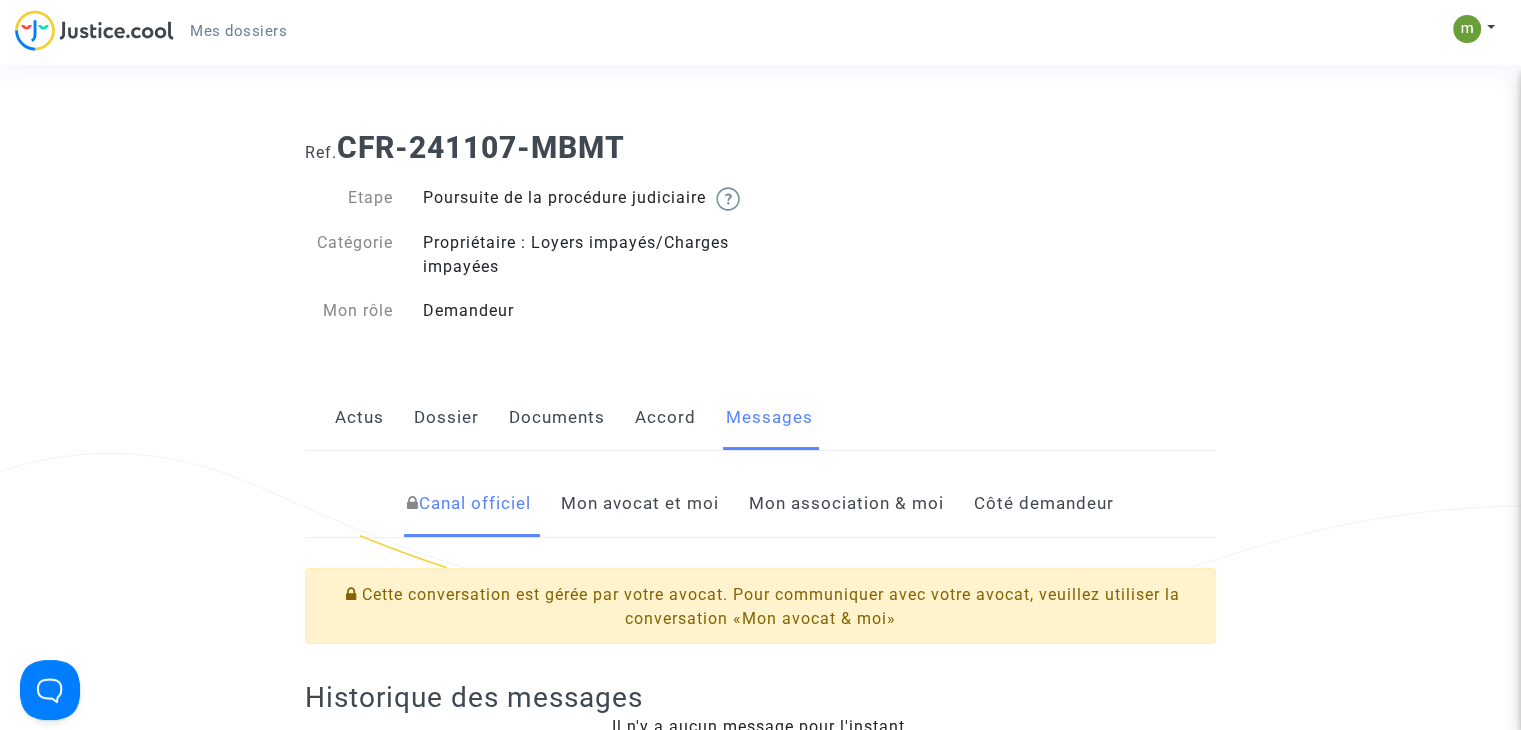 scroll, scrollTop: 400, scrollLeft: 0, axis: vertical 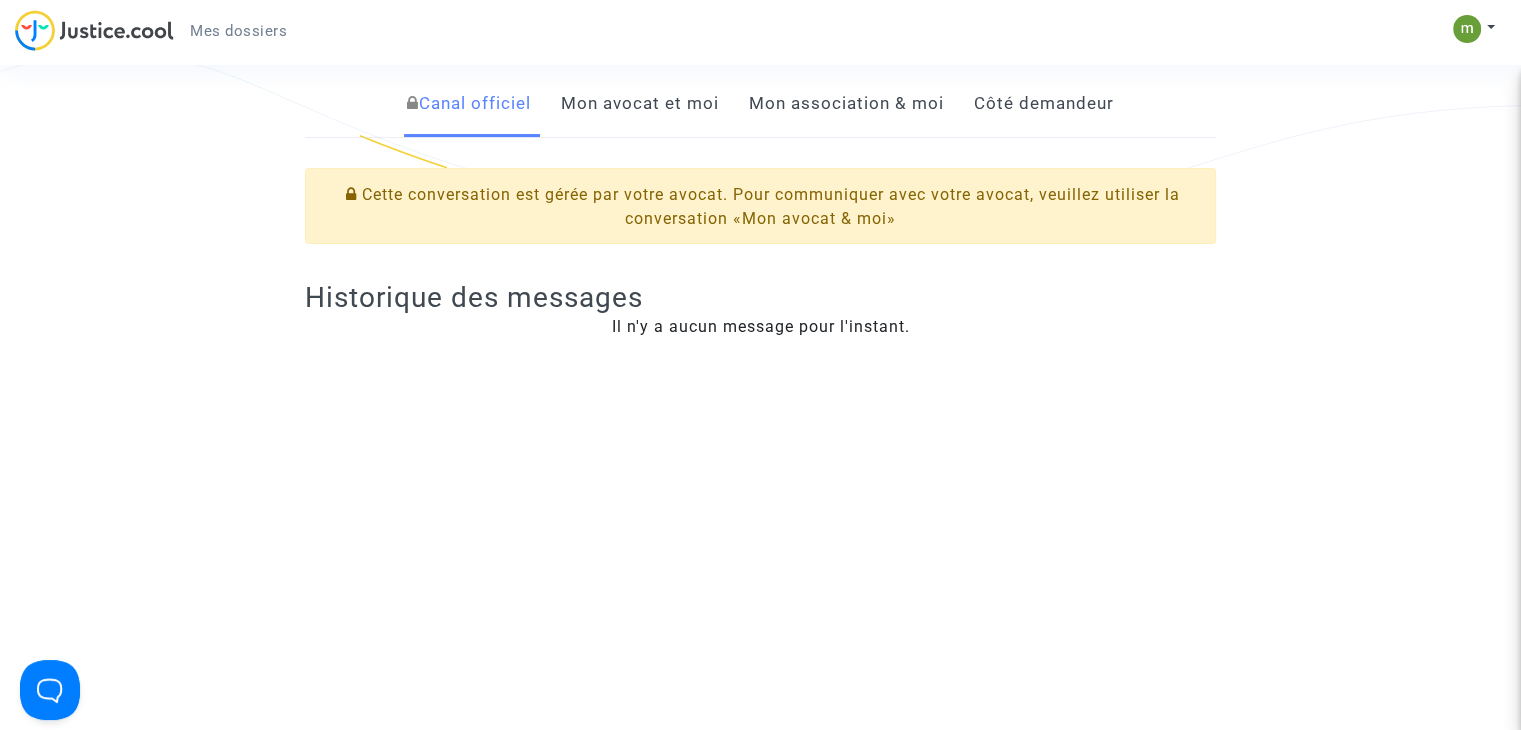 click on "Mon avocat et moi" 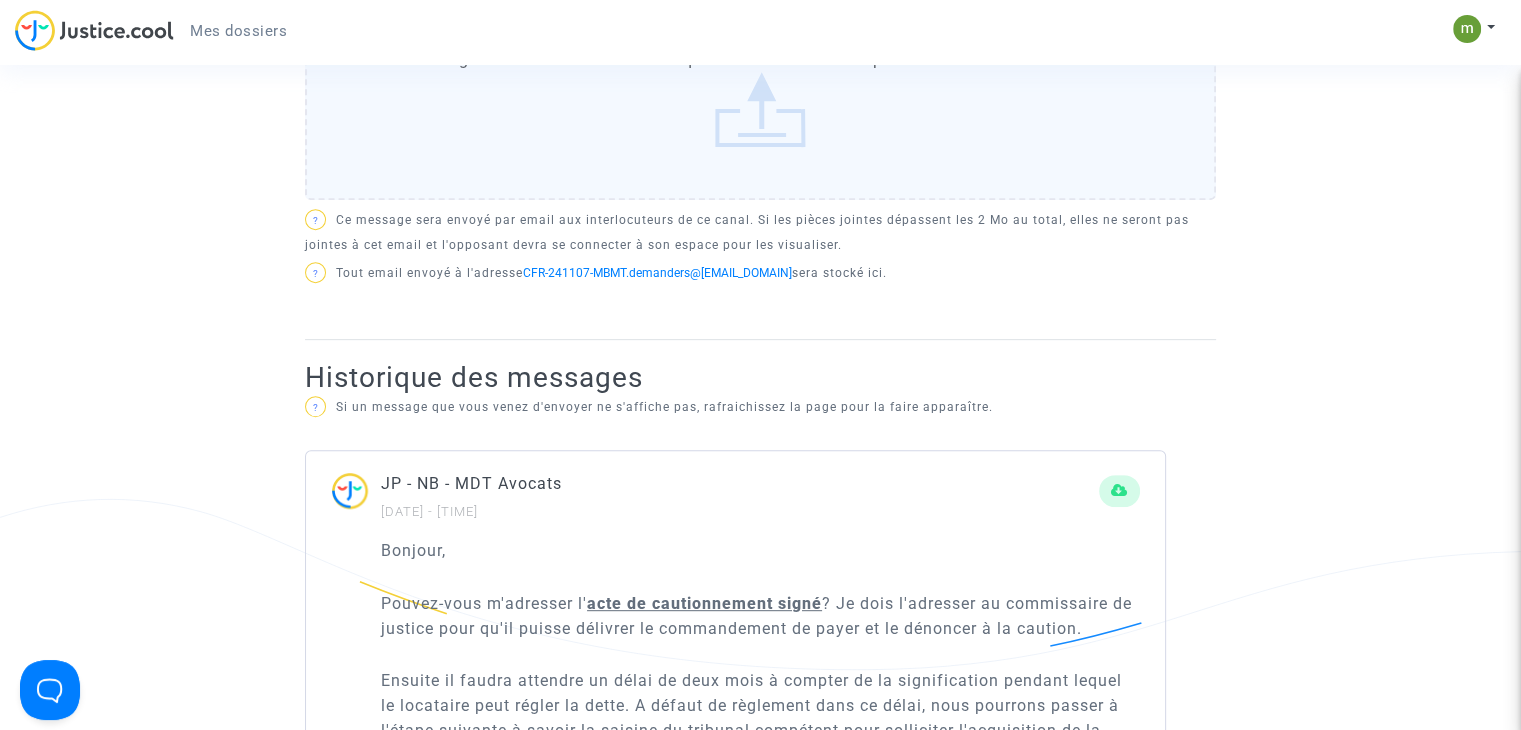 scroll, scrollTop: 1100, scrollLeft: 0, axis: vertical 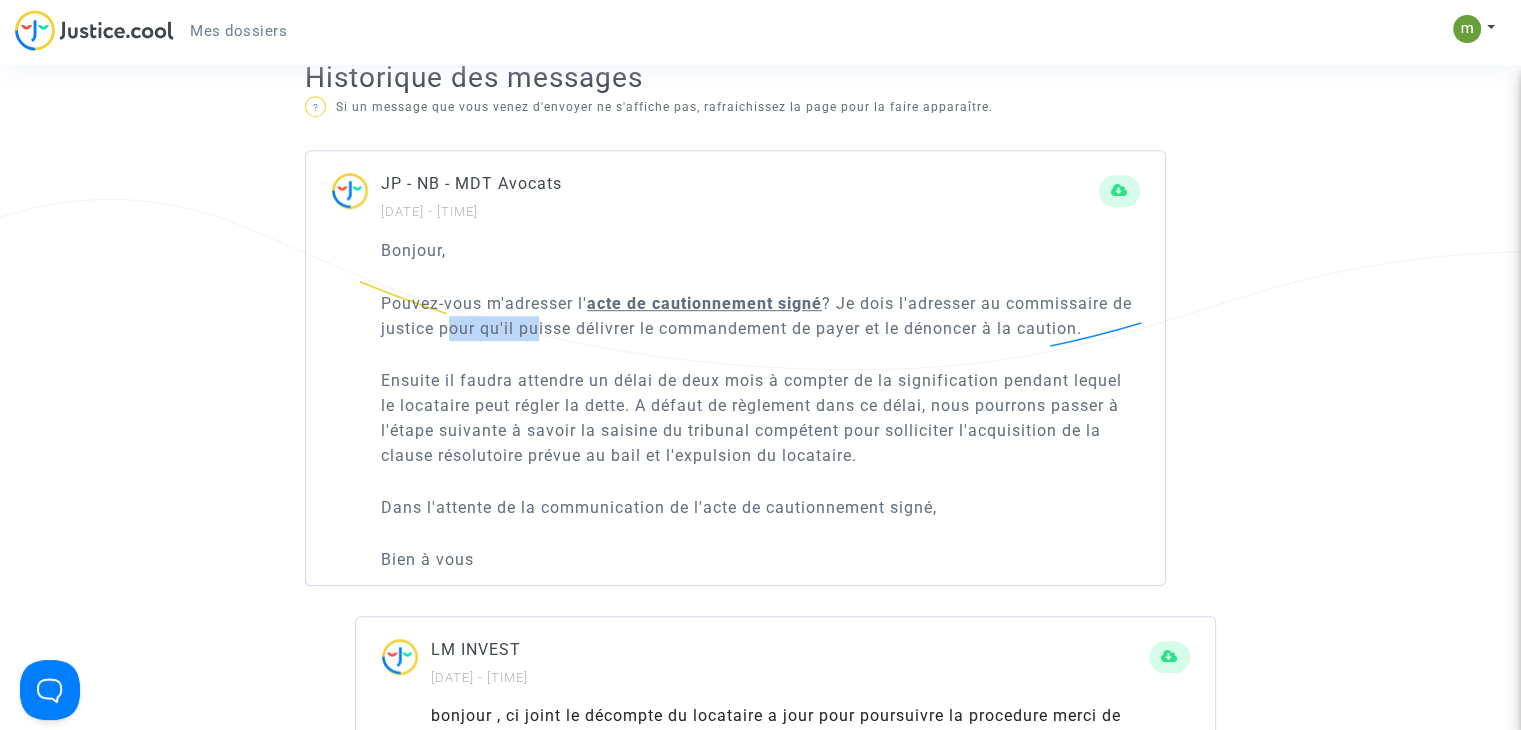 drag, startPoint x: 471, startPoint y: 351, endPoint x: 567, endPoint y: 357, distance: 96.18732 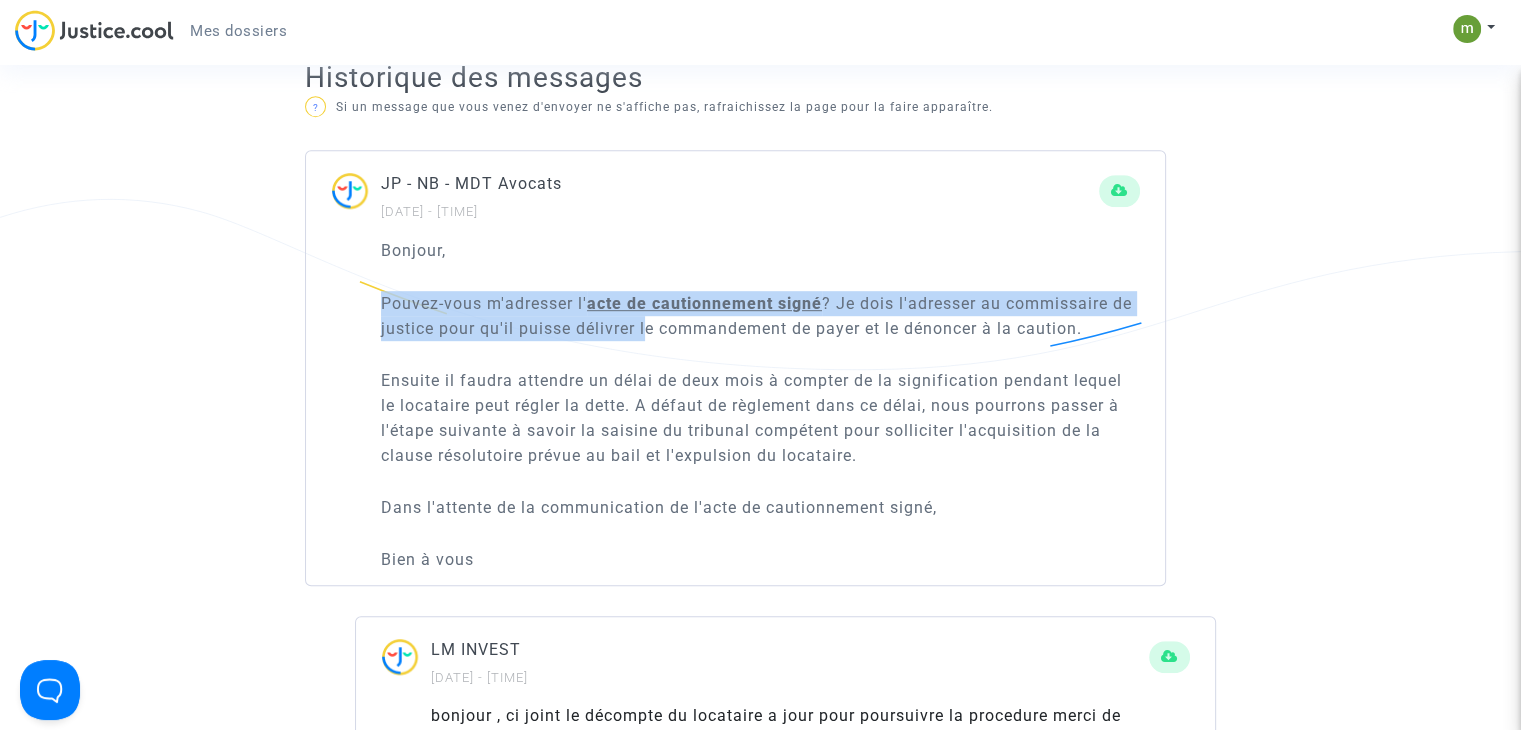 drag, startPoint x: 672, startPoint y: 346, endPoint x: 781, endPoint y: 365, distance: 110.64357 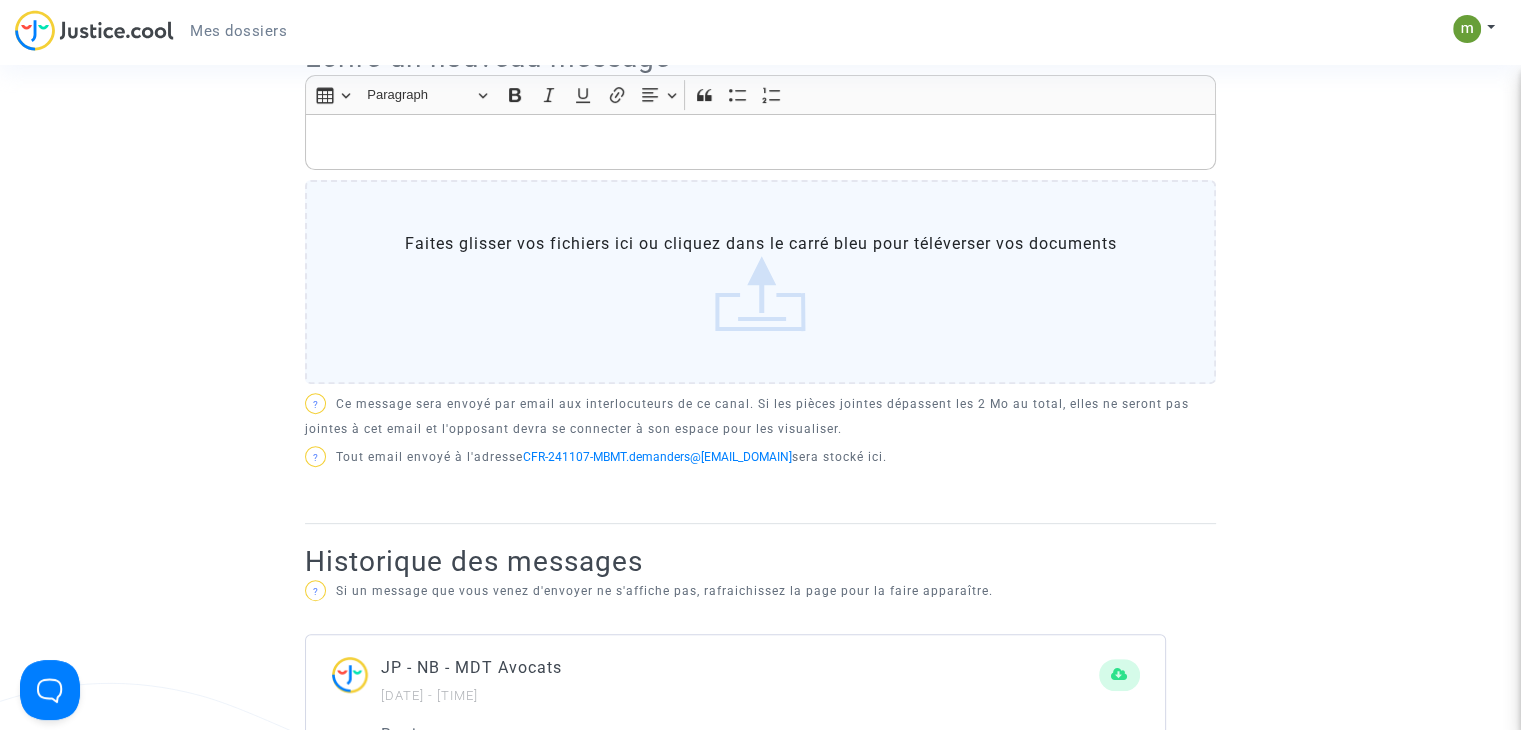 scroll, scrollTop: 600, scrollLeft: 0, axis: vertical 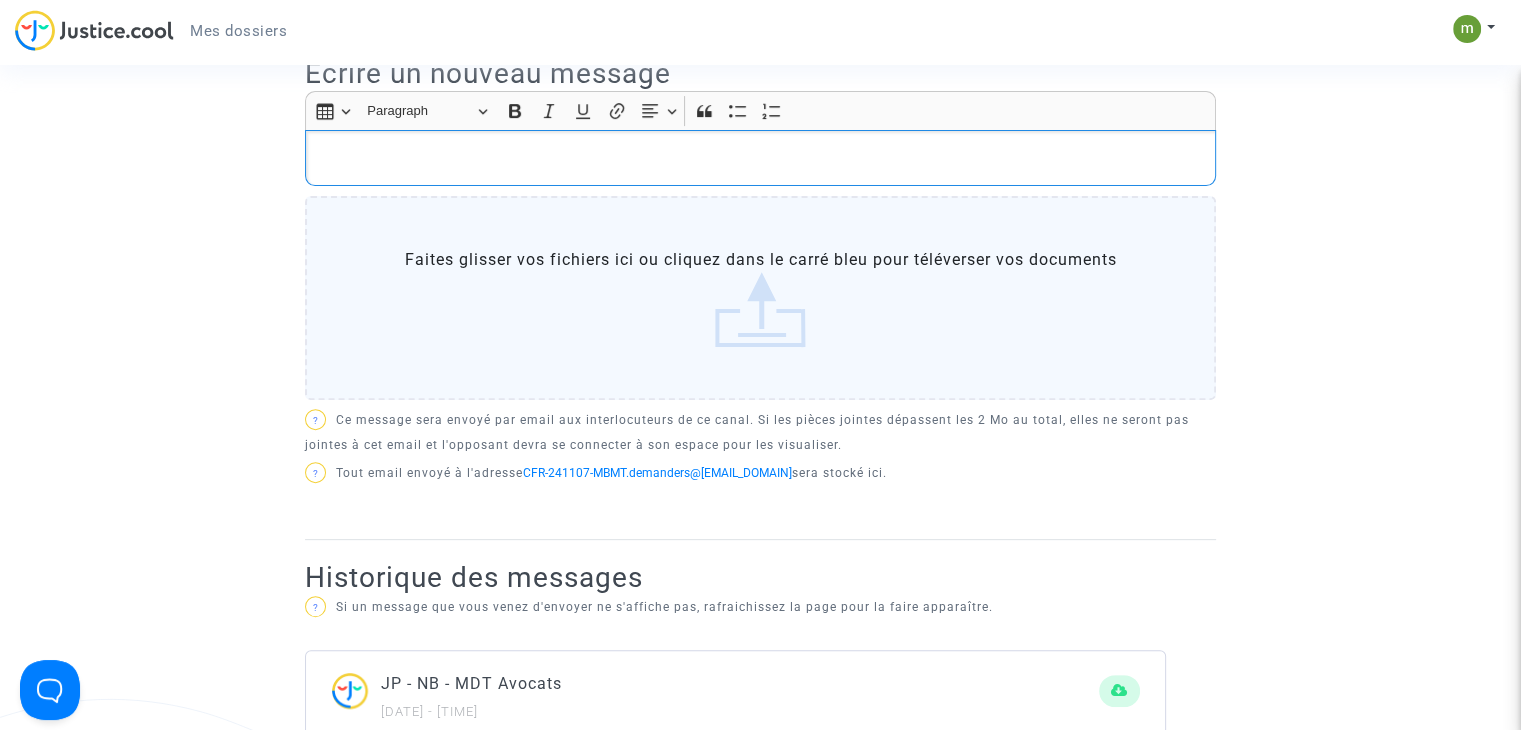 click 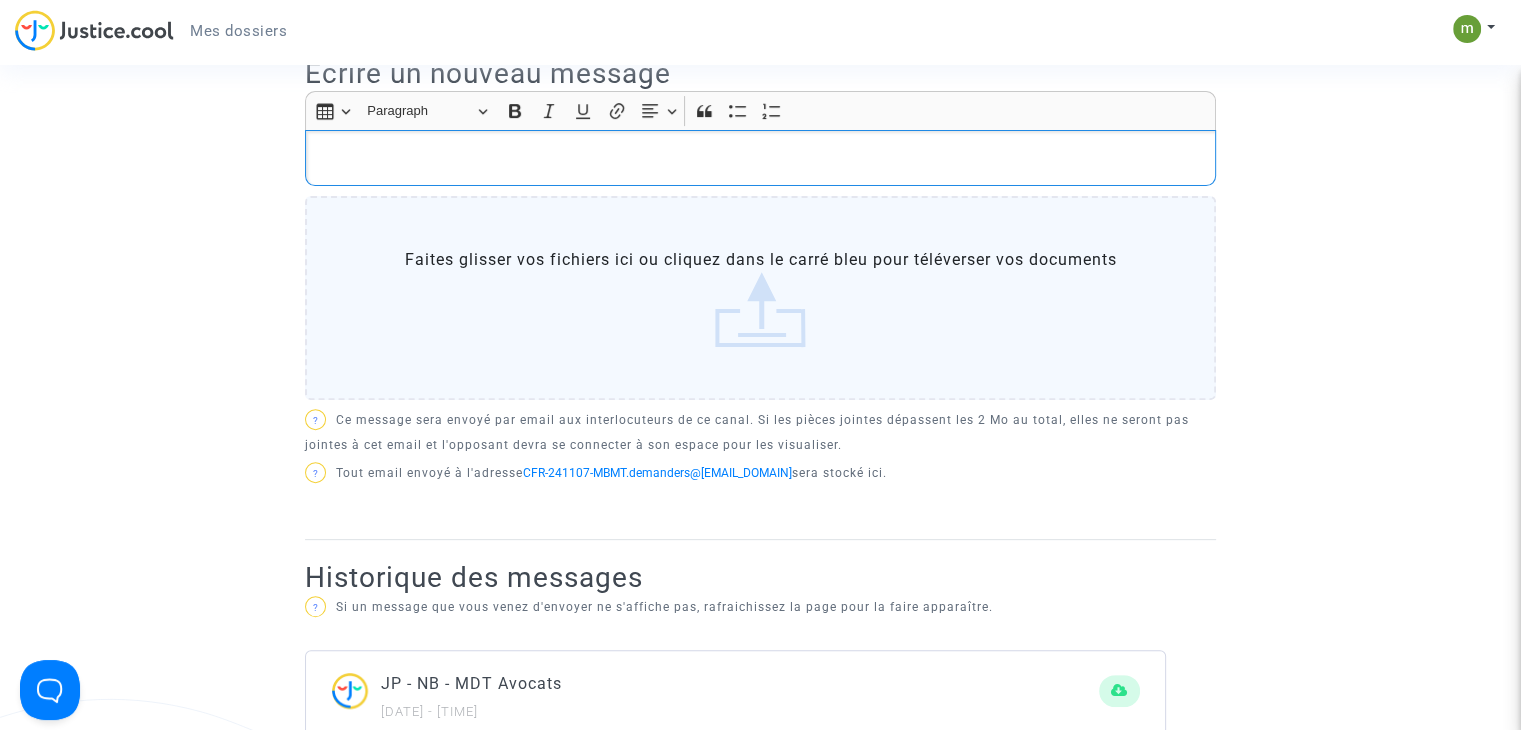 type 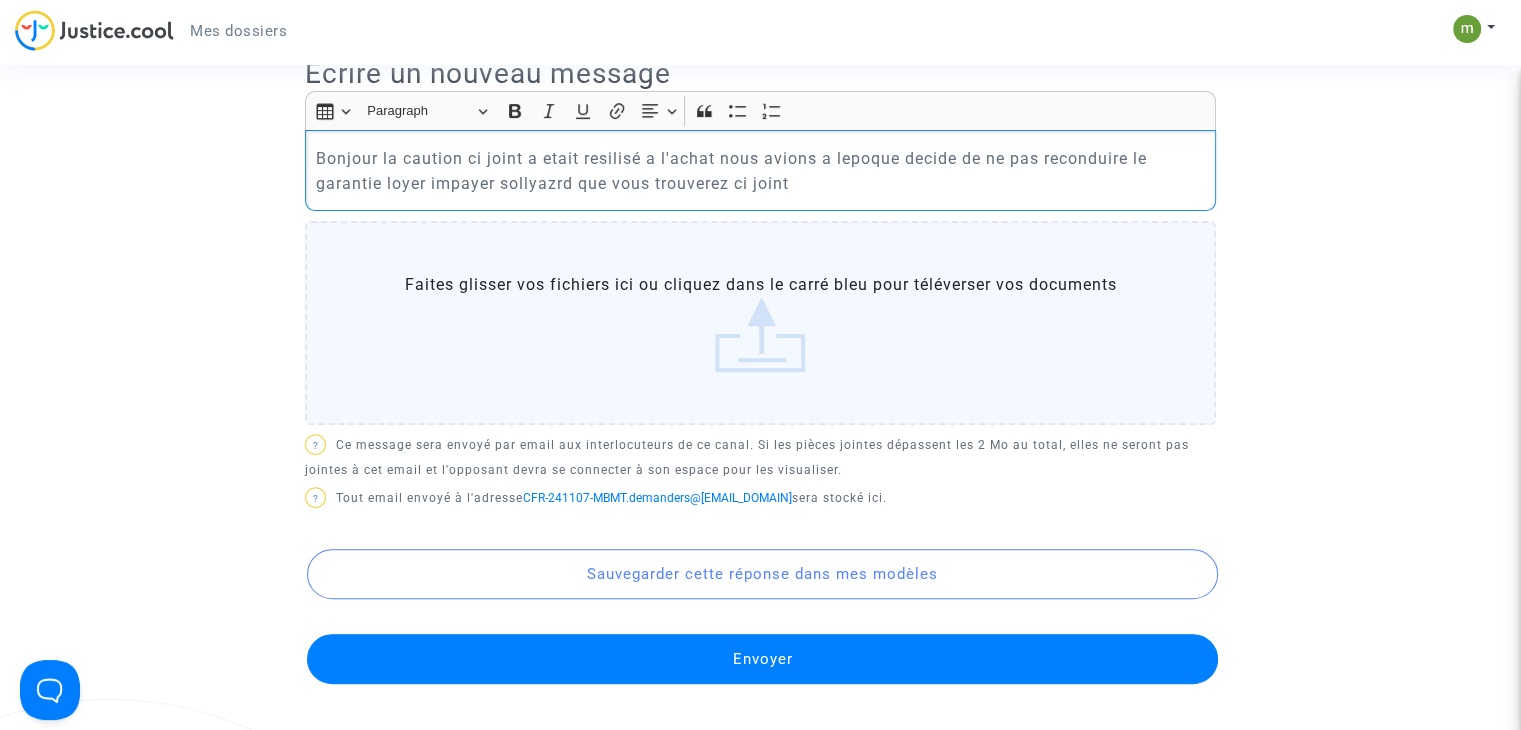 drag, startPoint x: 807, startPoint y: 221, endPoint x: 289, endPoint y: 181, distance: 519.5421 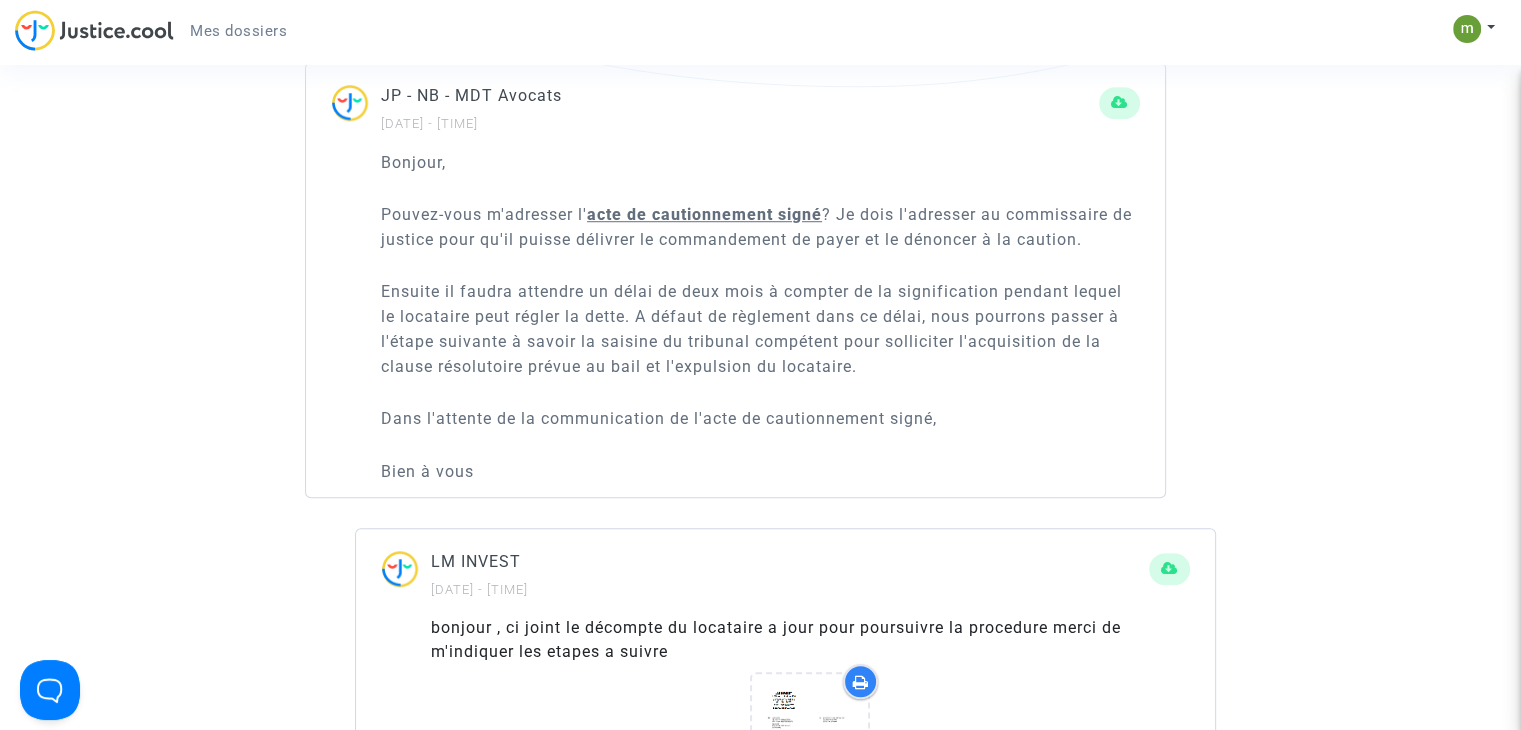 scroll, scrollTop: 1400, scrollLeft: 0, axis: vertical 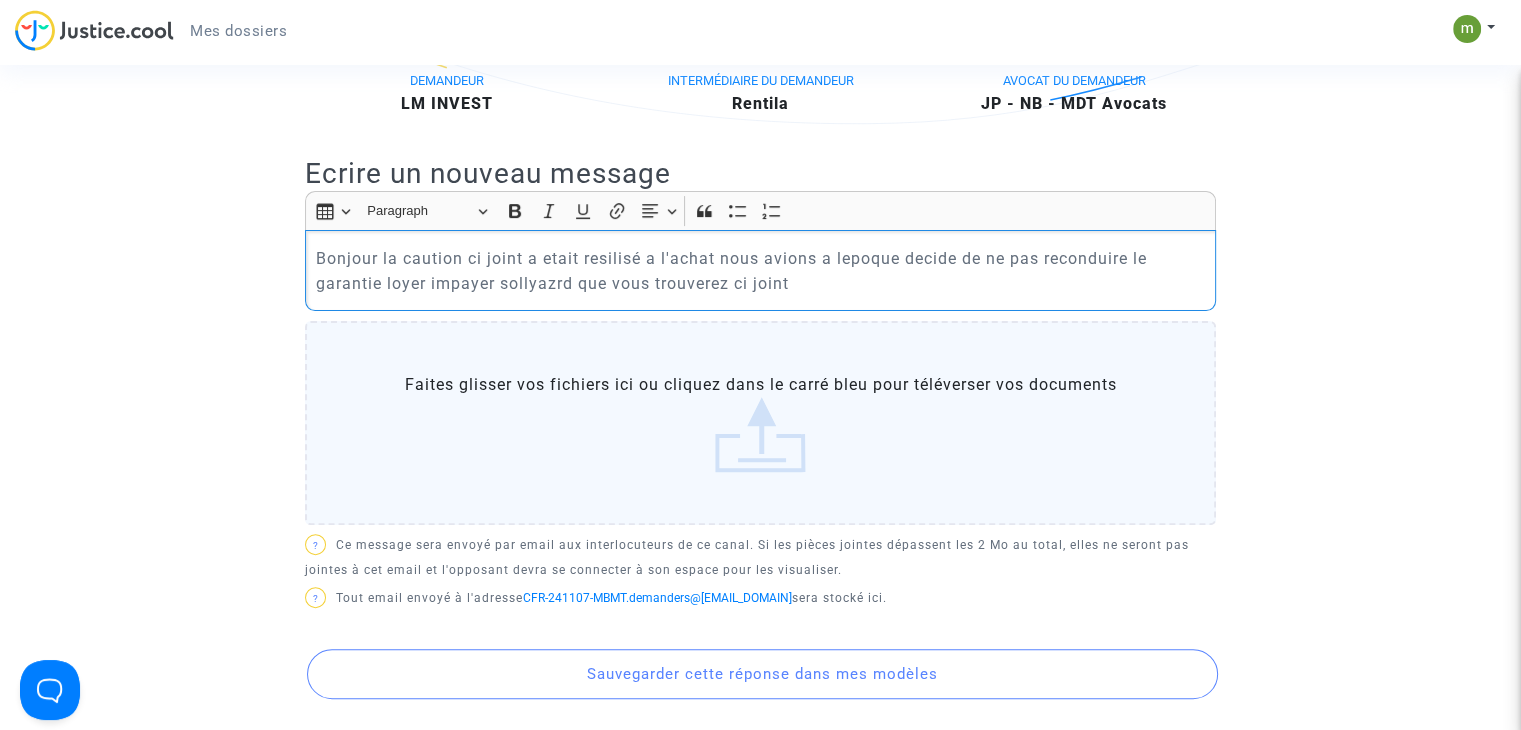 click on "Bonjour la caution ci joint a etait resilisé a l'achat nous avions a lepoque decide de ne pas reconduire le garantie loyer impayer sollyazrd que vous trouverez ci joint" 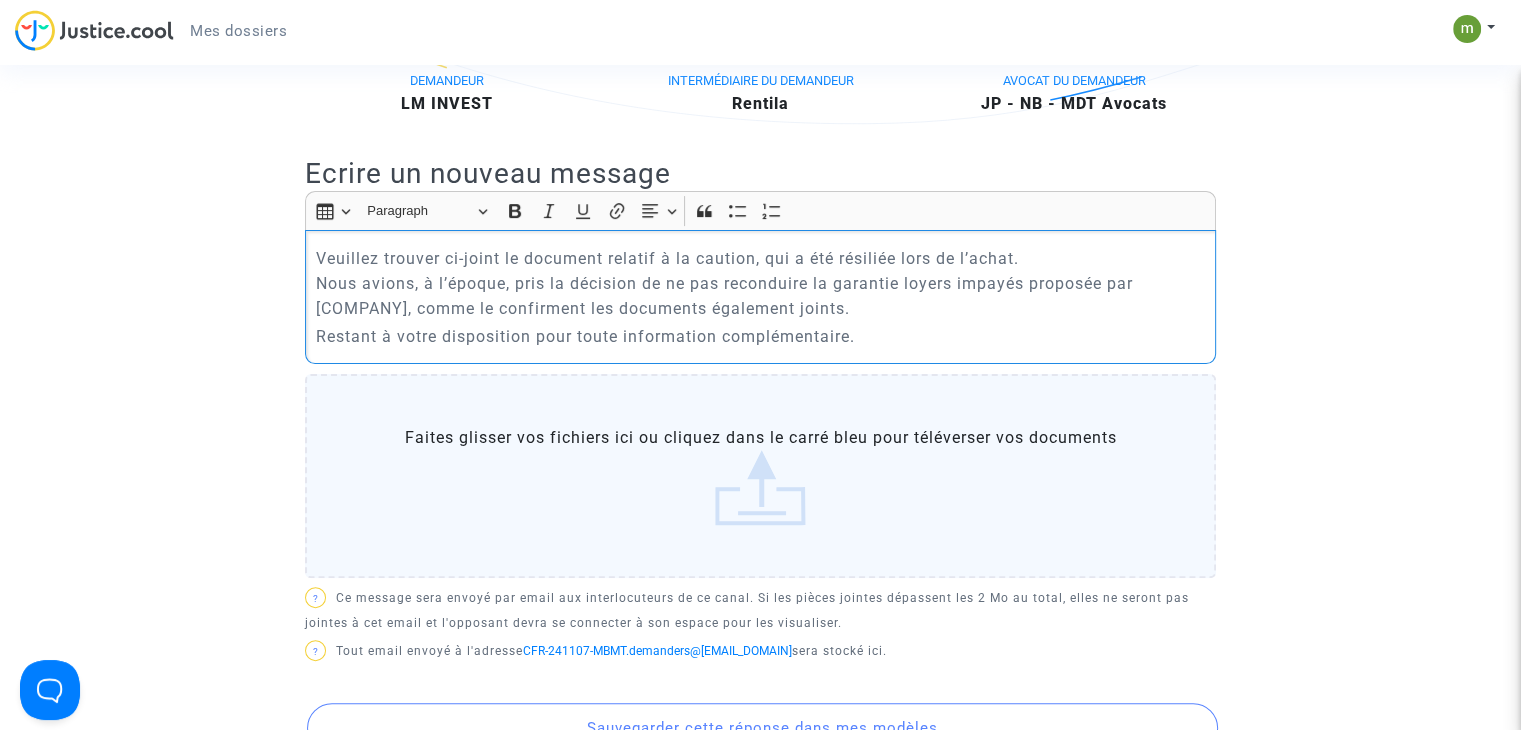 click on "Faites glisser vos fichiers ici ou cliquez dans le carré bleu pour téléverser vos documents" 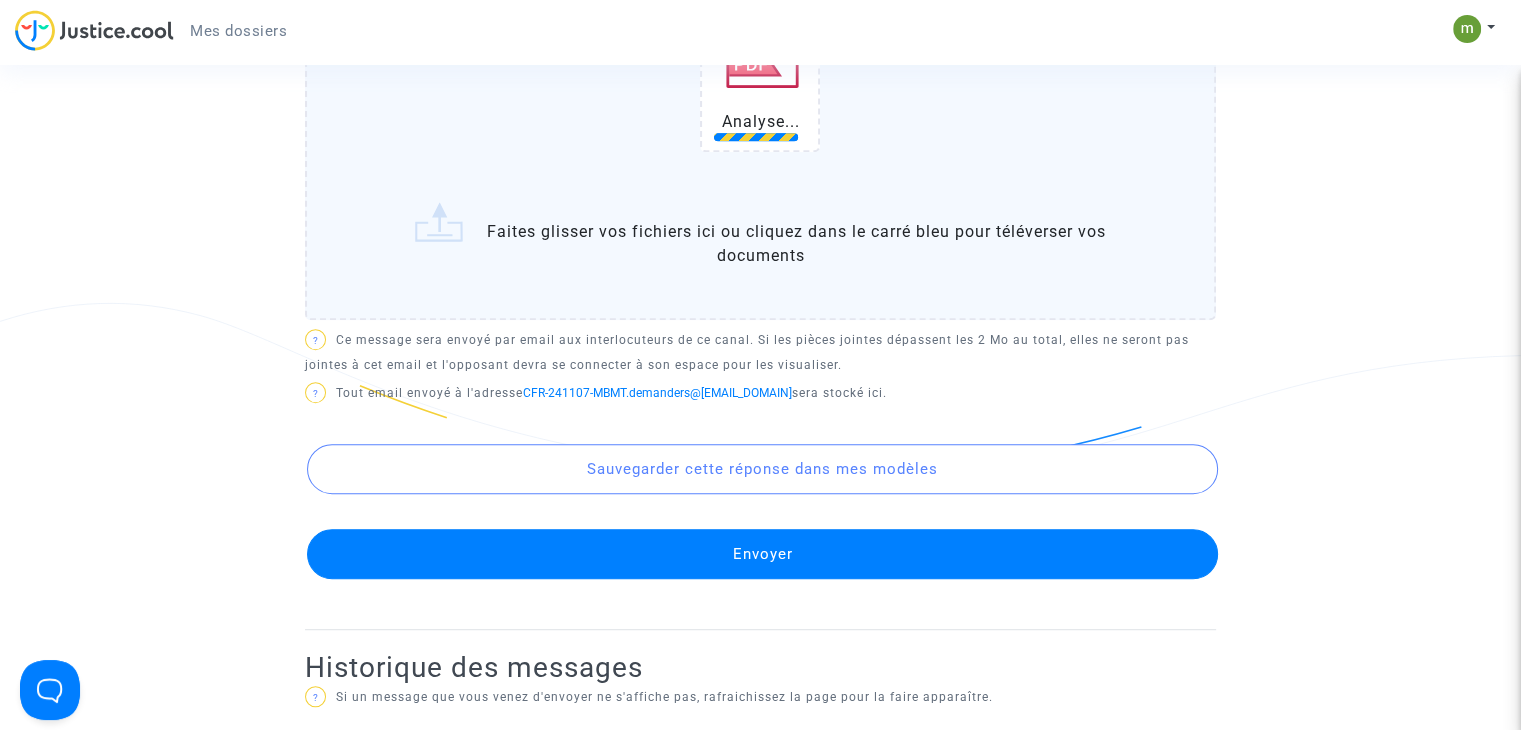 scroll, scrollTop: 1000, scrollLeft: 0, axis: vertical 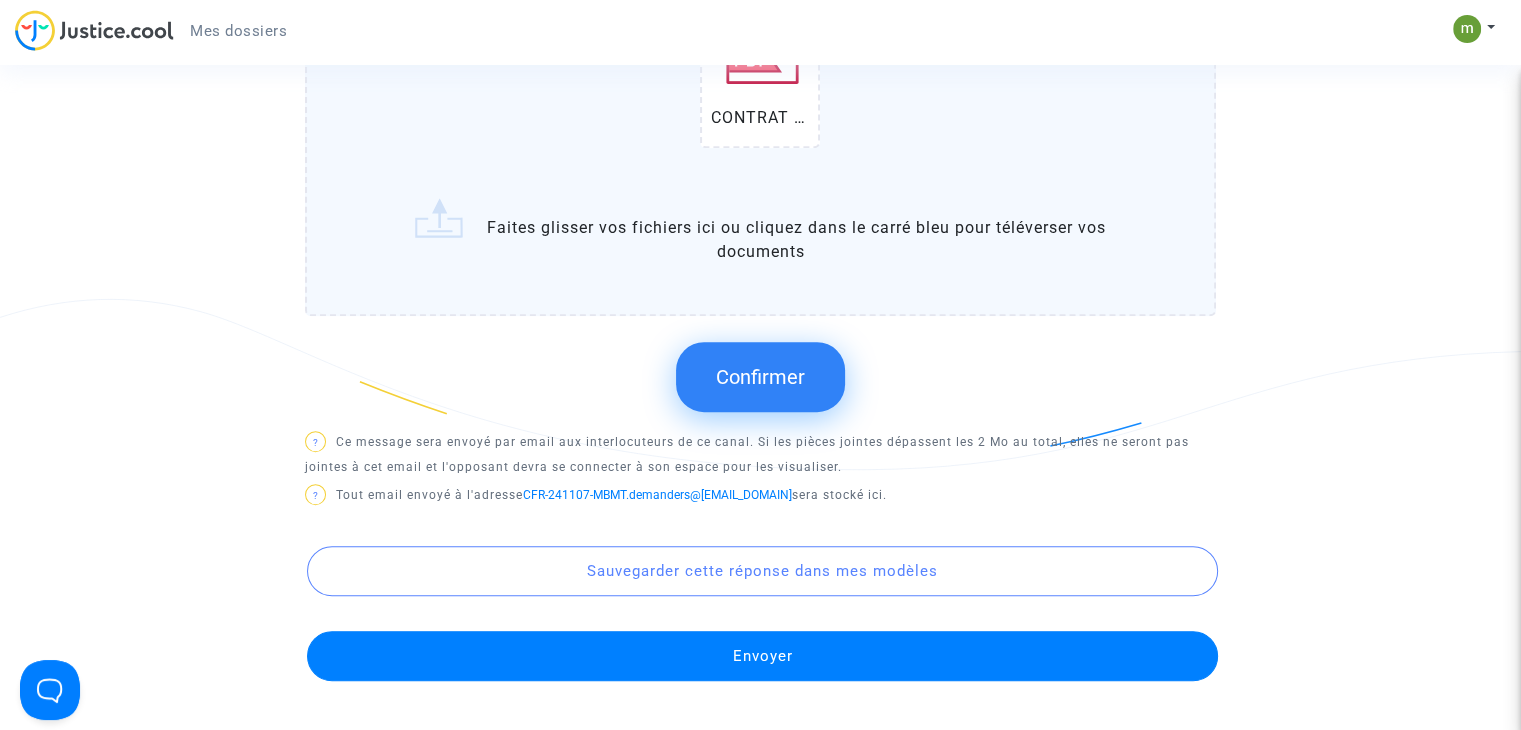 click on "Envoyer" 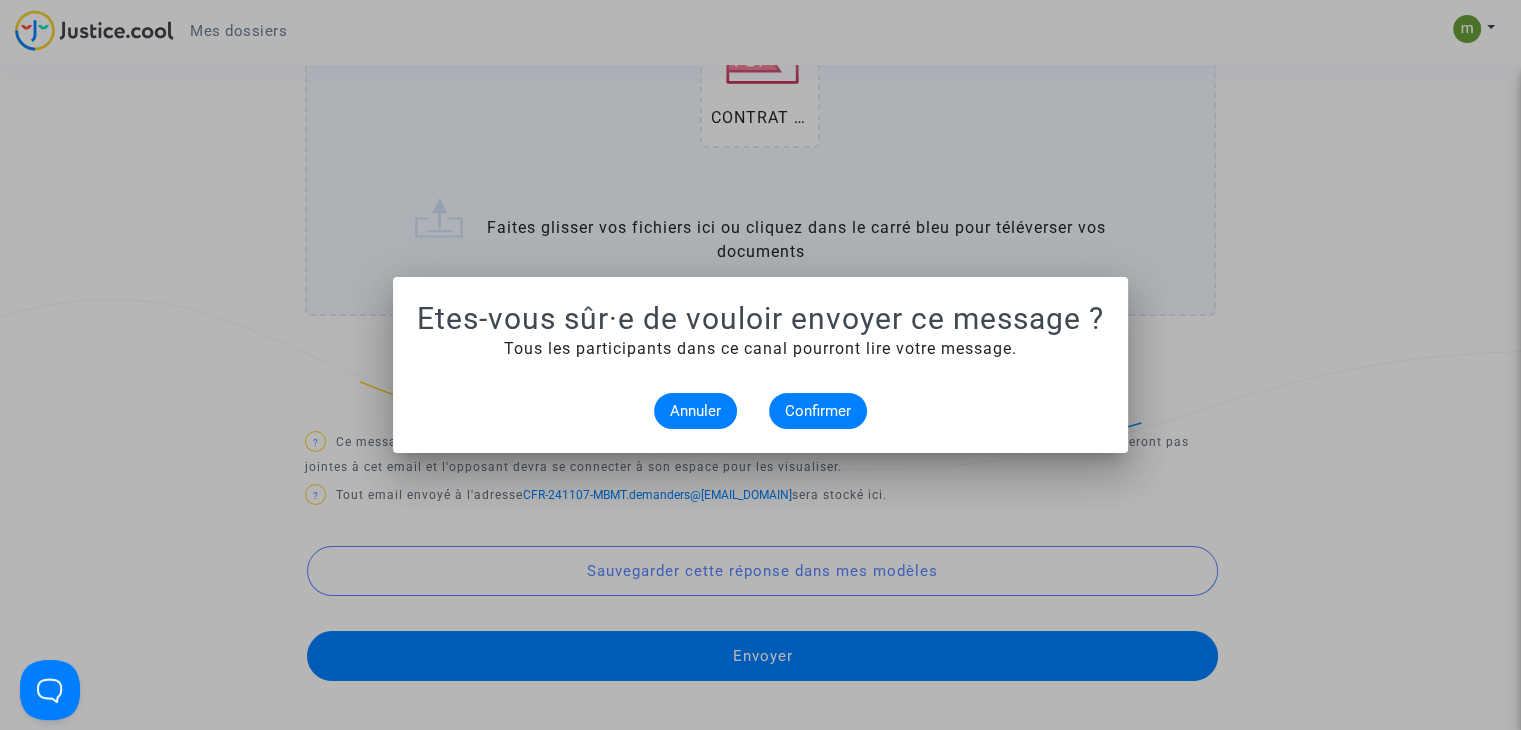 scroll, scrollTop: 0, scrollLeft: 0, axis: both 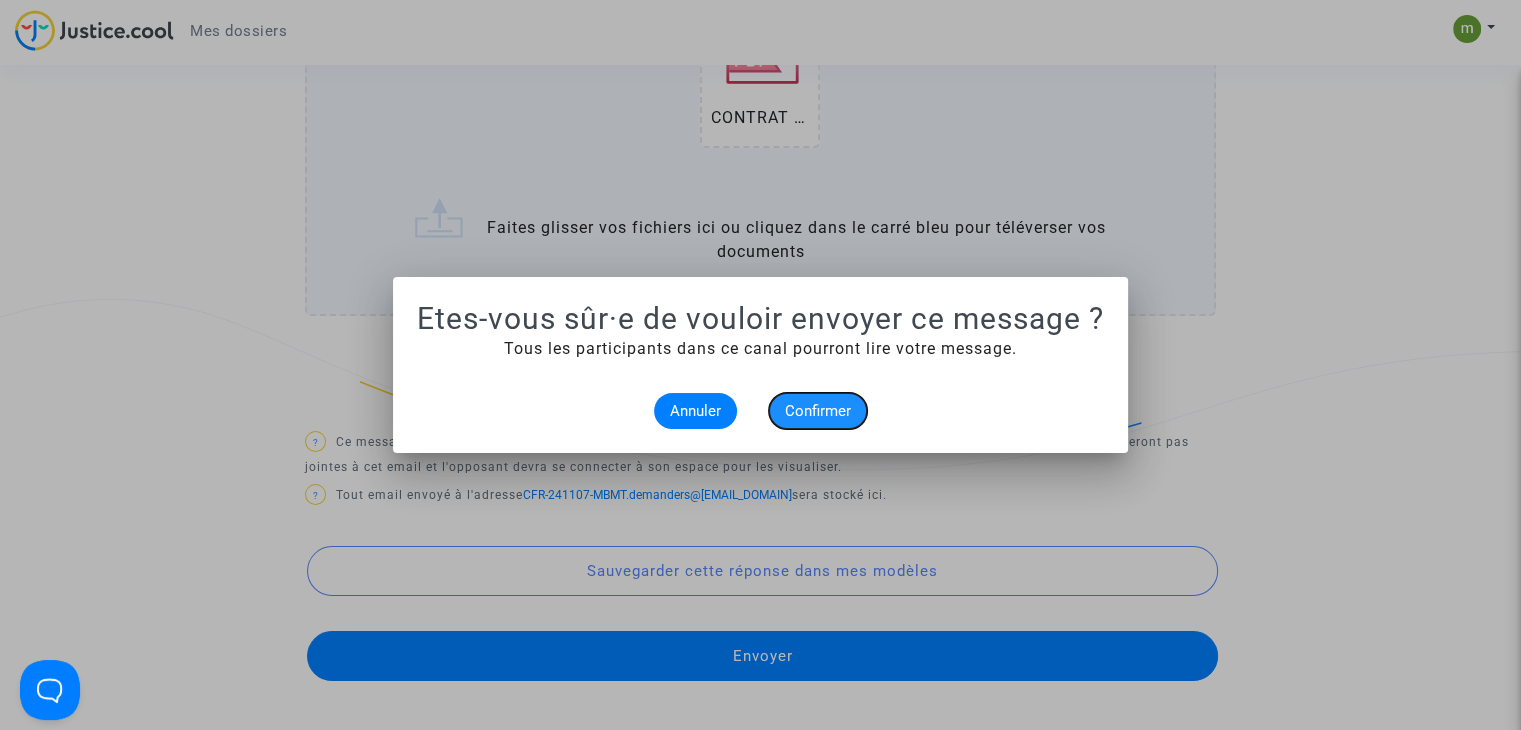 click on "Confirmer" at bounding box center [818, 411] 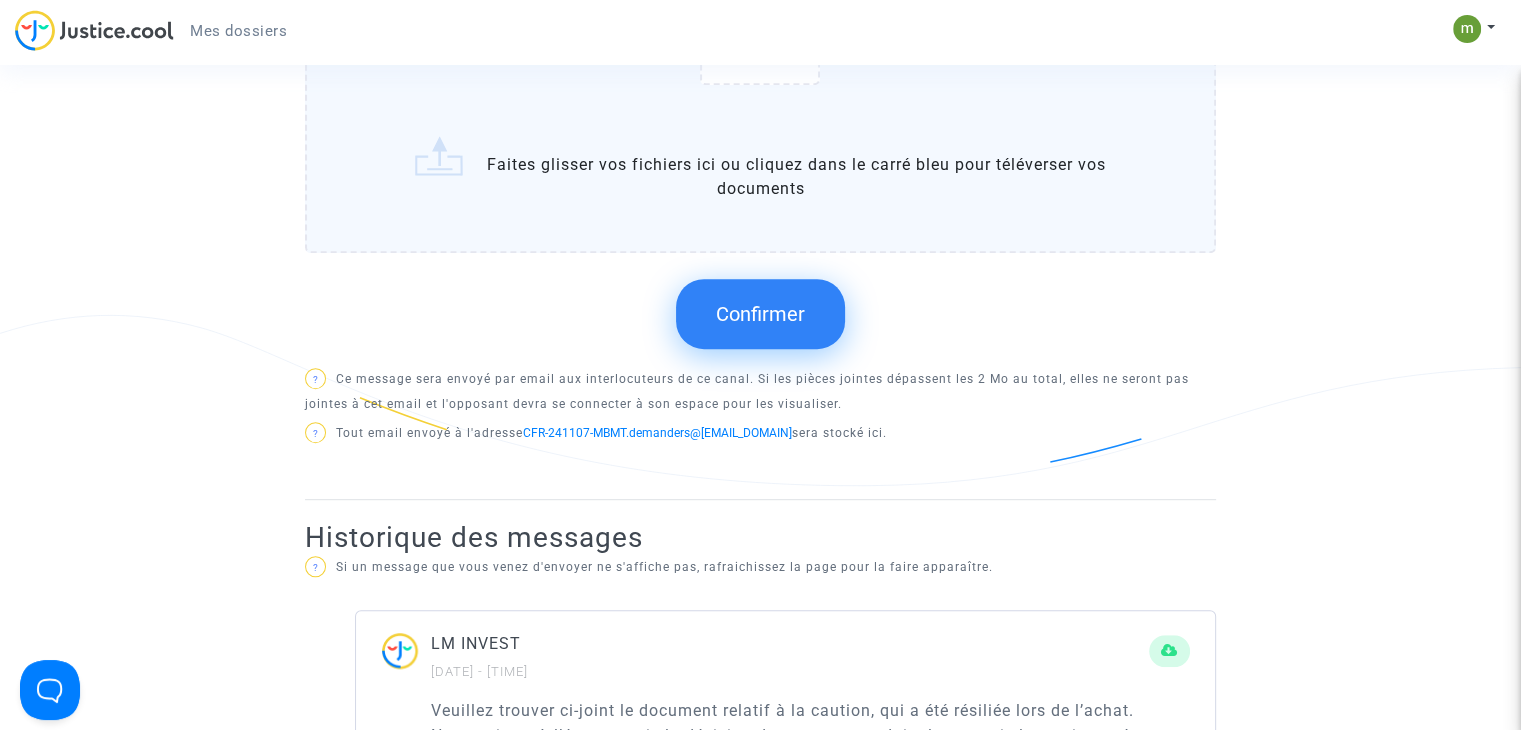scroll, scrollTop: 900, scrollLeft: 0, axis: vertical 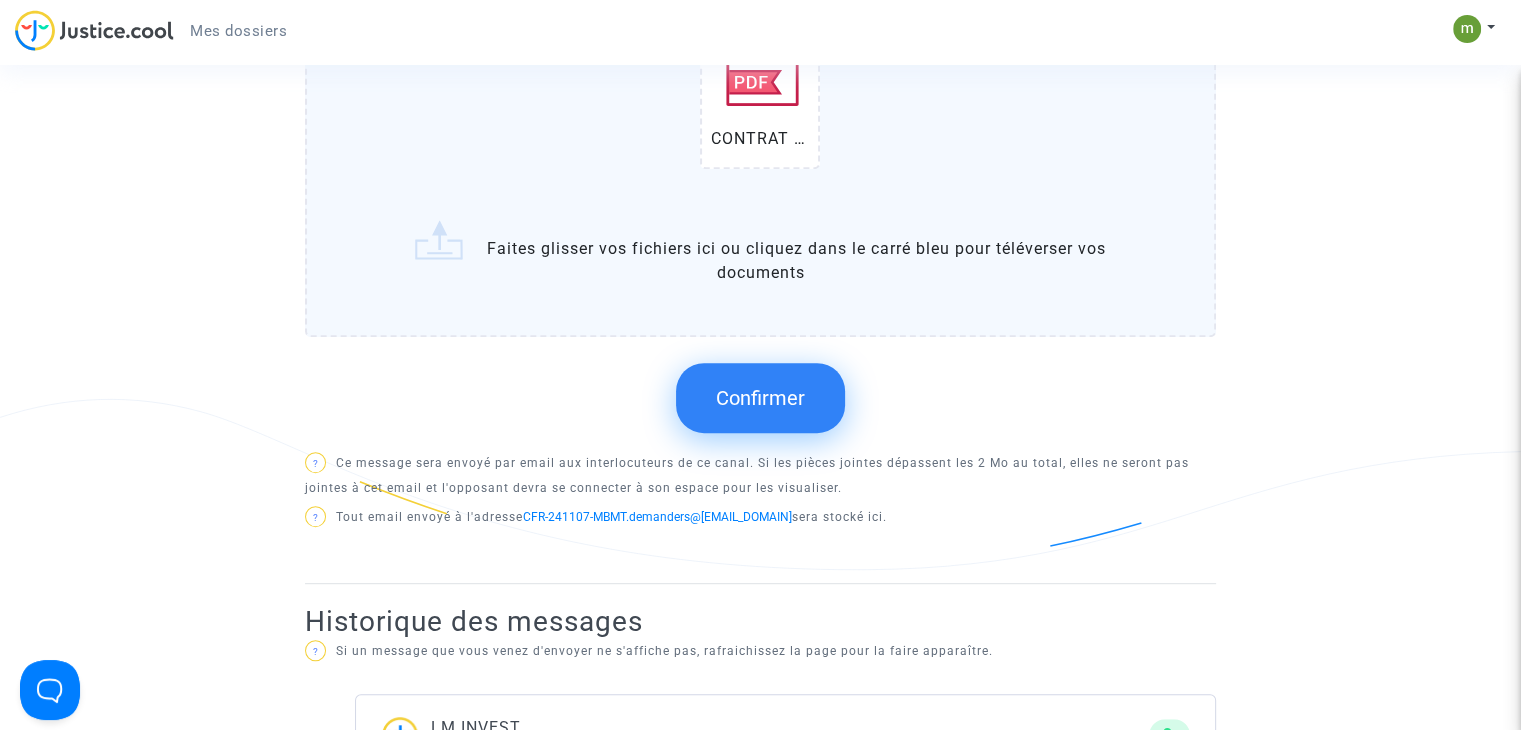 click on "Confirmer" 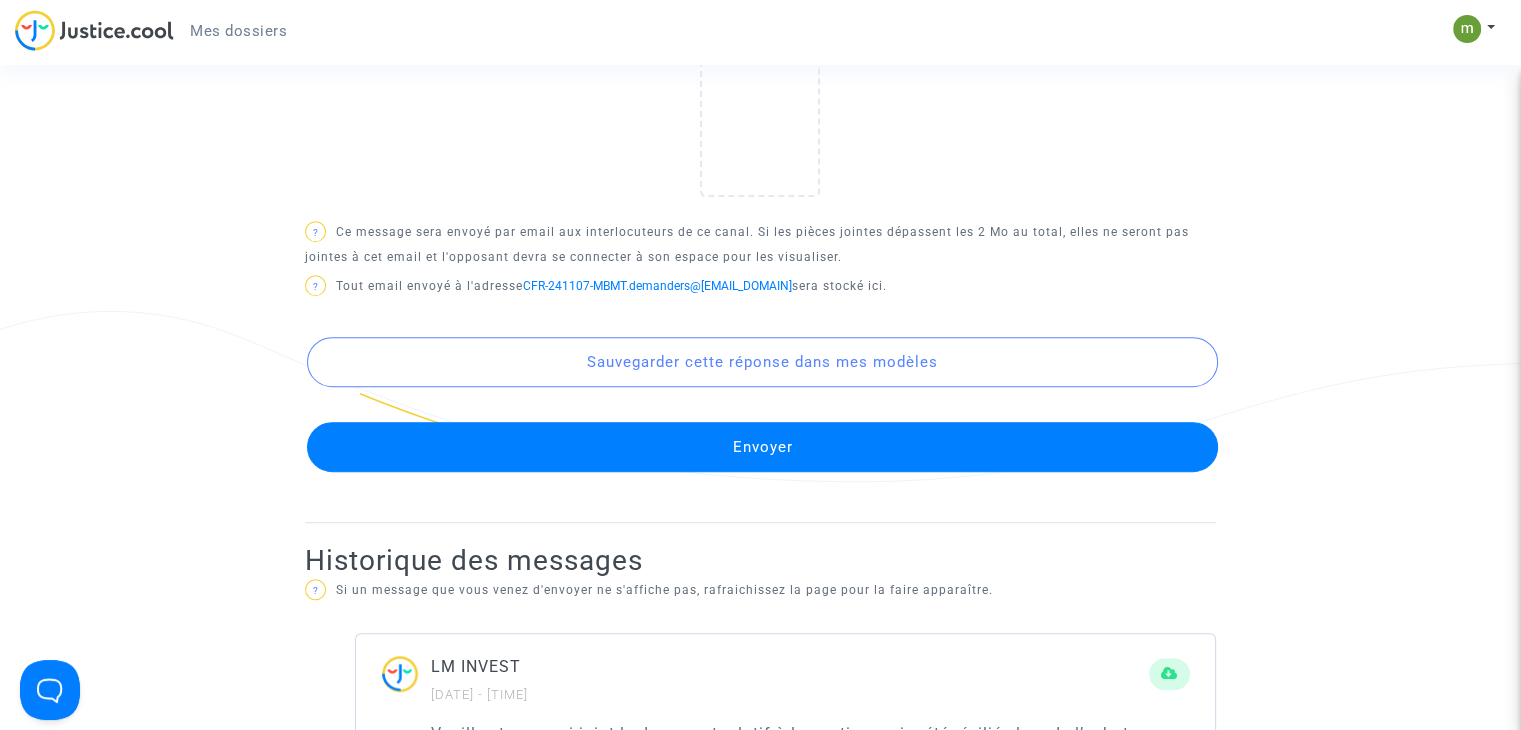 scroll, scrollTop: 1000, scrollLeft: 0, axis: vertical 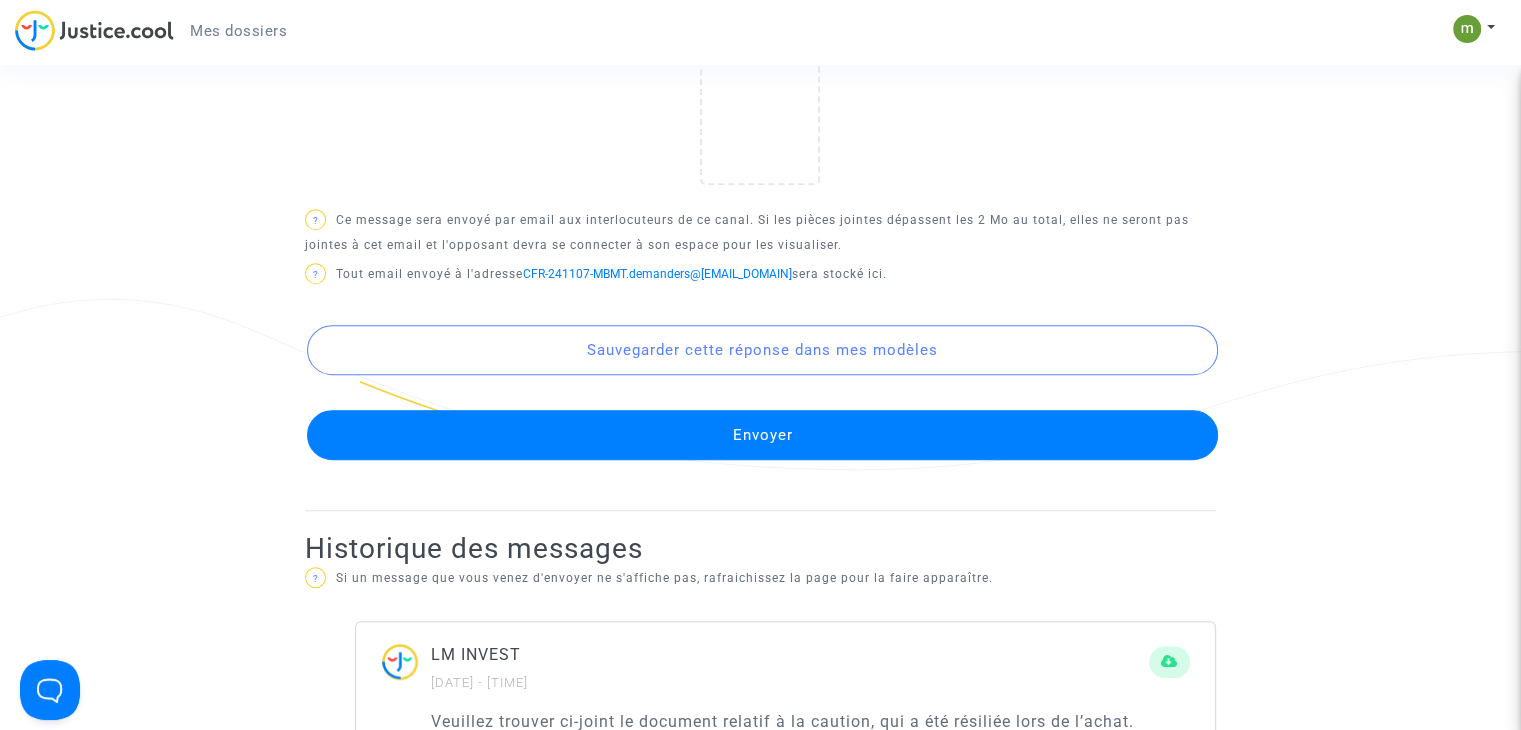 click on "Envoyer" 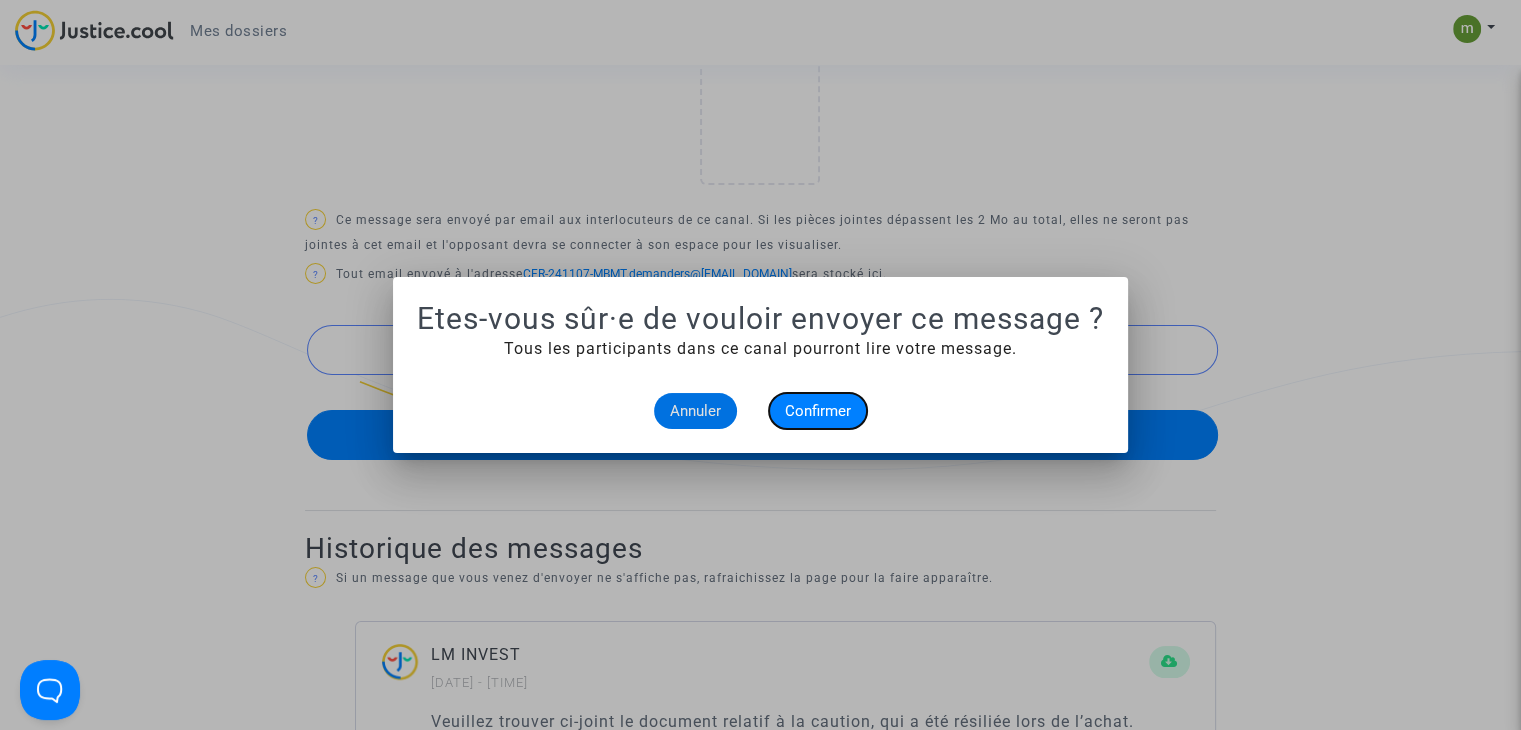 click on "Confirmer" at bounding box center (818, 411) 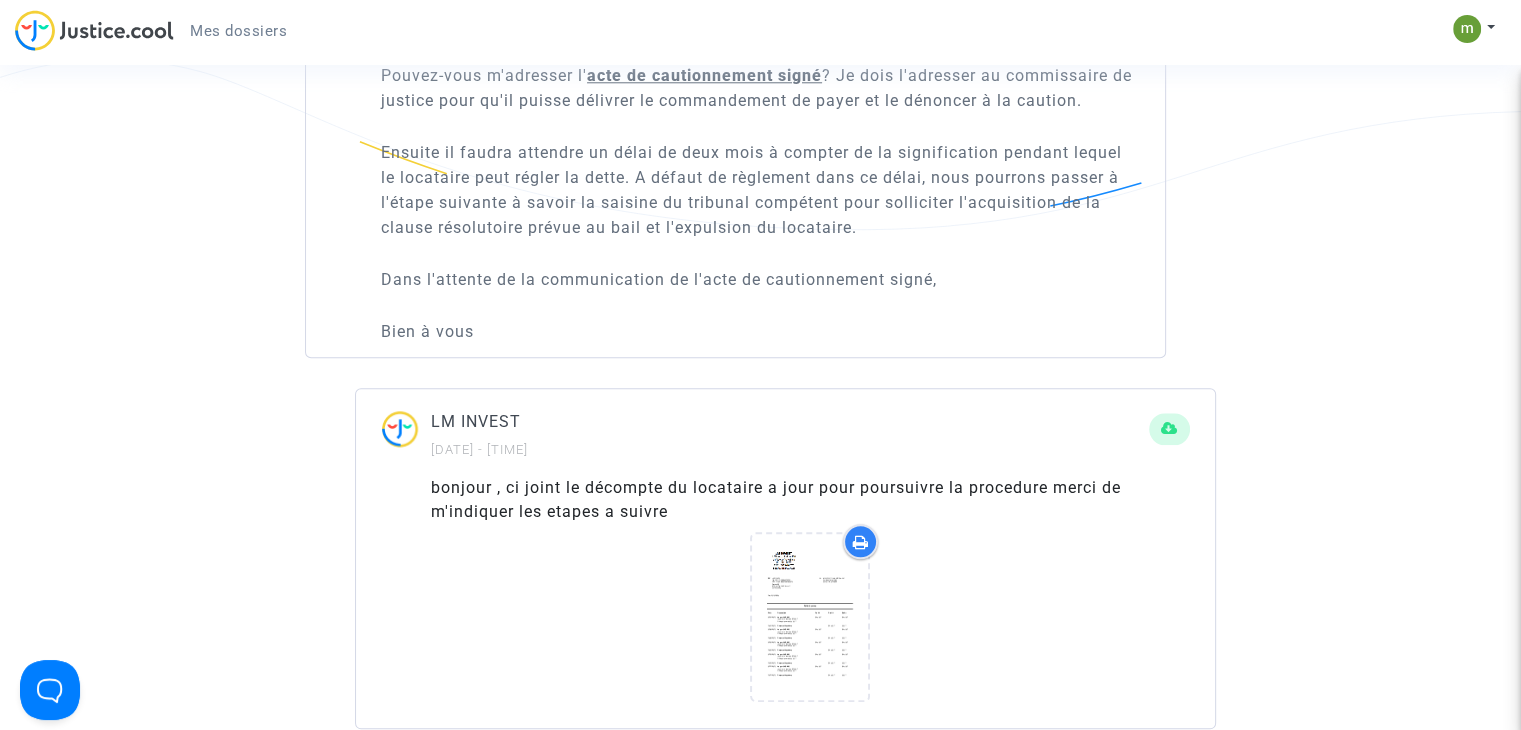 scroll, scrollTop: 2100, scrollLeft: 0, axis: vertical 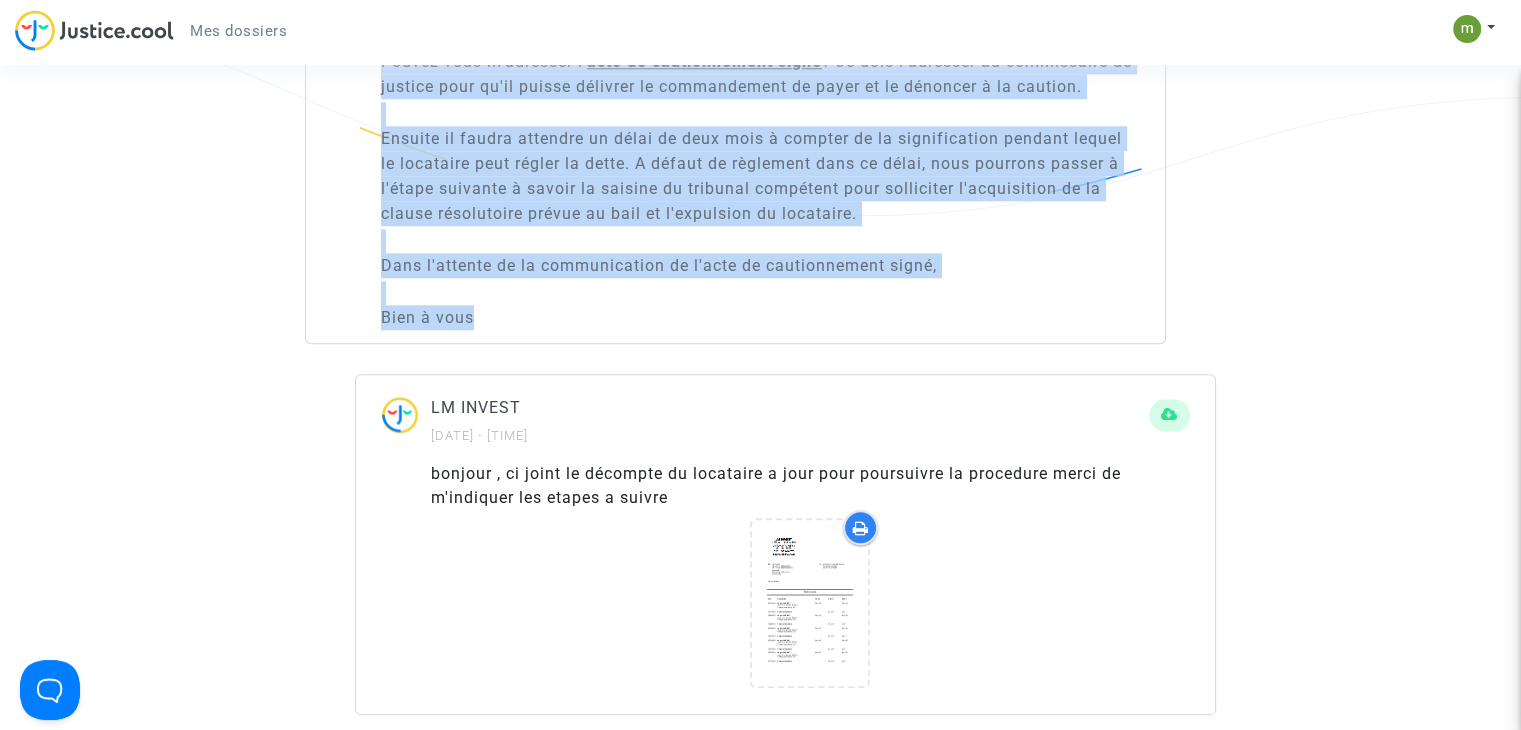 drag, startPoint x: 481, startPoint y: 291, endPoint x: 287, endPoint y: 93, distance: 277.2003 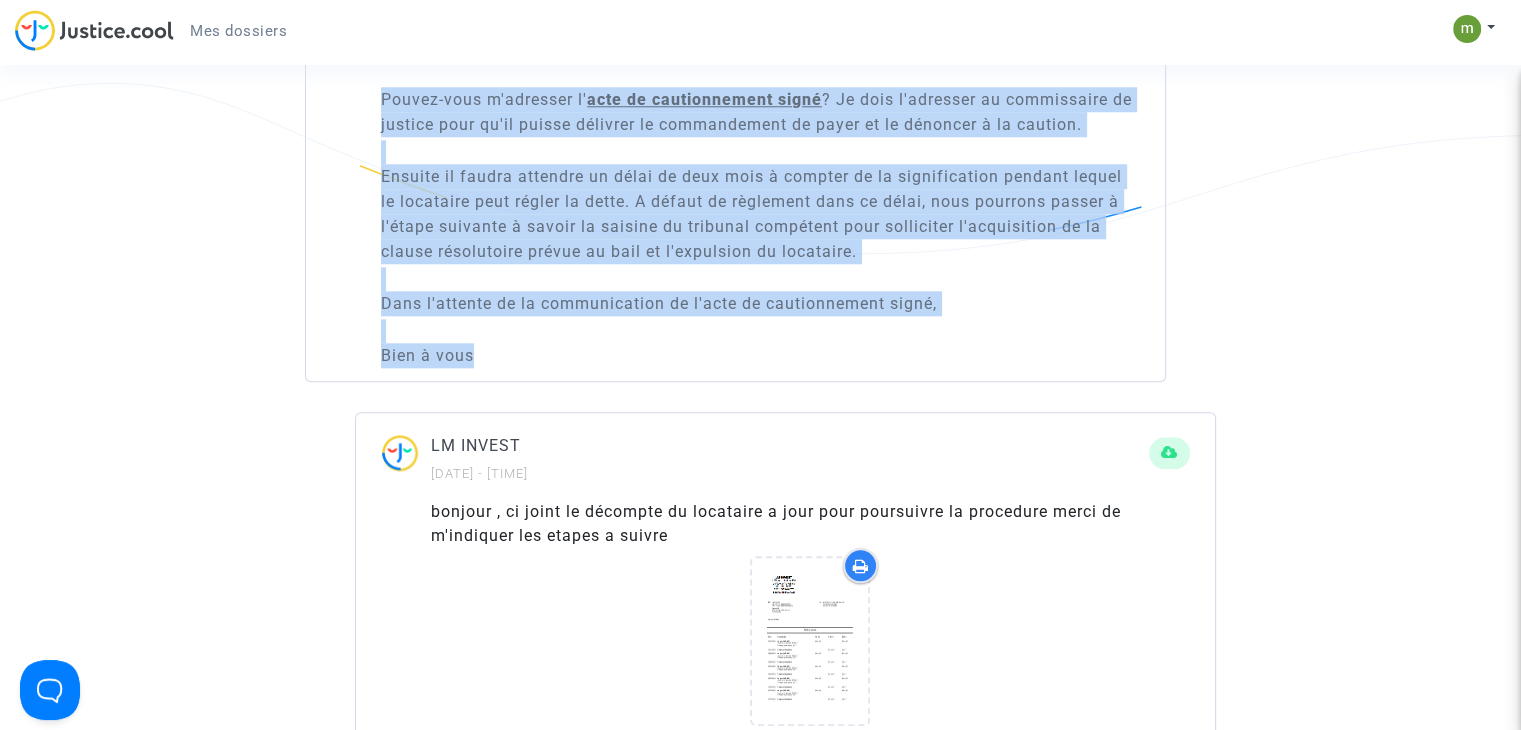 scroll, scrollTop: 1900, scrollLeft: 0, axis: vertical 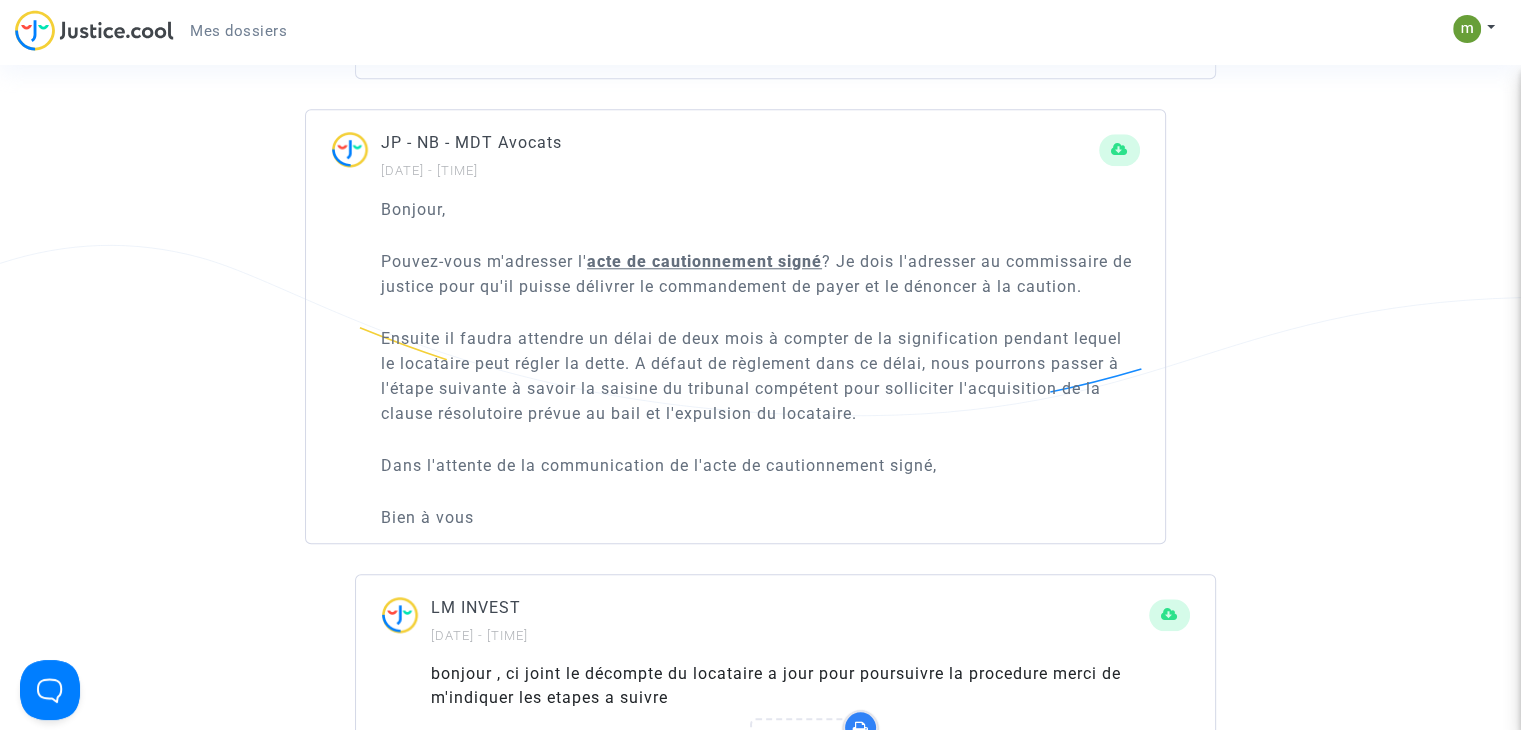 click on "Bonjour, Pouvez-vous m'adresser l' acte de cautionnement signé  ? Je dois l'adresser au commissaire de justice pour qu'il puisse délivrer le commandement de payer et le dénoncer à la caution. Ensuite il faudra attendre un délai de deux mois à compter de la signification pendant lequel le locataire peut régler la dette. A défaut de règlement dans ce délai, nous pourrons passer à l'étape suivante à savoir la saisine du tribunal compétent pour solliciter l'acquisition de la clause résolutoire prévue au bail et l'expulsion du locataire. Dans l'attente de la communication de l'acte de cautionnement signé, Bien à vous" 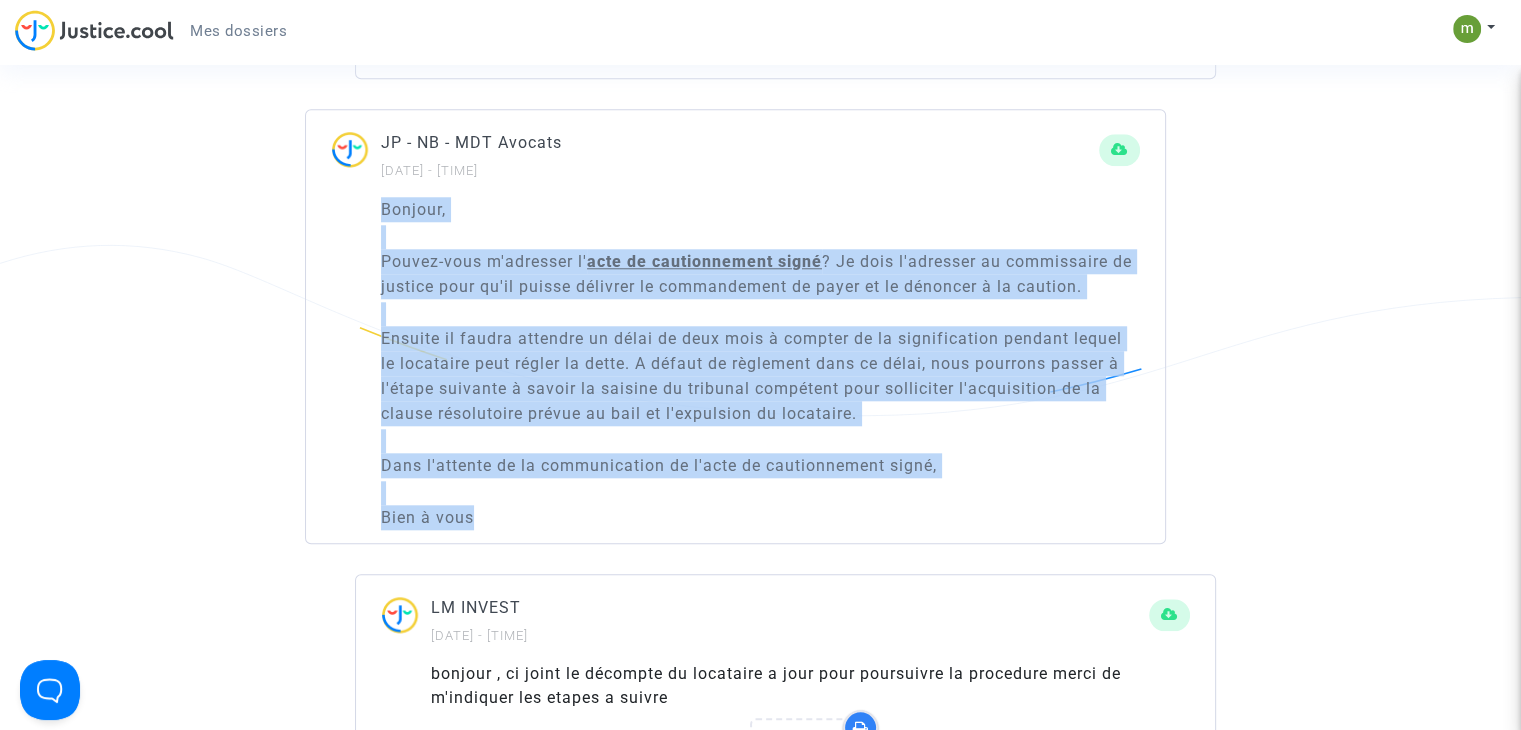 drag, startPoint x: 384, startPoint y: 227, endPoint x: 523, endPoint y: 530, distance: 333.36166 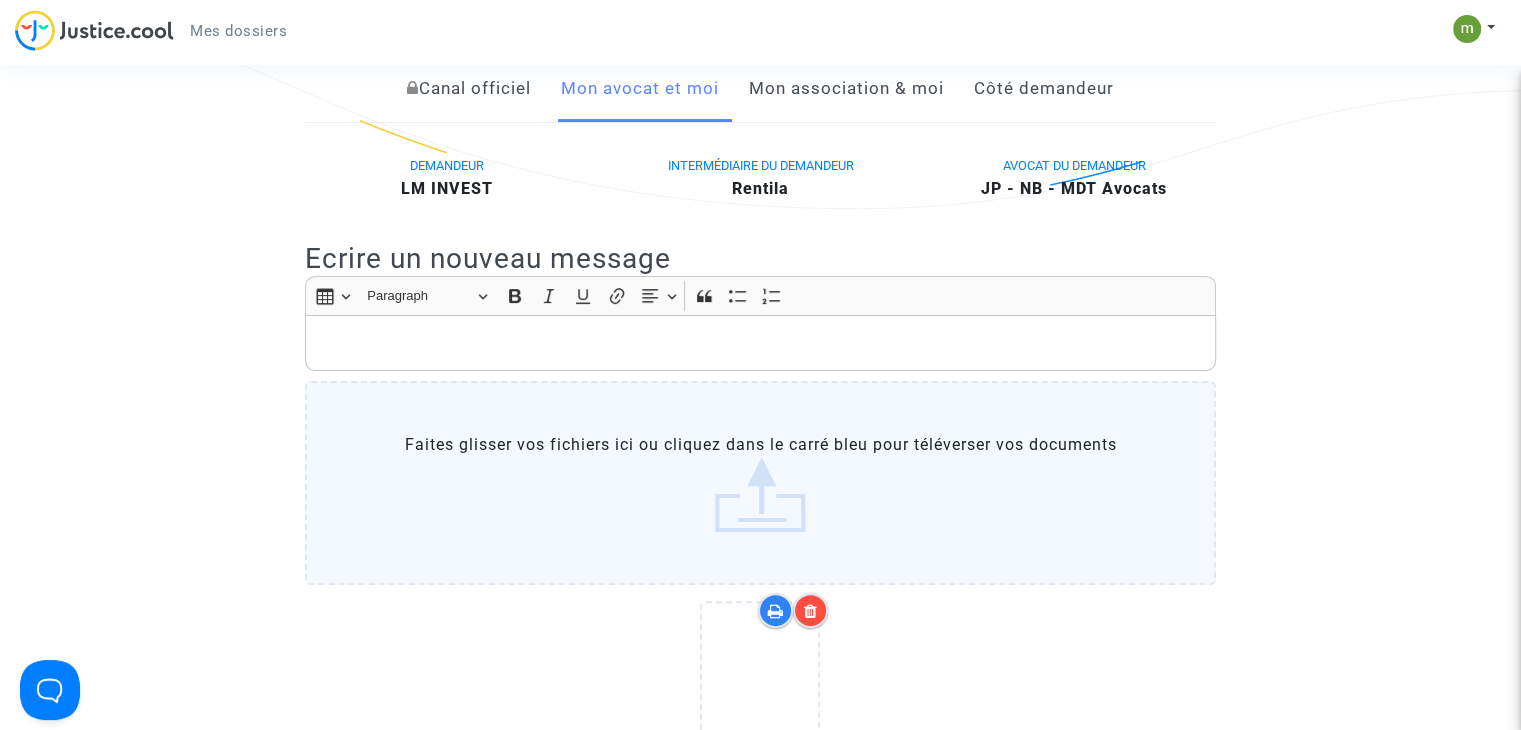 scroll, scrollTop: 0, scrollLeft: 0, axis: both 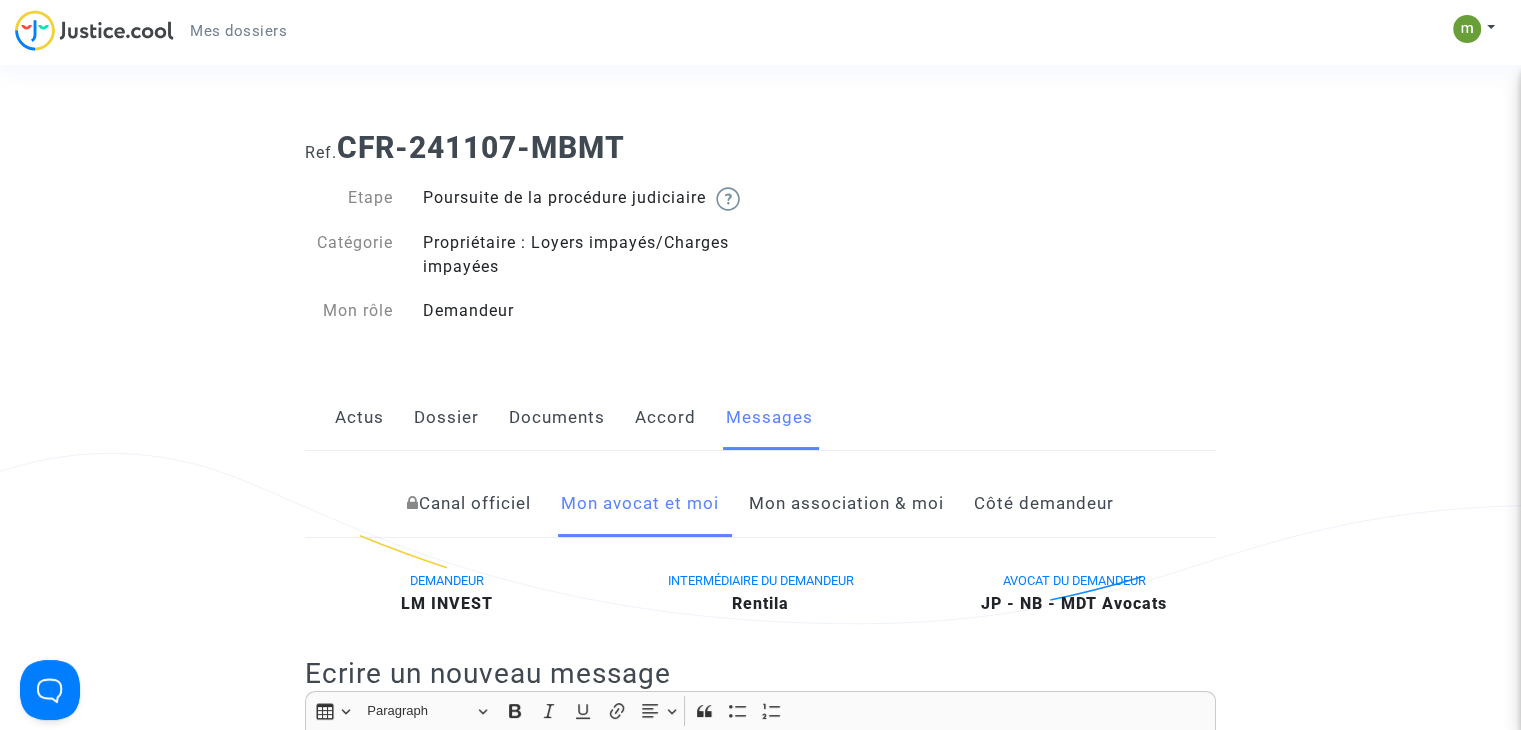 click on "Documents" 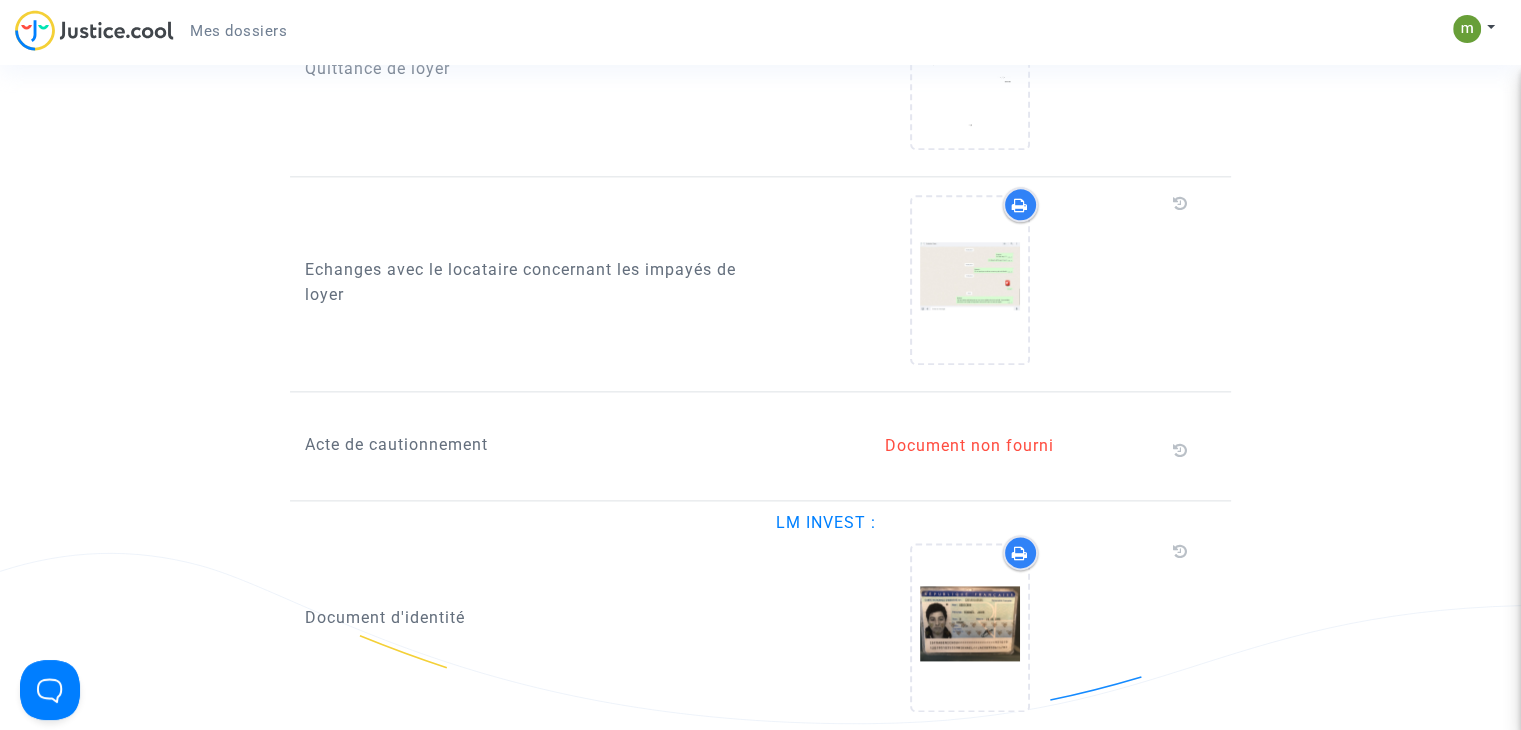 scroll, scrollTop: 2500, scrollLeft: 0, axis: vertical 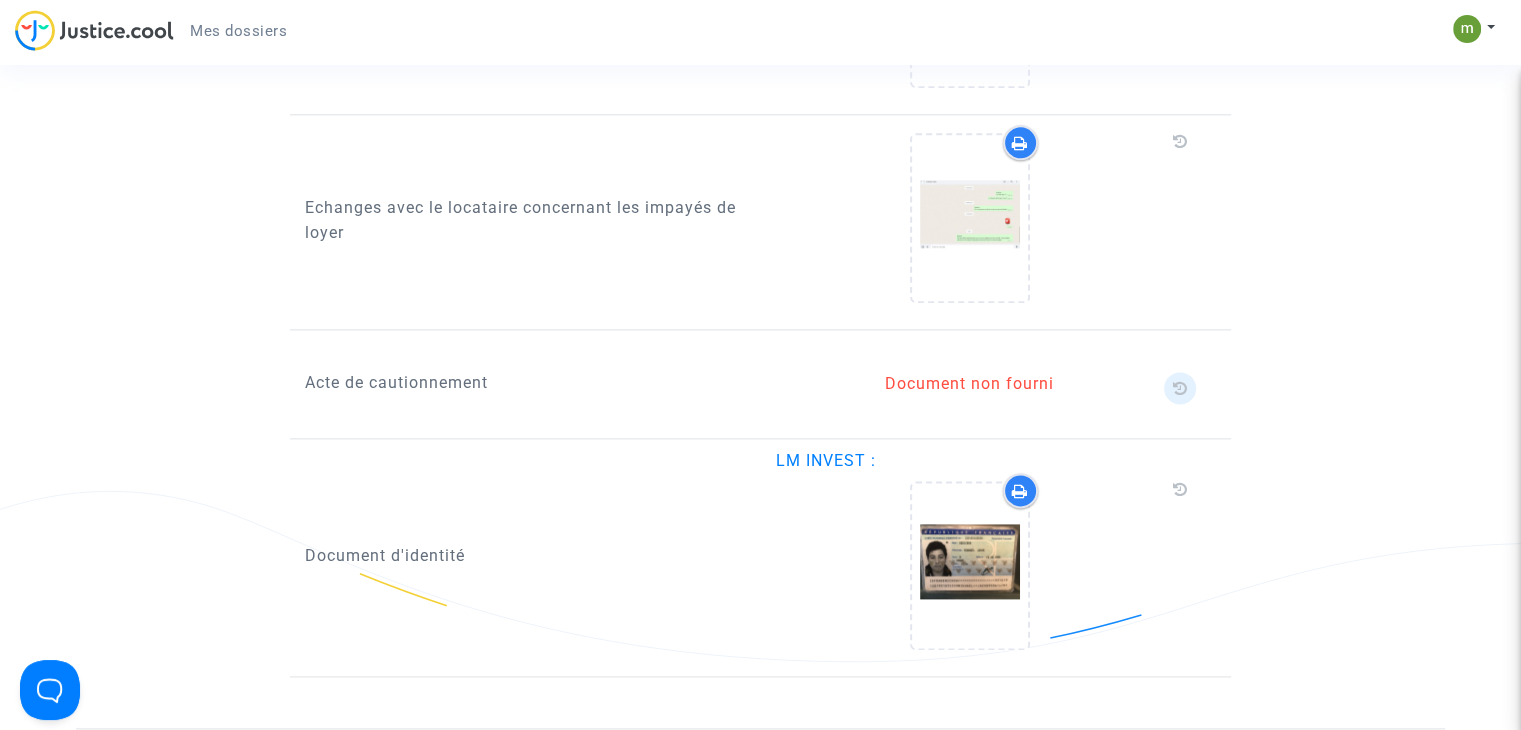 click 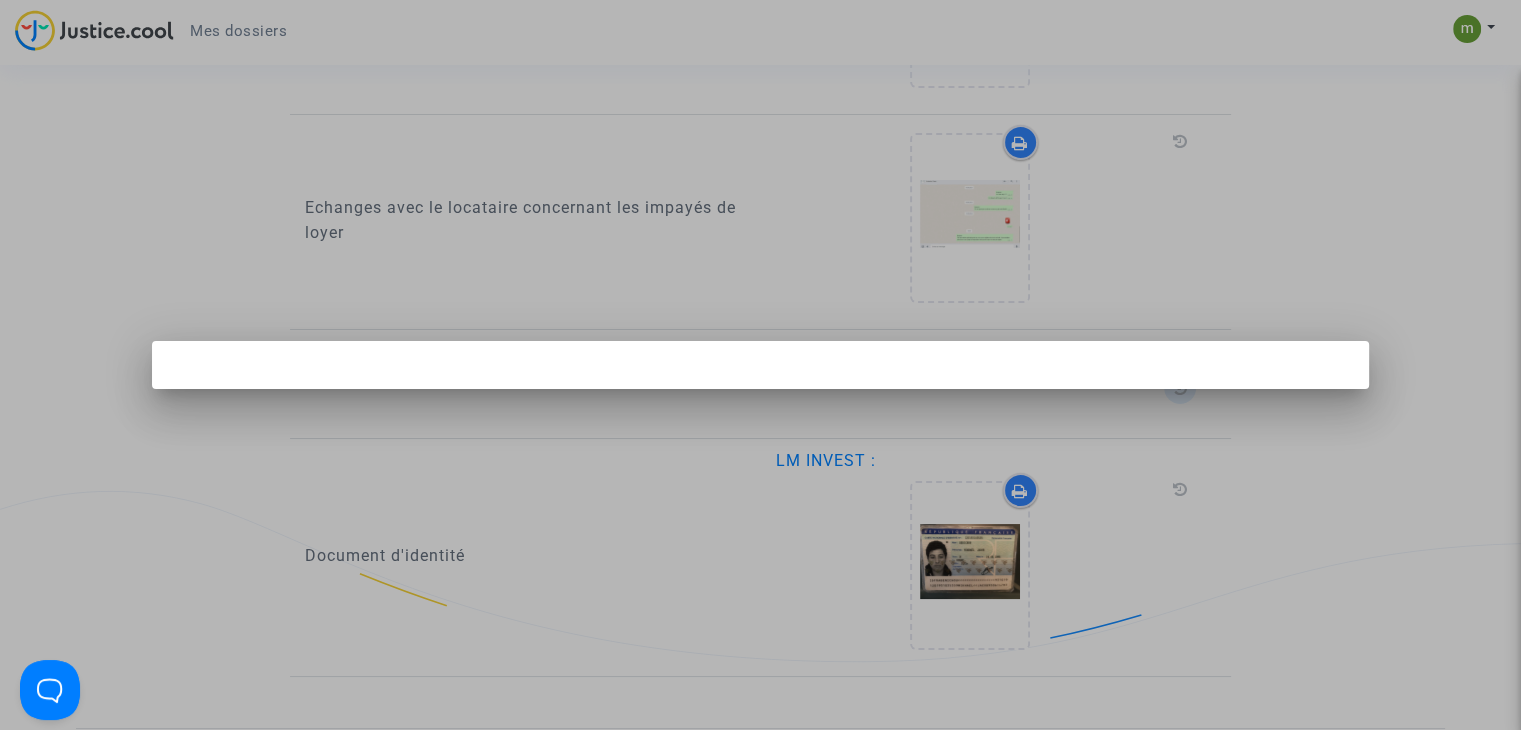 scroll, scrollTop: 0, scrollLeft: 0, axis: both 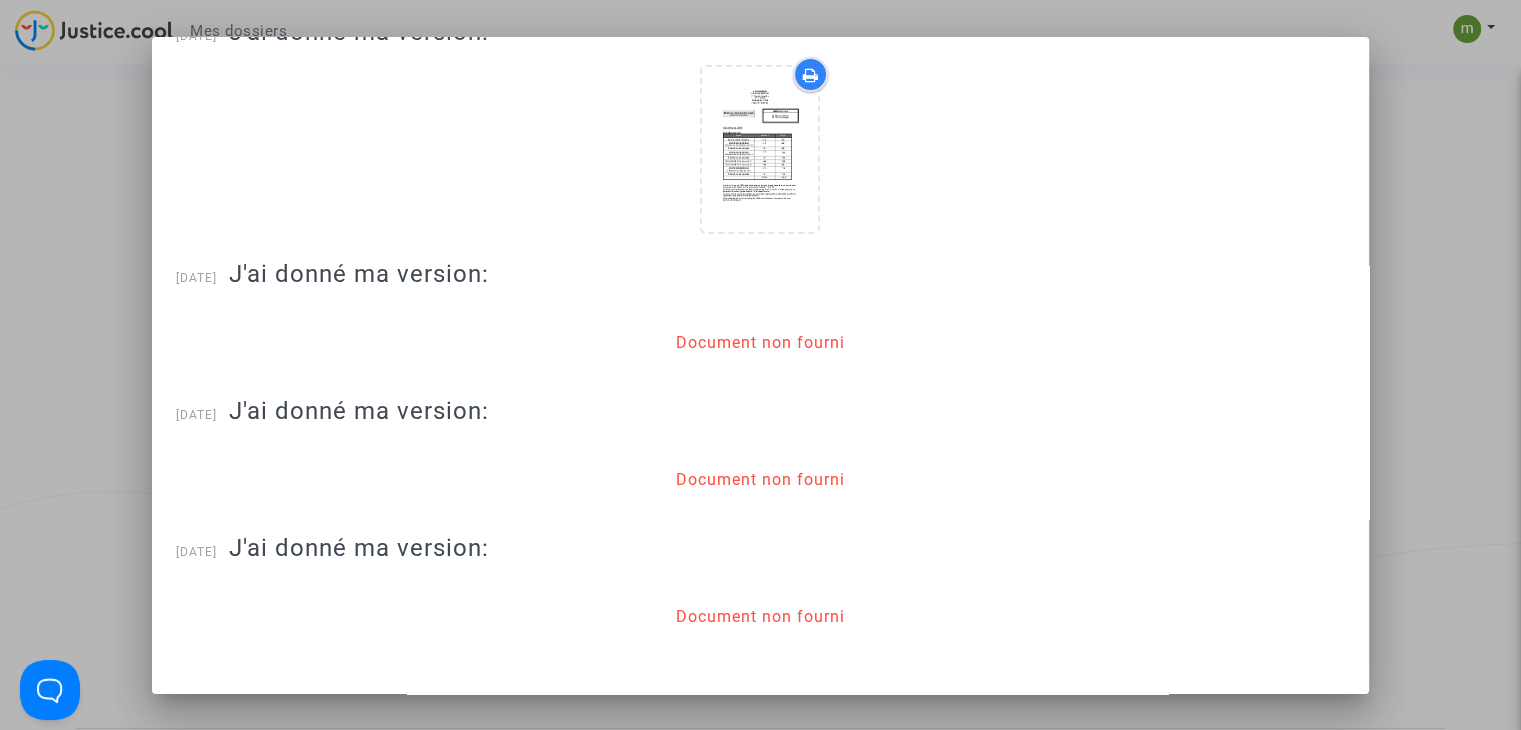 click at bounding box center (760, 365) 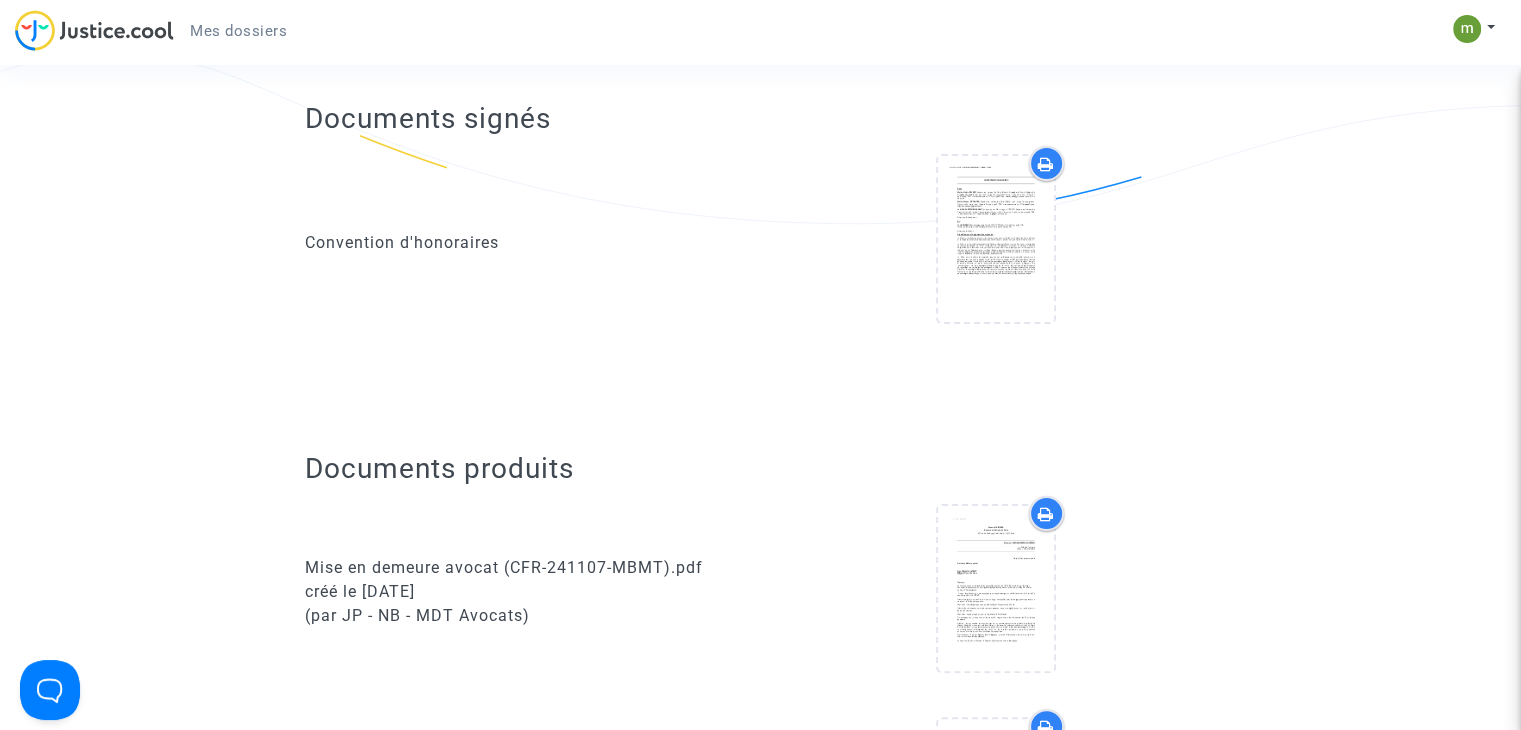 scroll, scrollTop: 0, scrollLeft: 0, axis: both 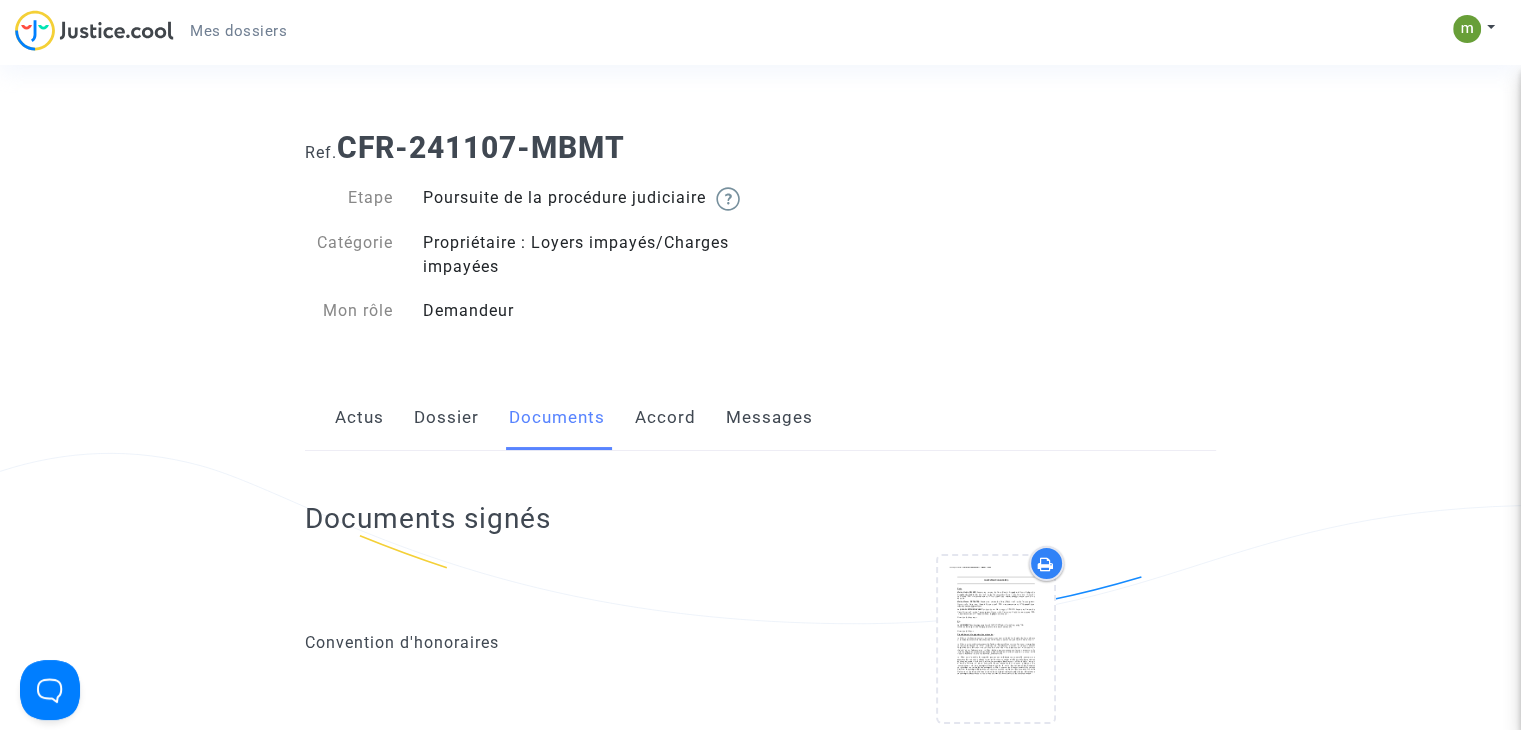 click on "Dossier" 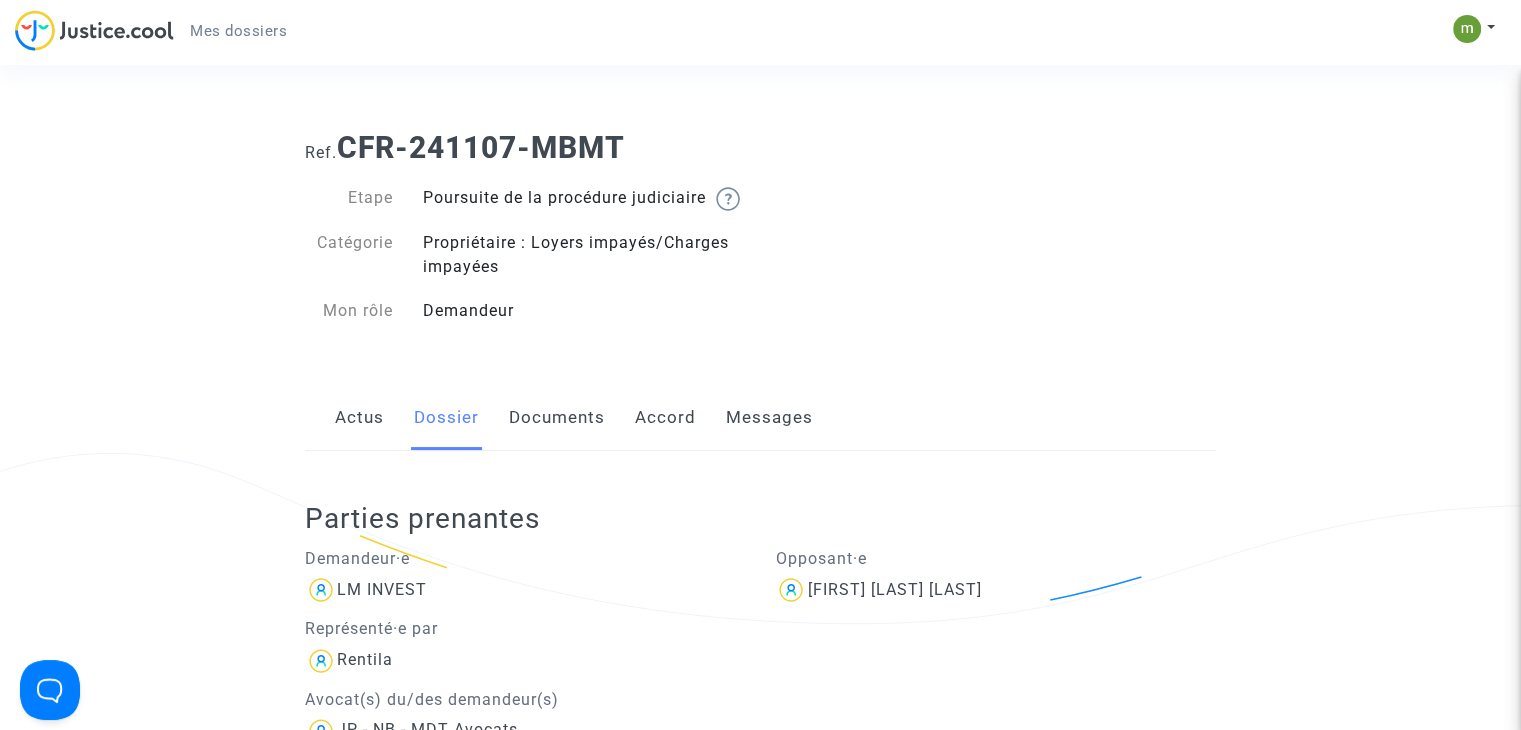 click on "Documents" 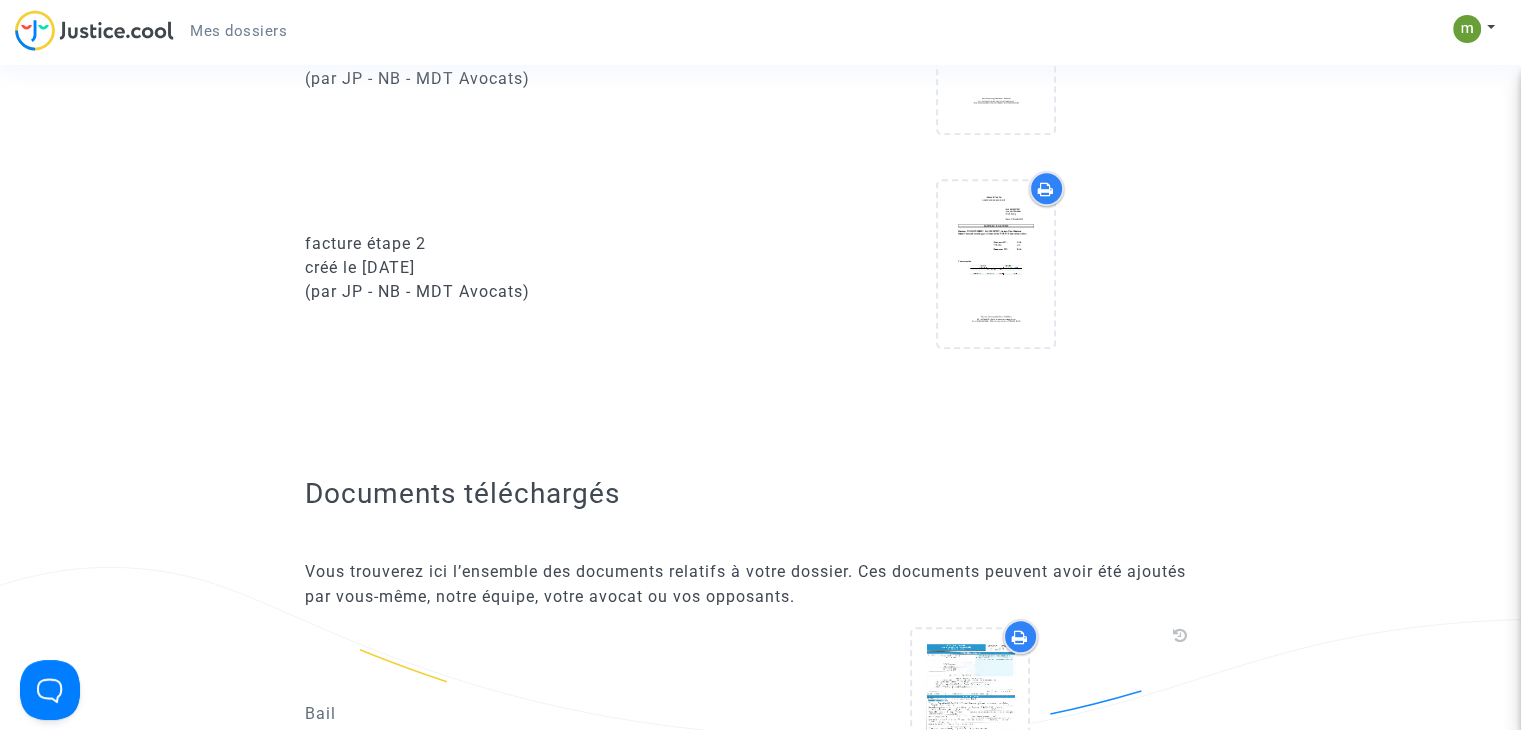 scroll, scrollTop: 2156, scrollLeft: 0, axis: vertical 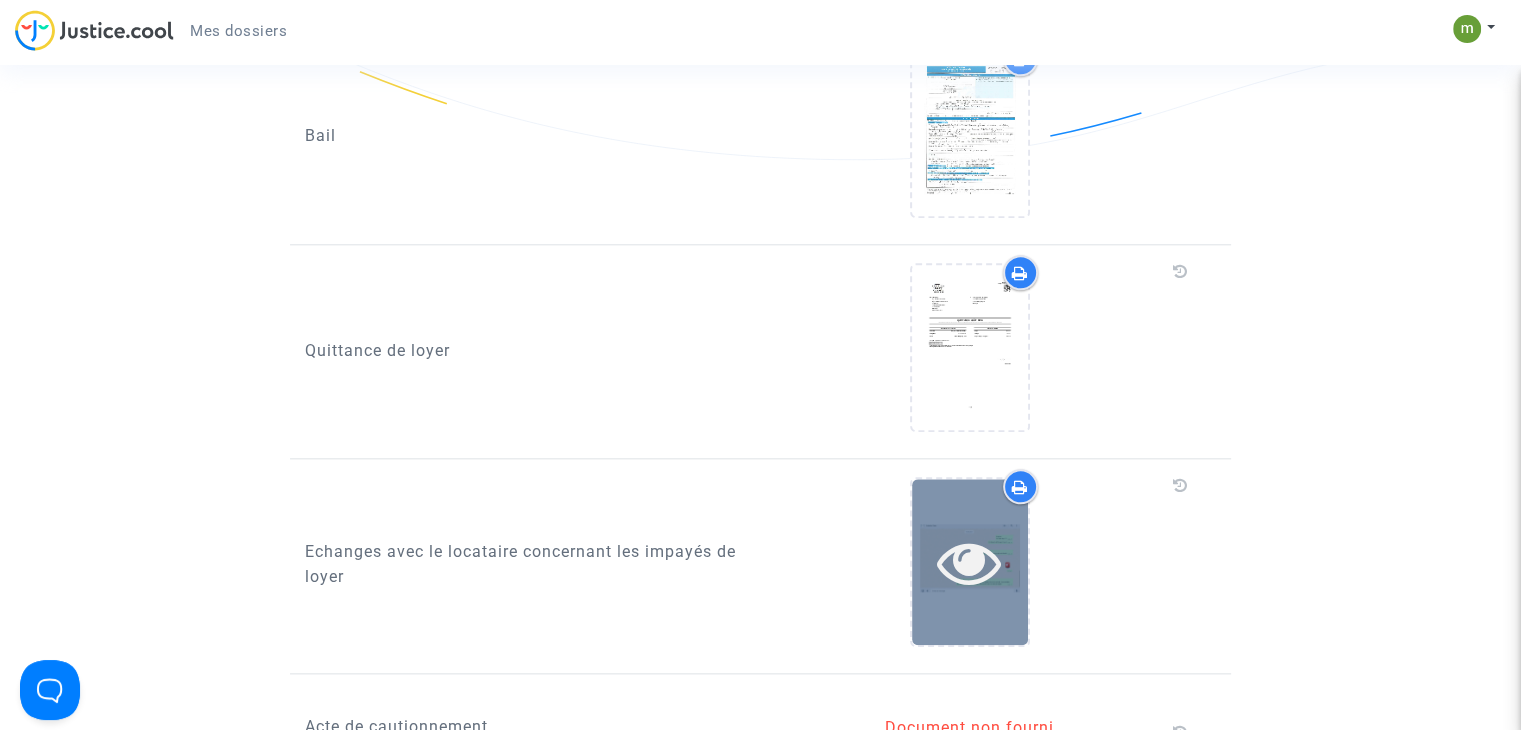 click at bounding box center [970, 562] 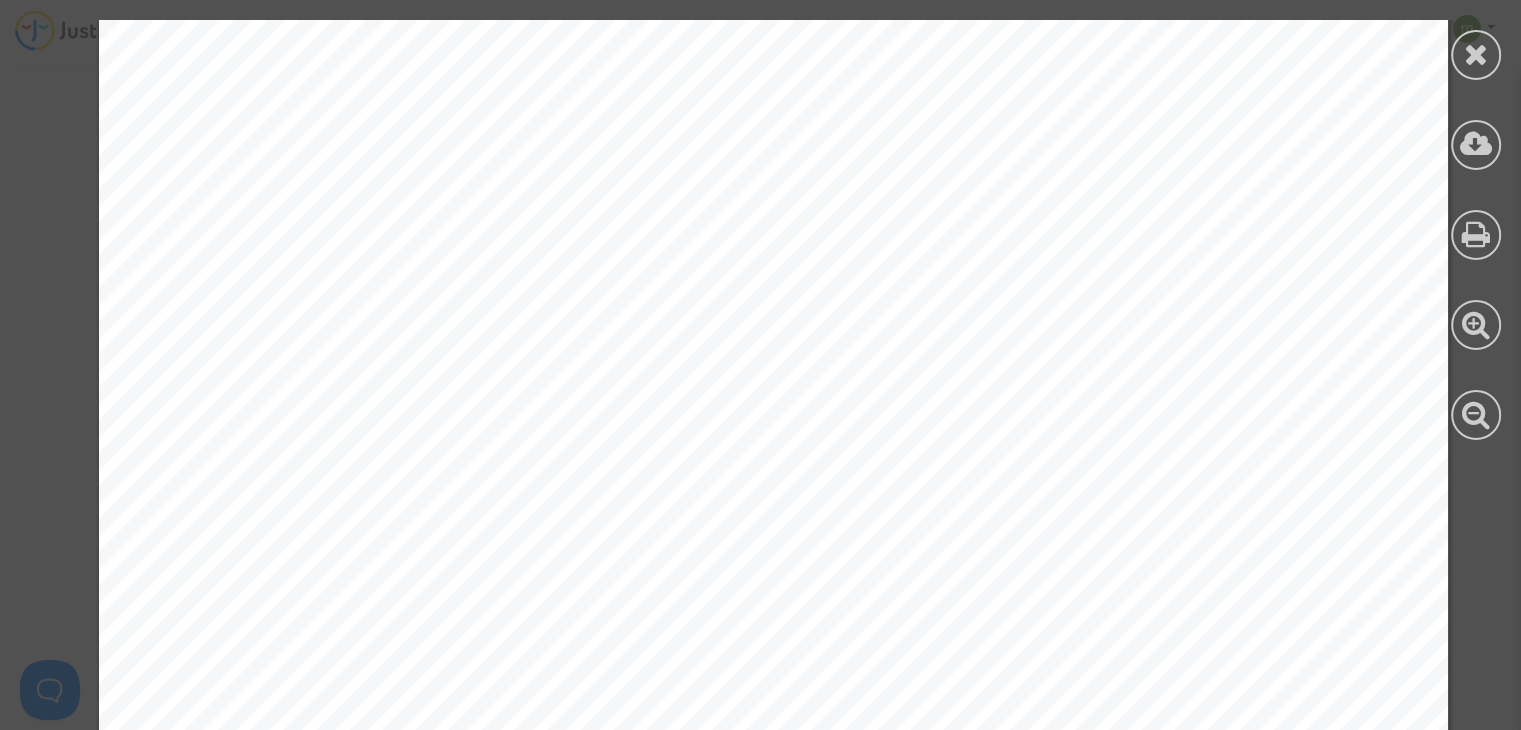 scroll, scrollTop: 0, scrollLeft: 0, axis: both 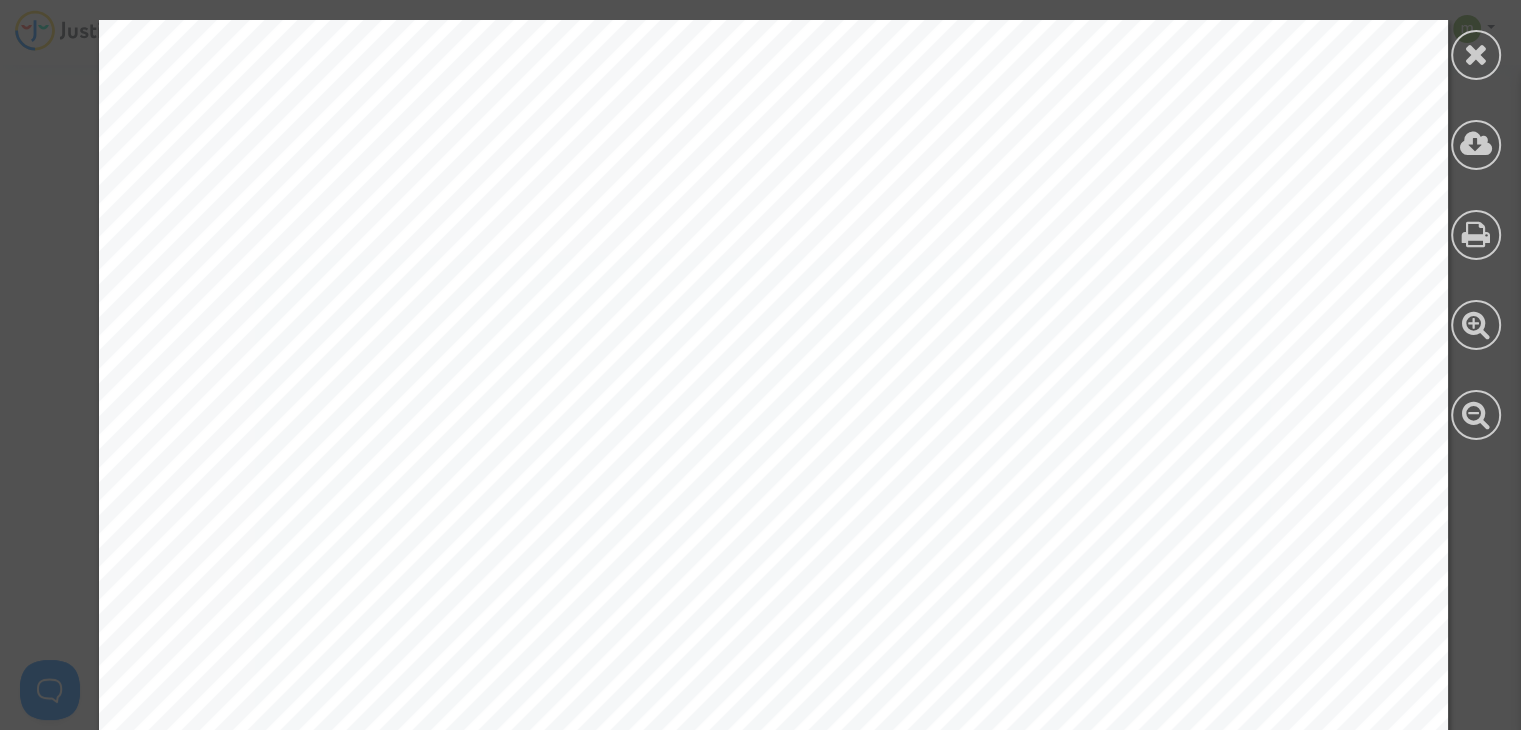 click at bounding box center [773, 3738] 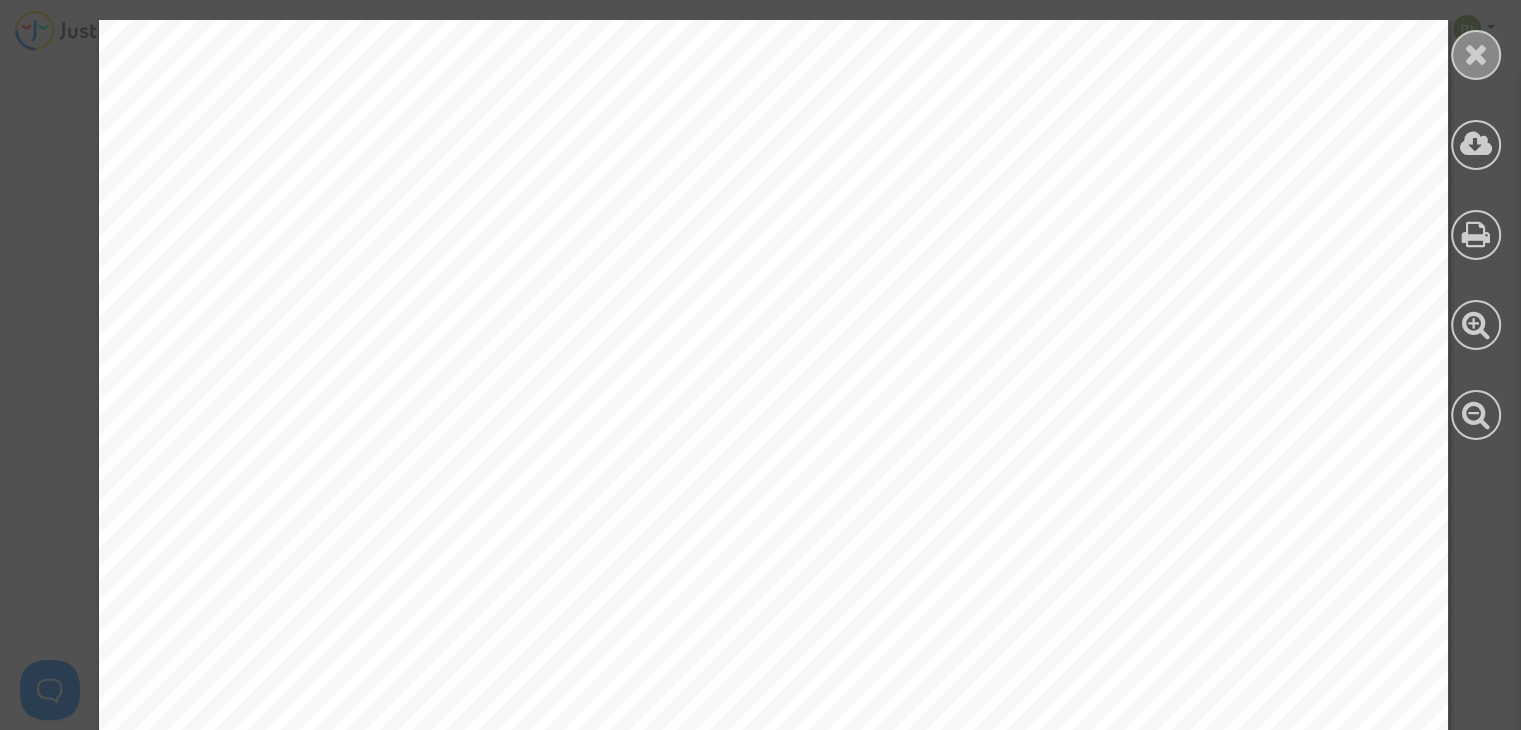 click at bounding box center (1476, 55) 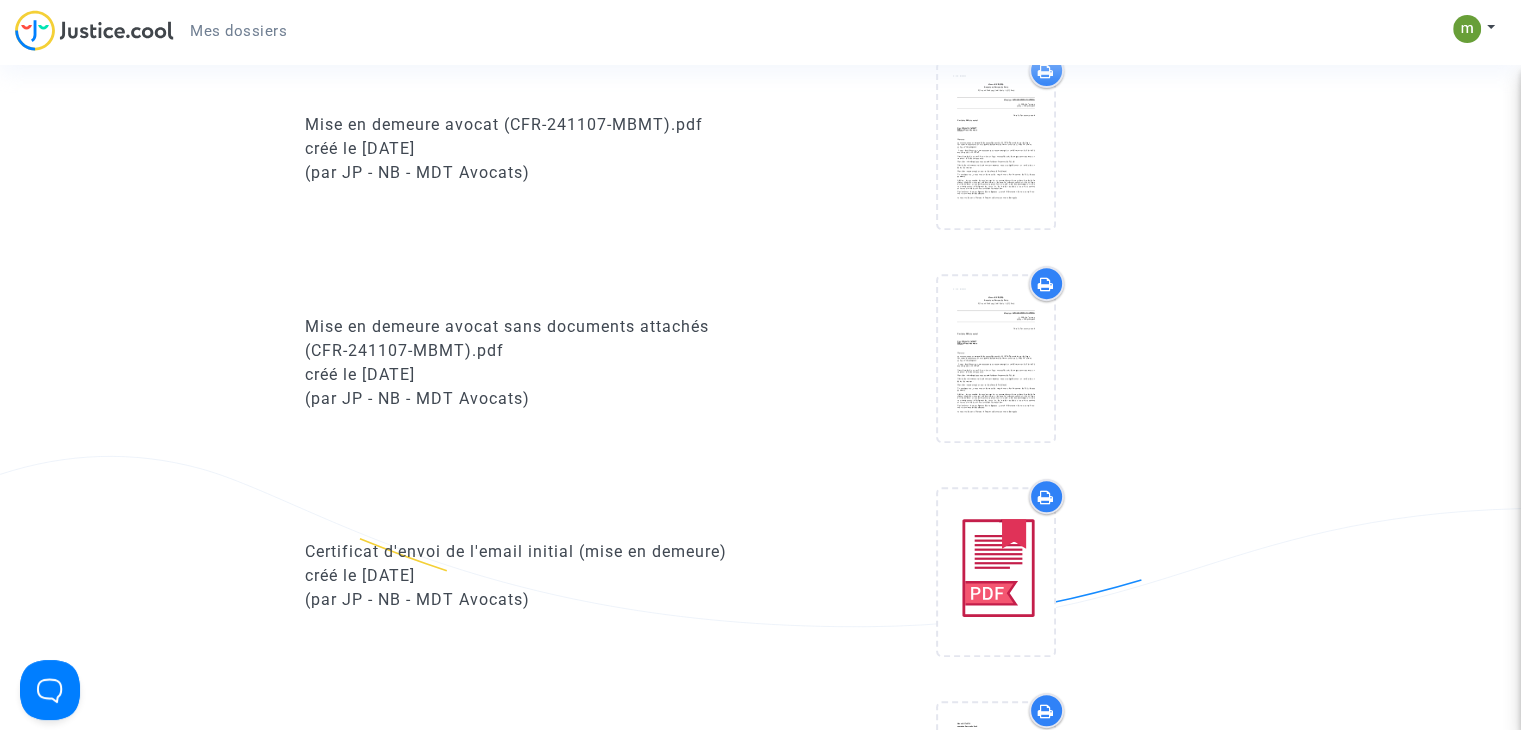 scroll, scrollTop: 356, scrollLeft: 0, axis: vertical 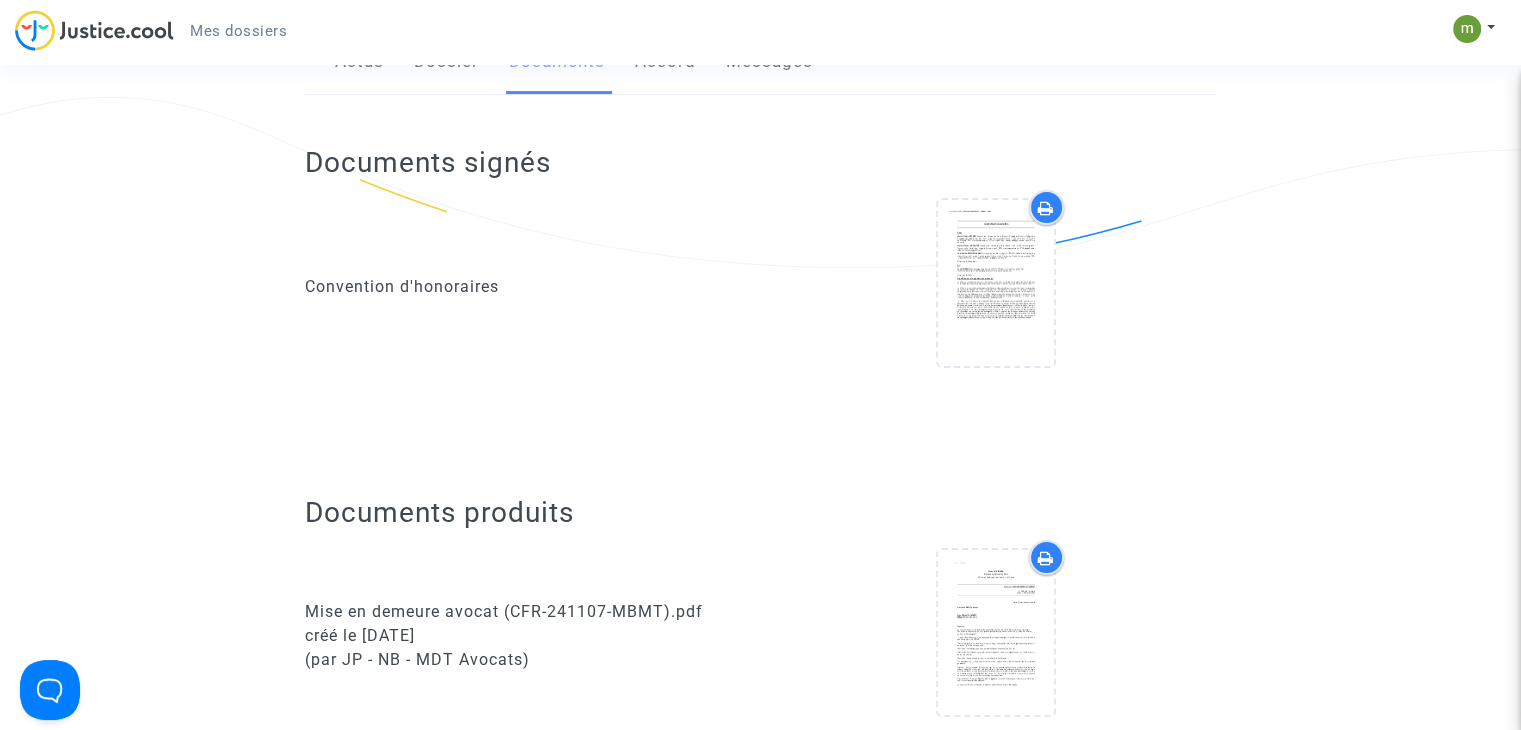 click on "Mes dossiers Mon profil Paramètres Déconnexion" at bounding box center (760, 37) 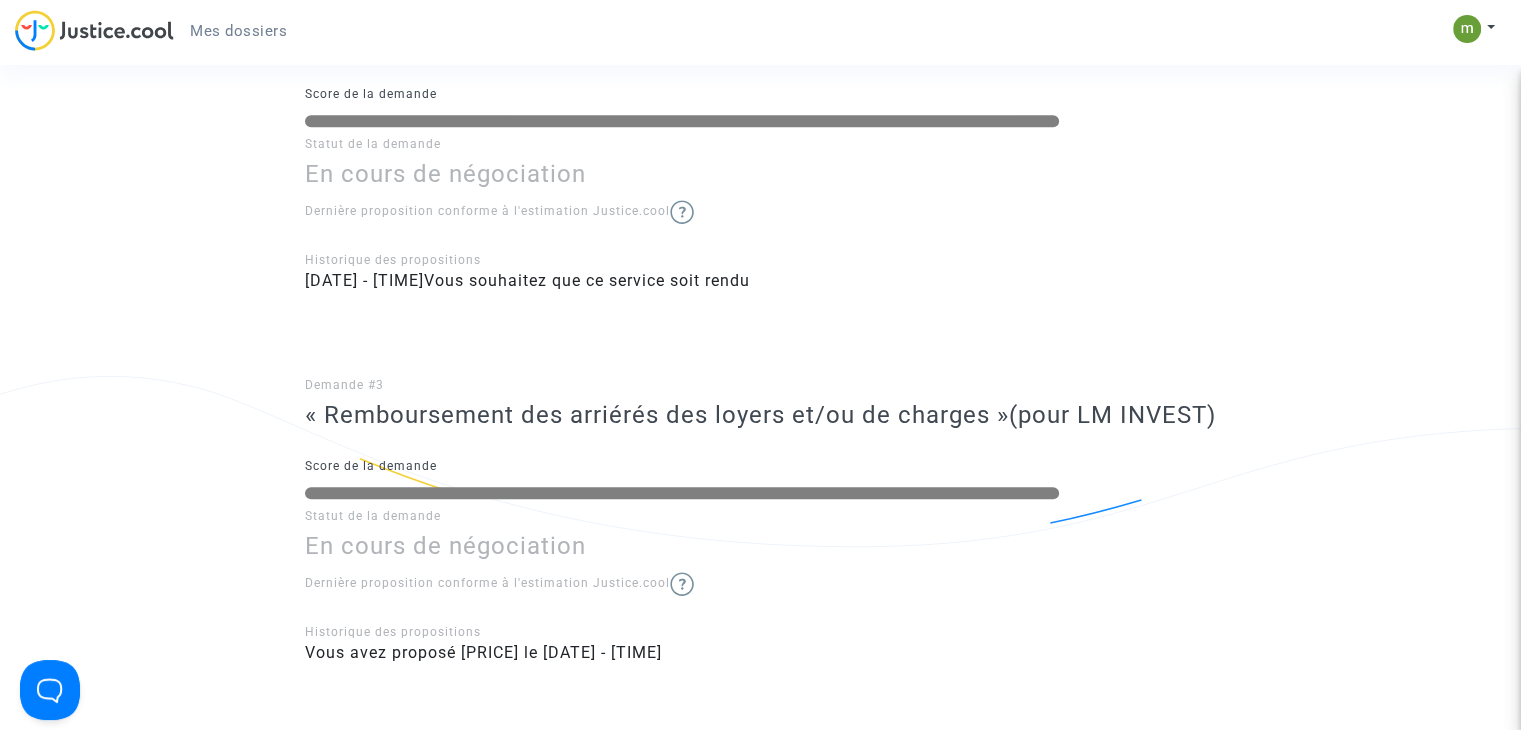 scroll, scrollTop: 356, scrollLeft: 0, axis: vertical 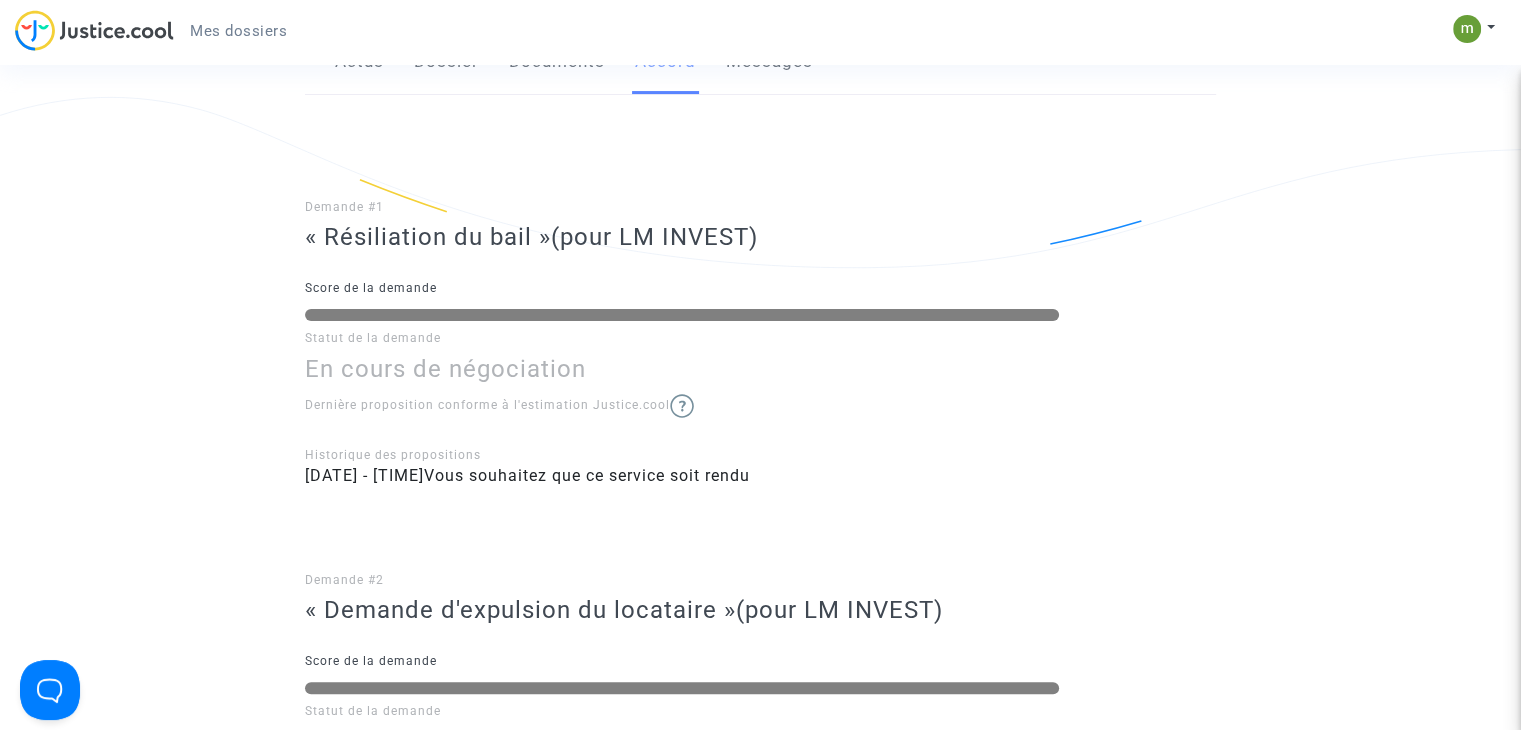click on "Actus" 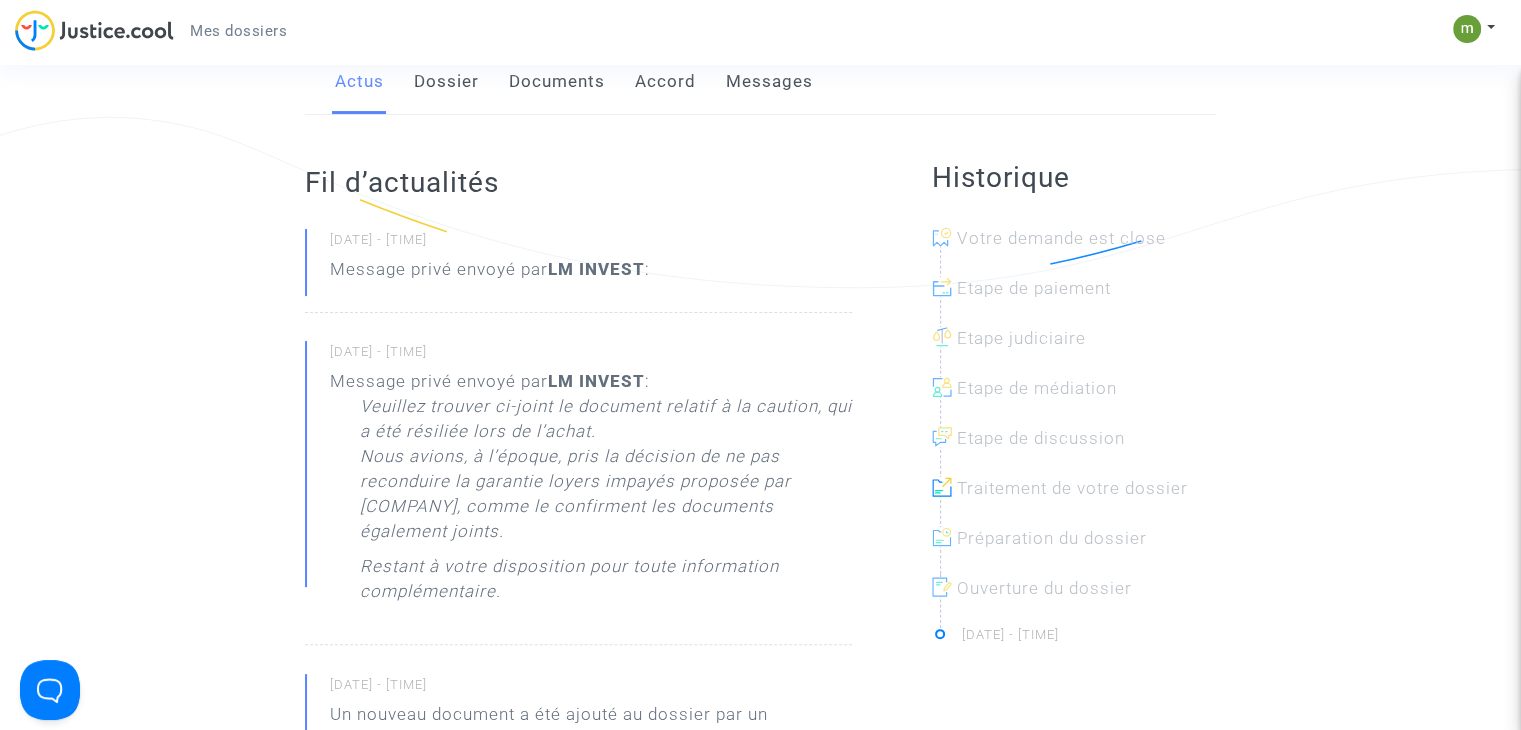 scroll, scrollTop: 156, scrollLeft: 0, axis: vertical 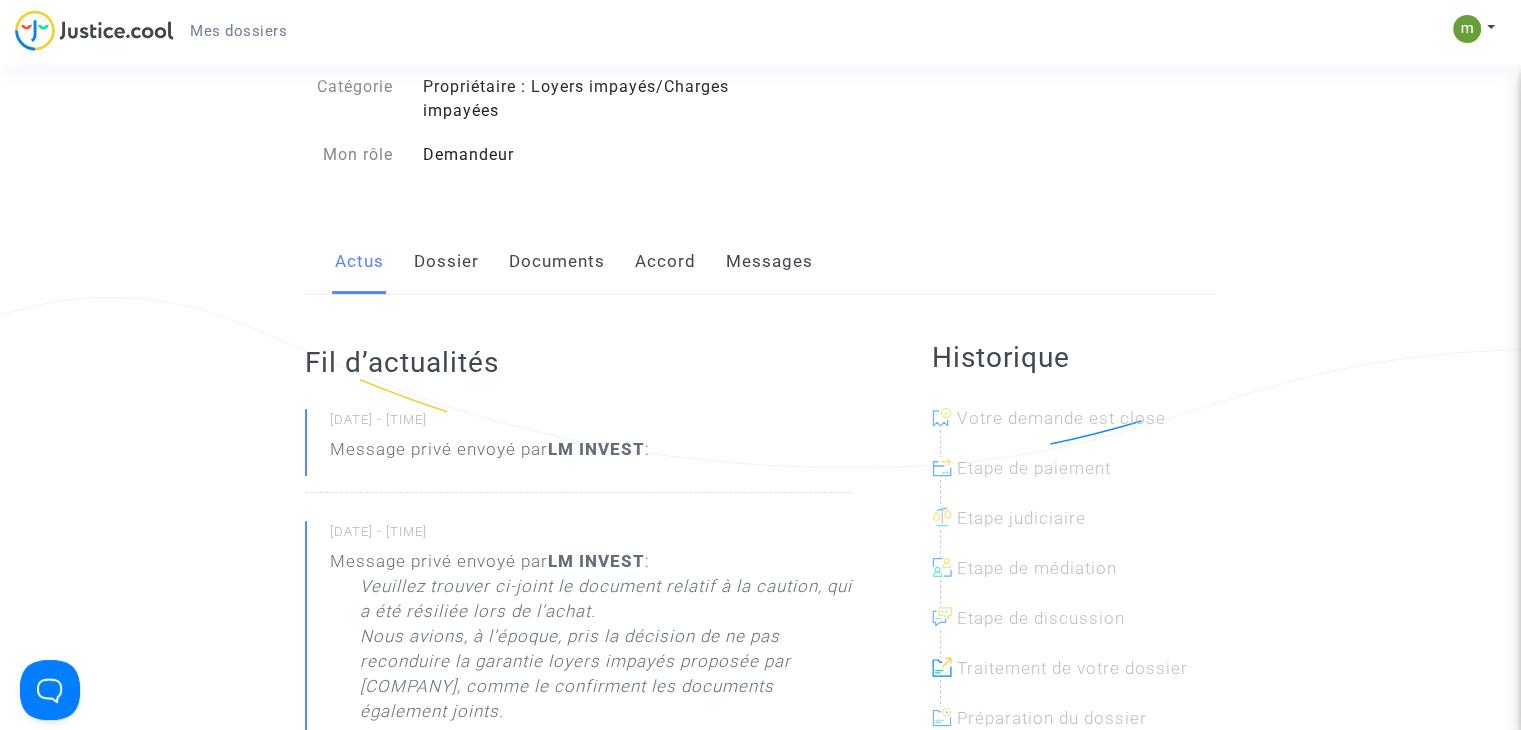 click on "Dossier" 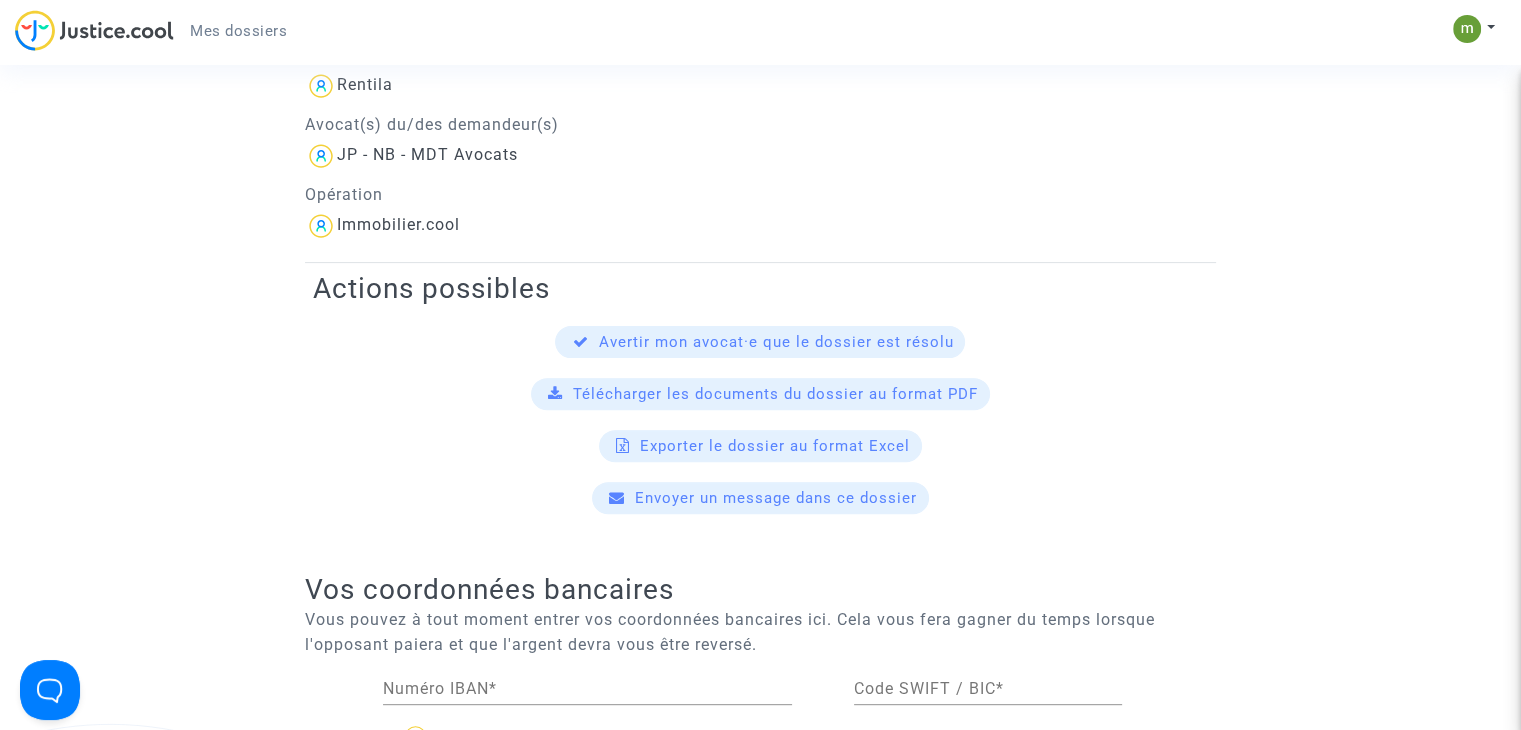 scroll, scrollTop: 556, scrollLeft: 0, axis: vertical 